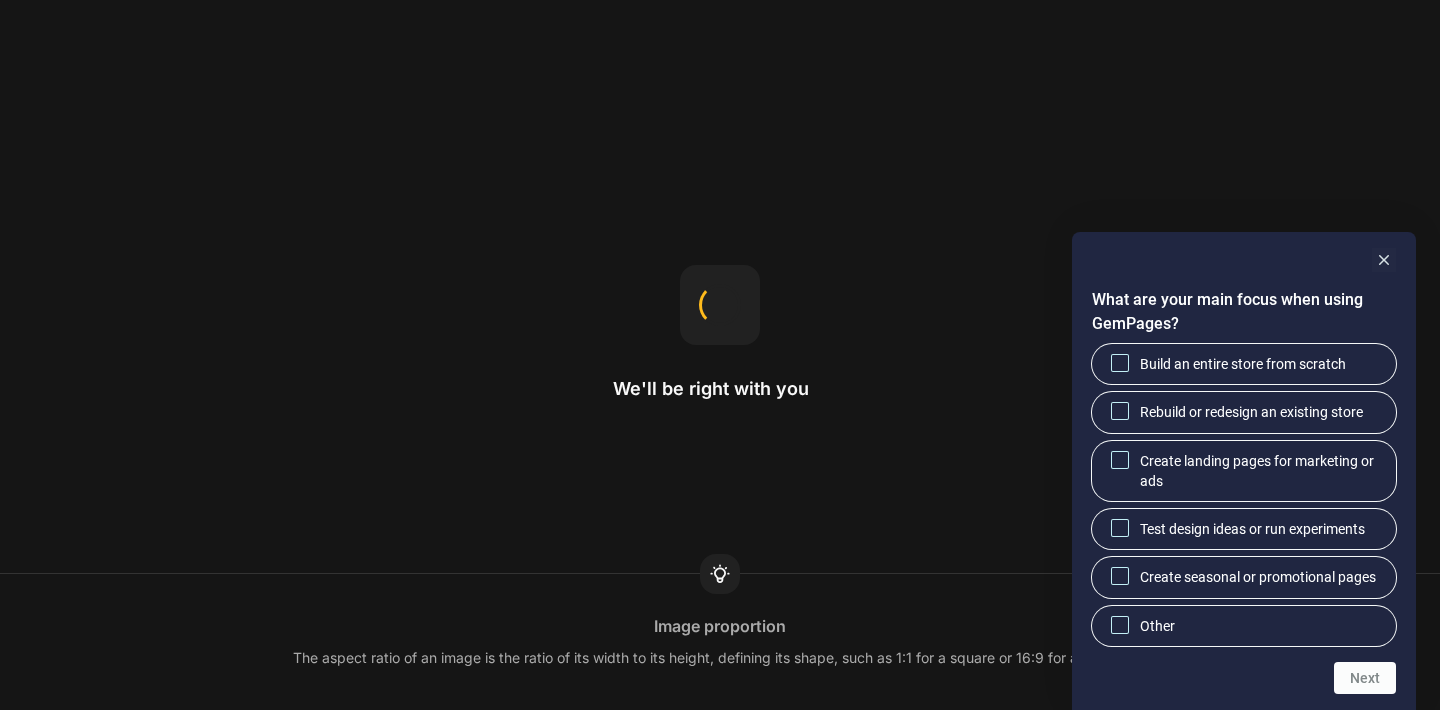 scroll, scrollTop: 0, scrollLeft: 0, axis: both 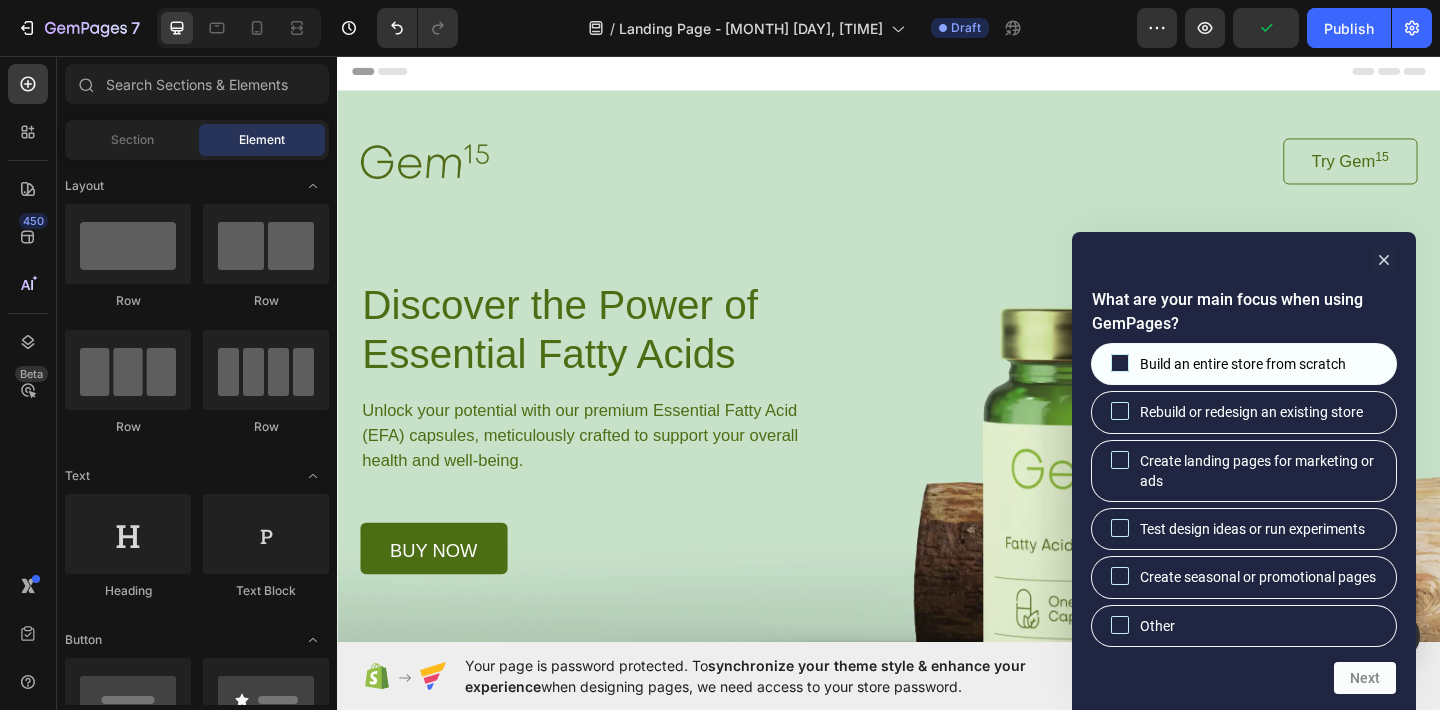click on "Build an entire store from scratch" at bounding box center [1243, 364] 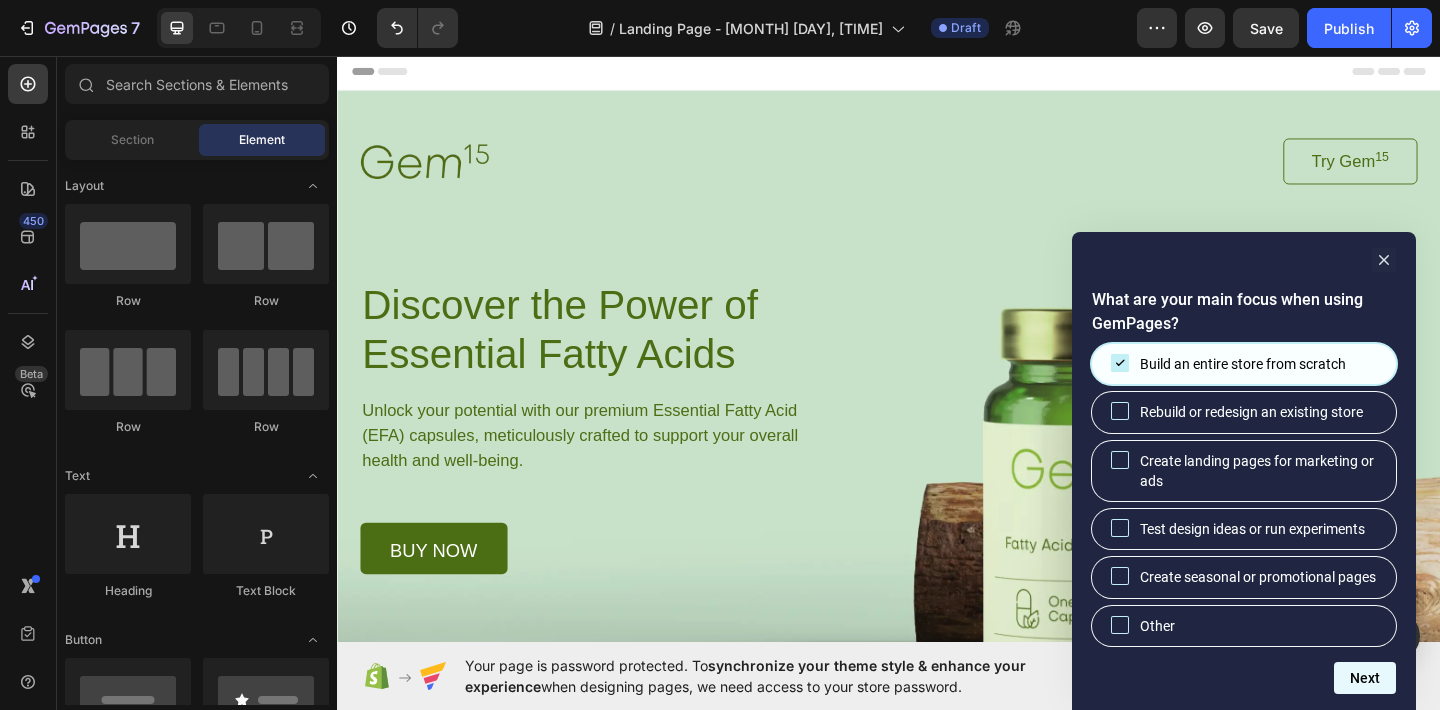click on "Next" at bounding box center [1365, 678] 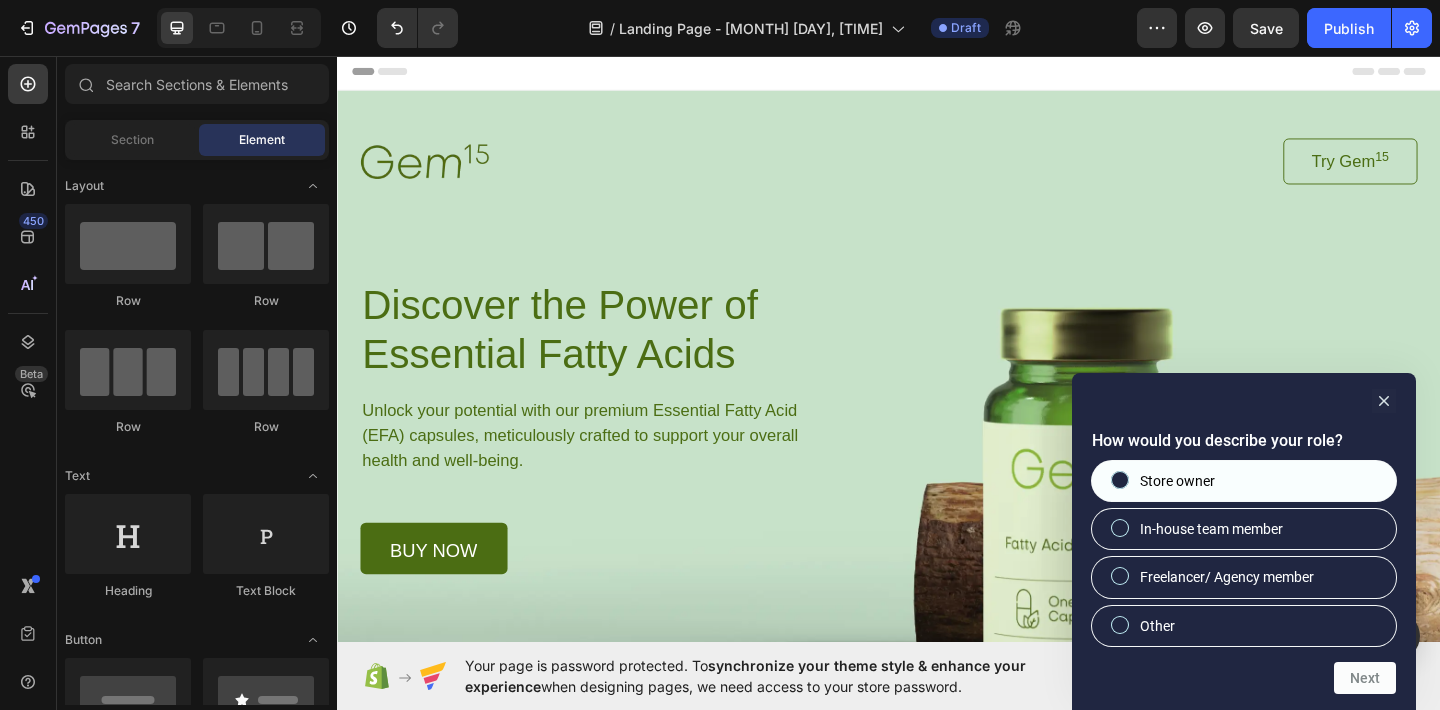 click on "Store owner" at bounding box center (1244, 481) 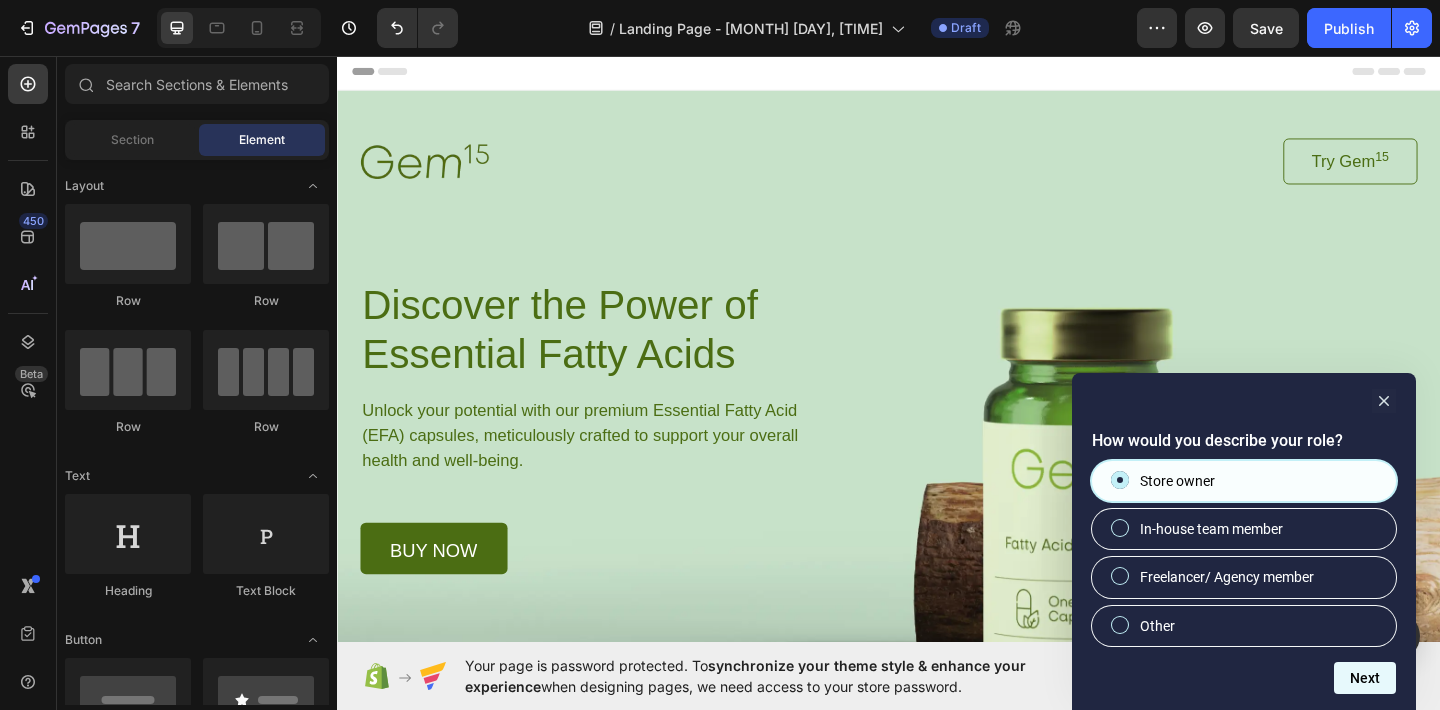 click on "Next" at bounding box center (1365, 678) 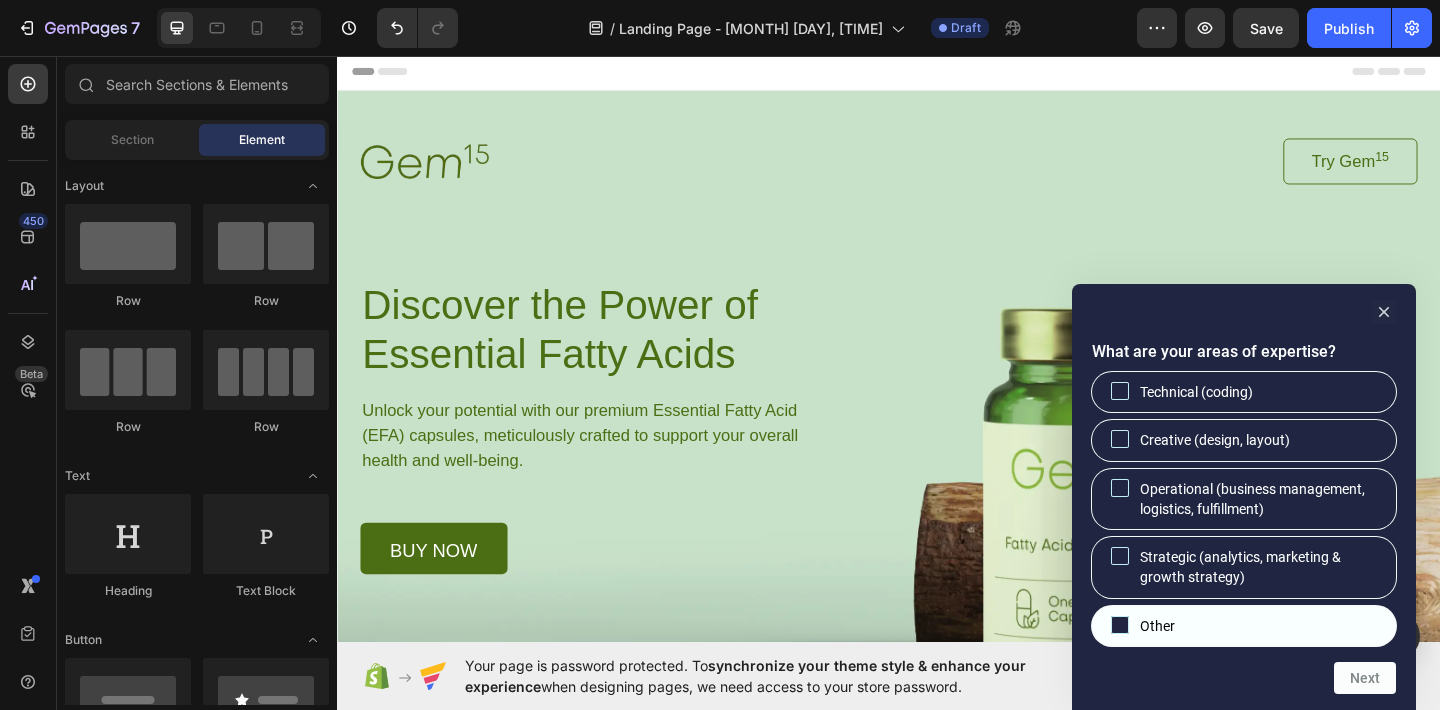click on "Other" at bounding box center (1244, 626) 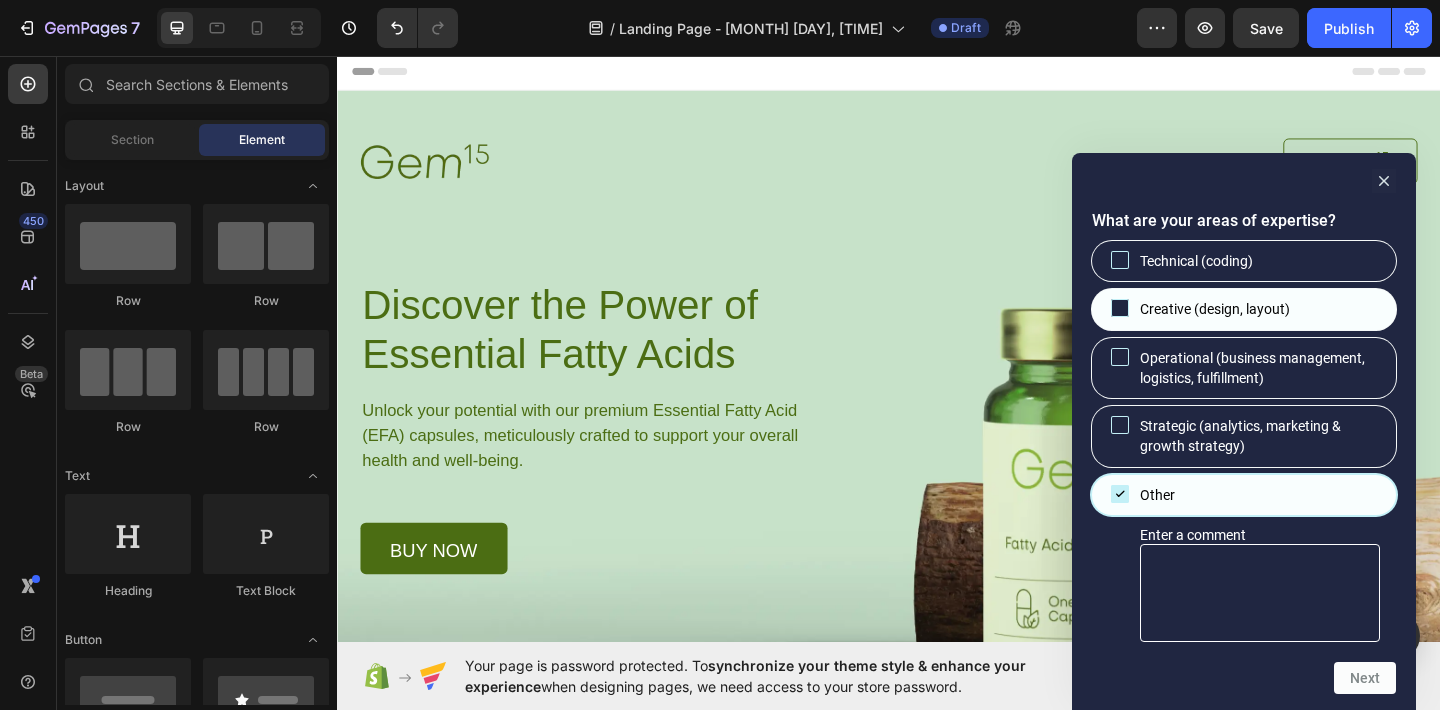 click on "Creative (design, layout)" at bounding box center (1215, 309) 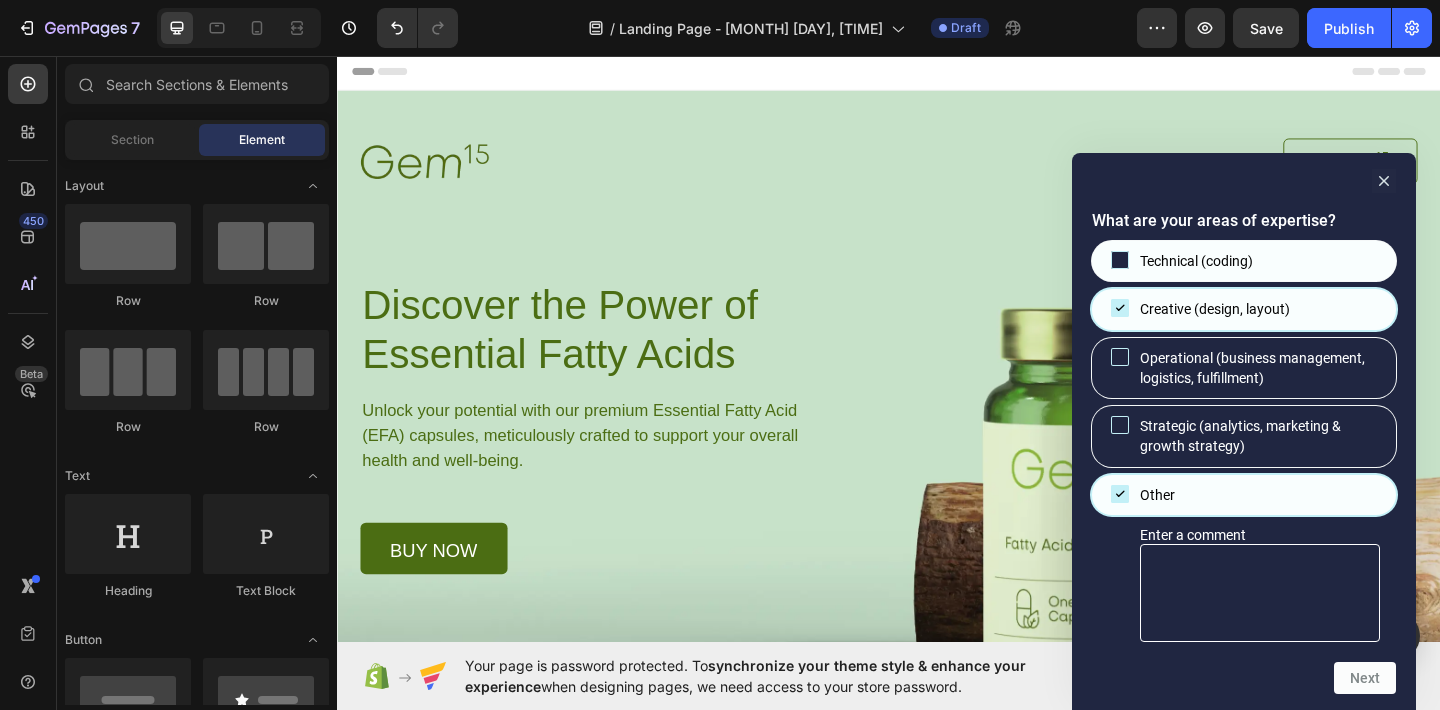 click on "Technical (coding)" at bounding box center (1196, 261) 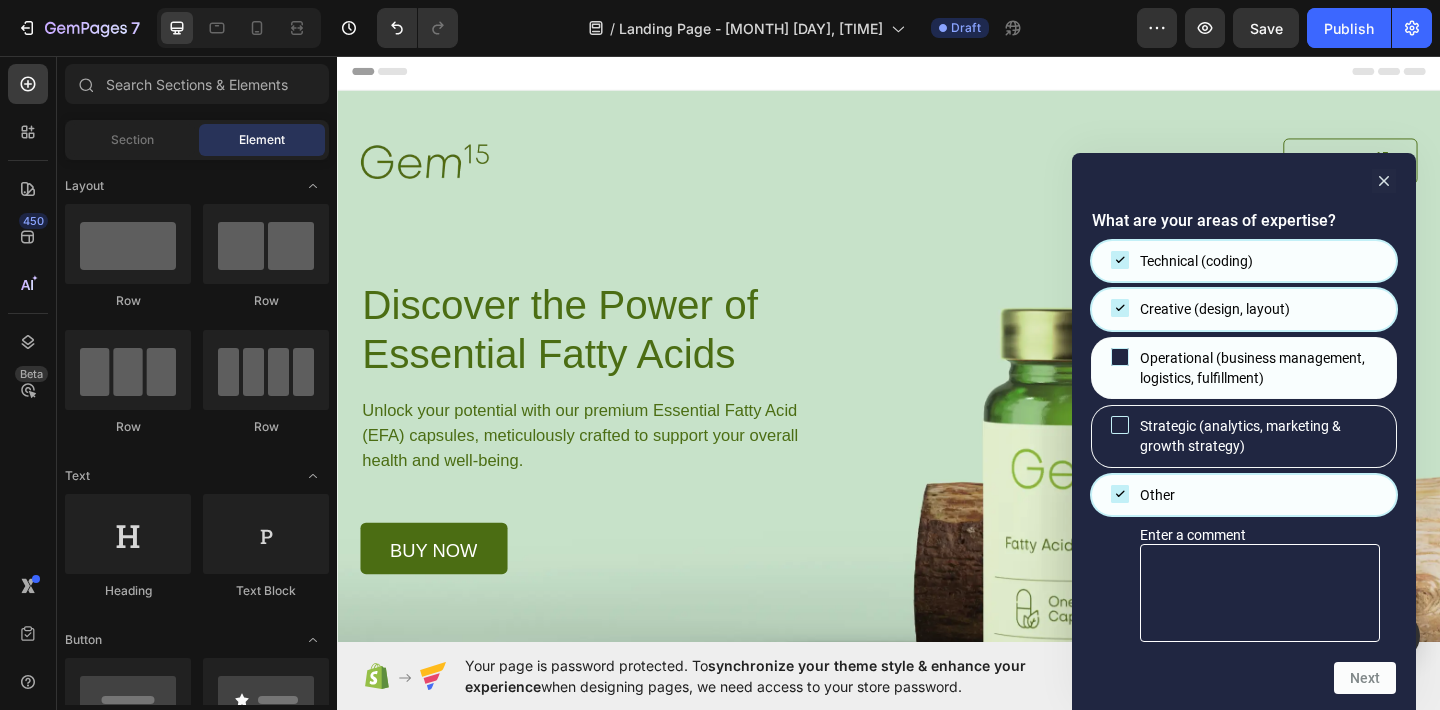 click on "Operational (business management, logistics, fulfillment)" at bounding box center [1260, 368] 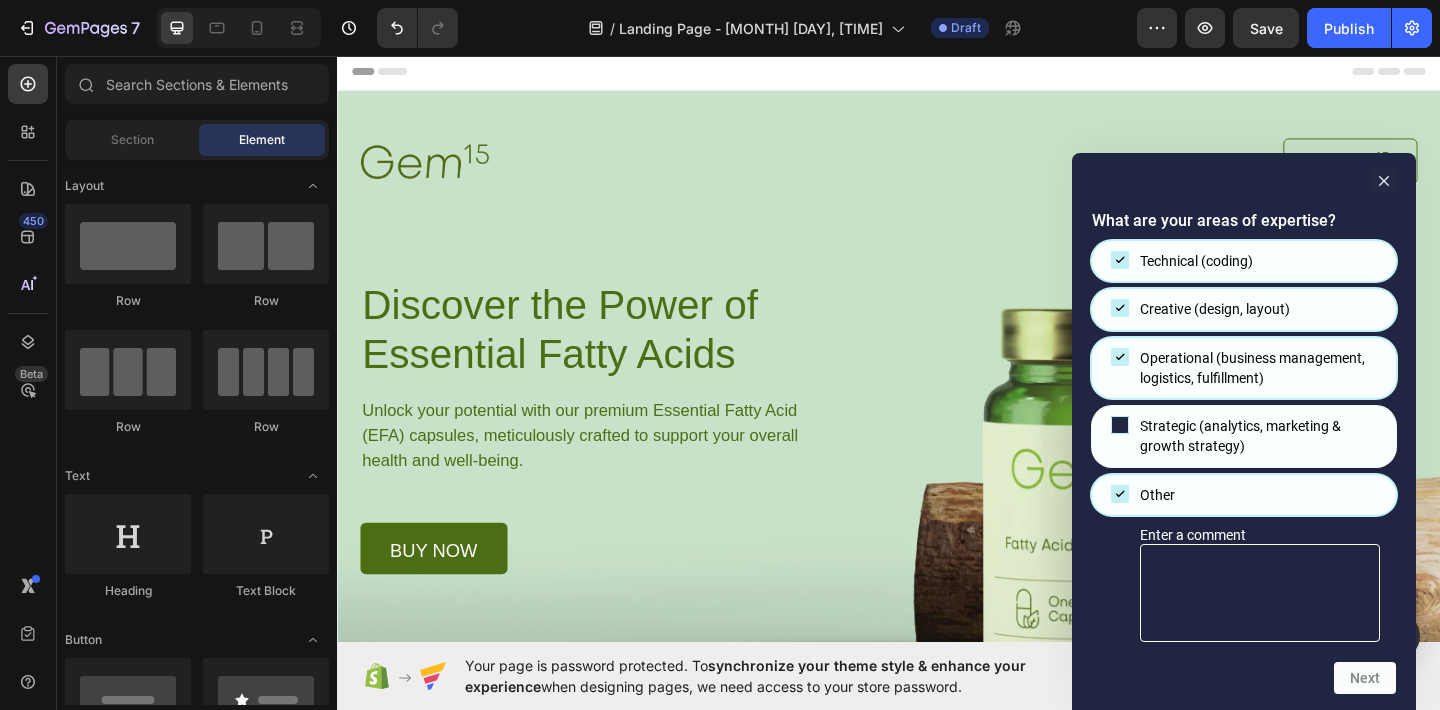 click on "Strategic (analytics, marketing & growth strategy)" at bounding box center (1260, 436) 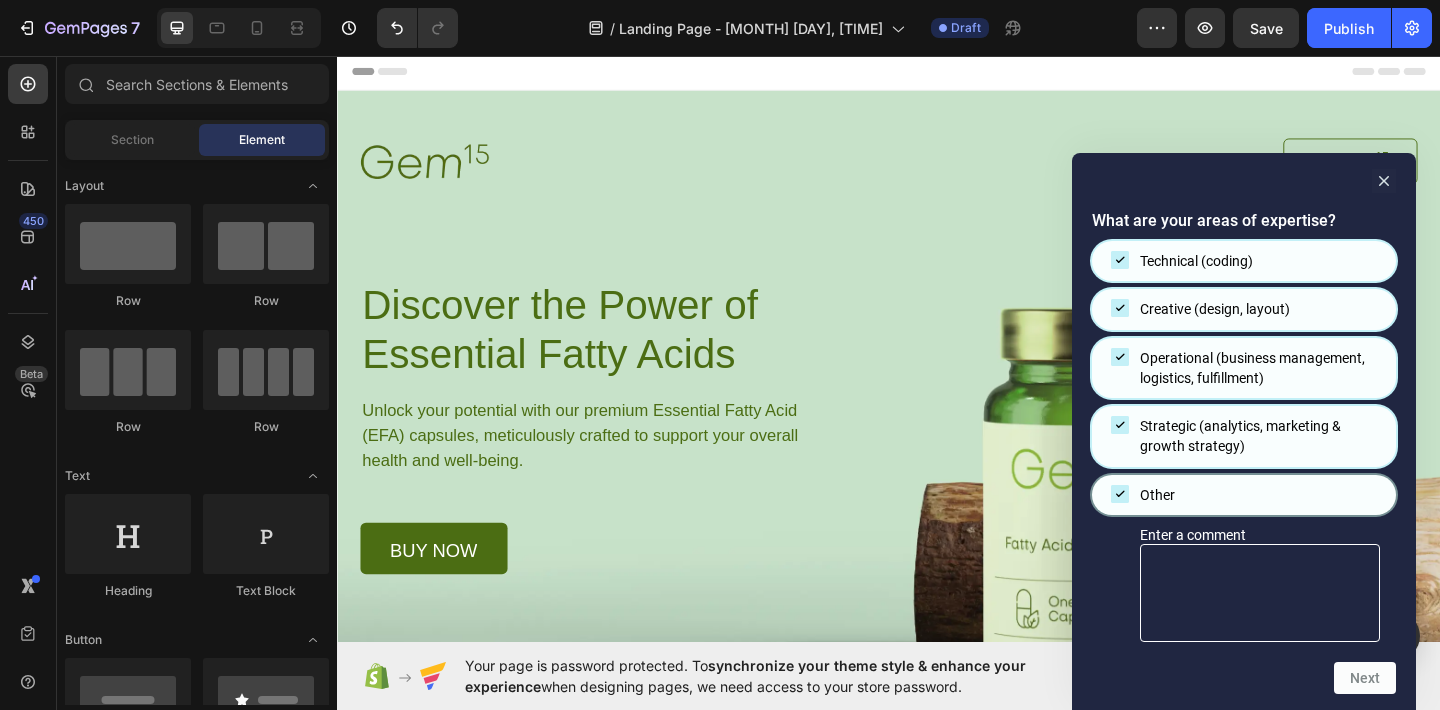 click on "Other" at bounding box center [1120, 493] 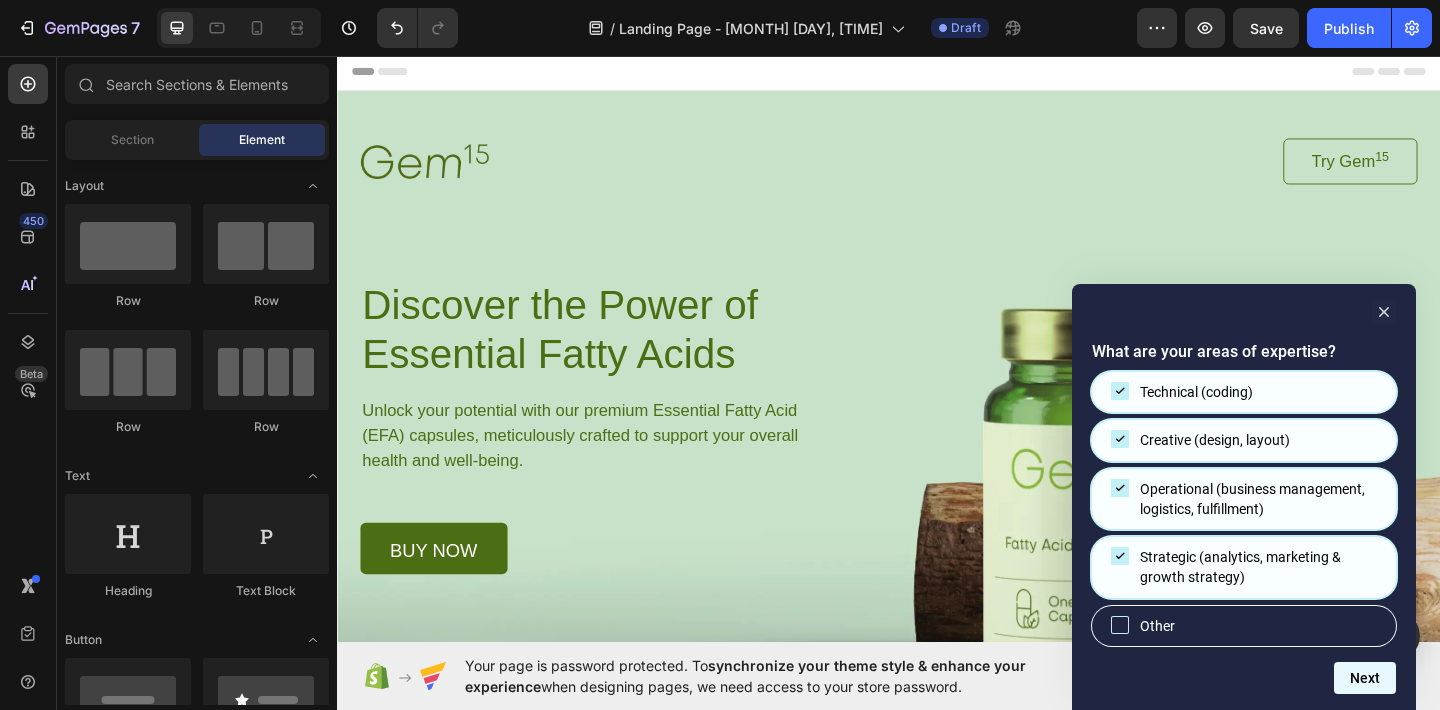 click on "Next" at bounding box center [1365, 678] 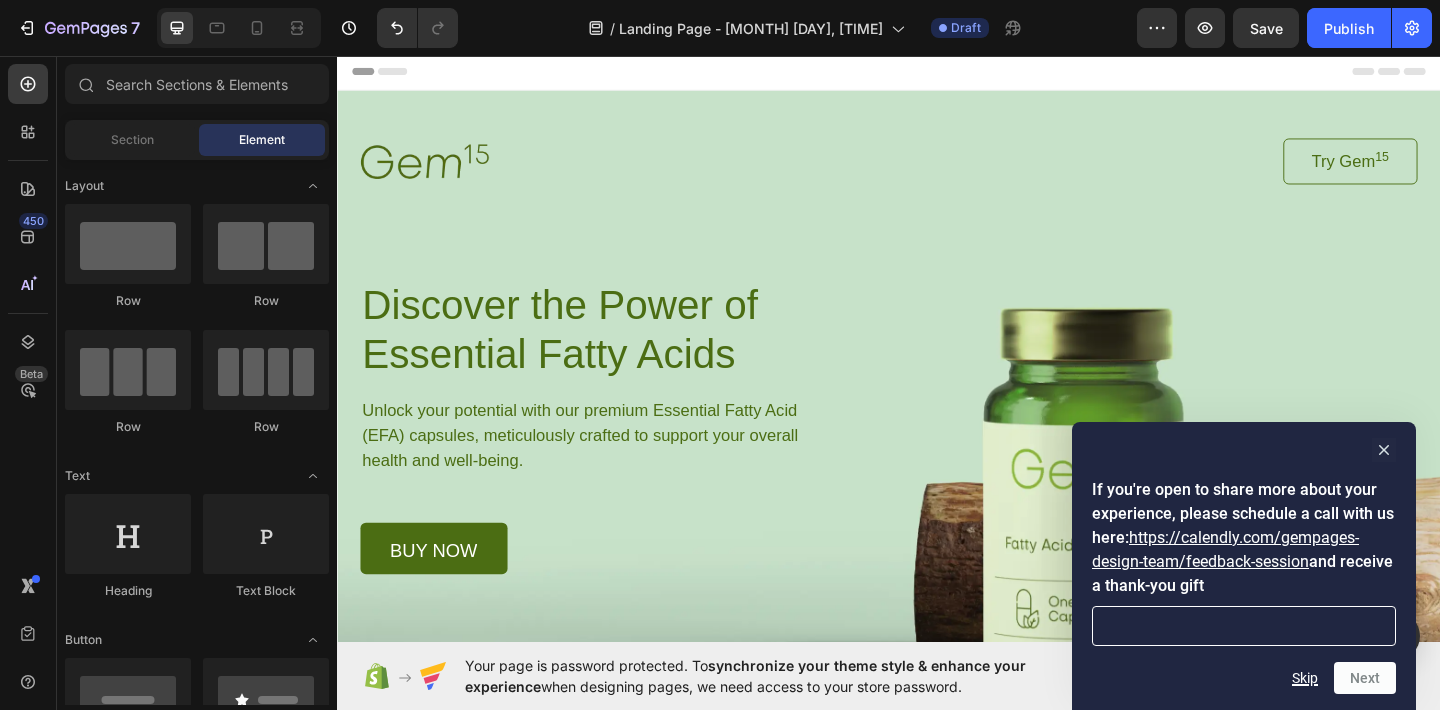 click on "Skip" at bounding box center [1305, 678] 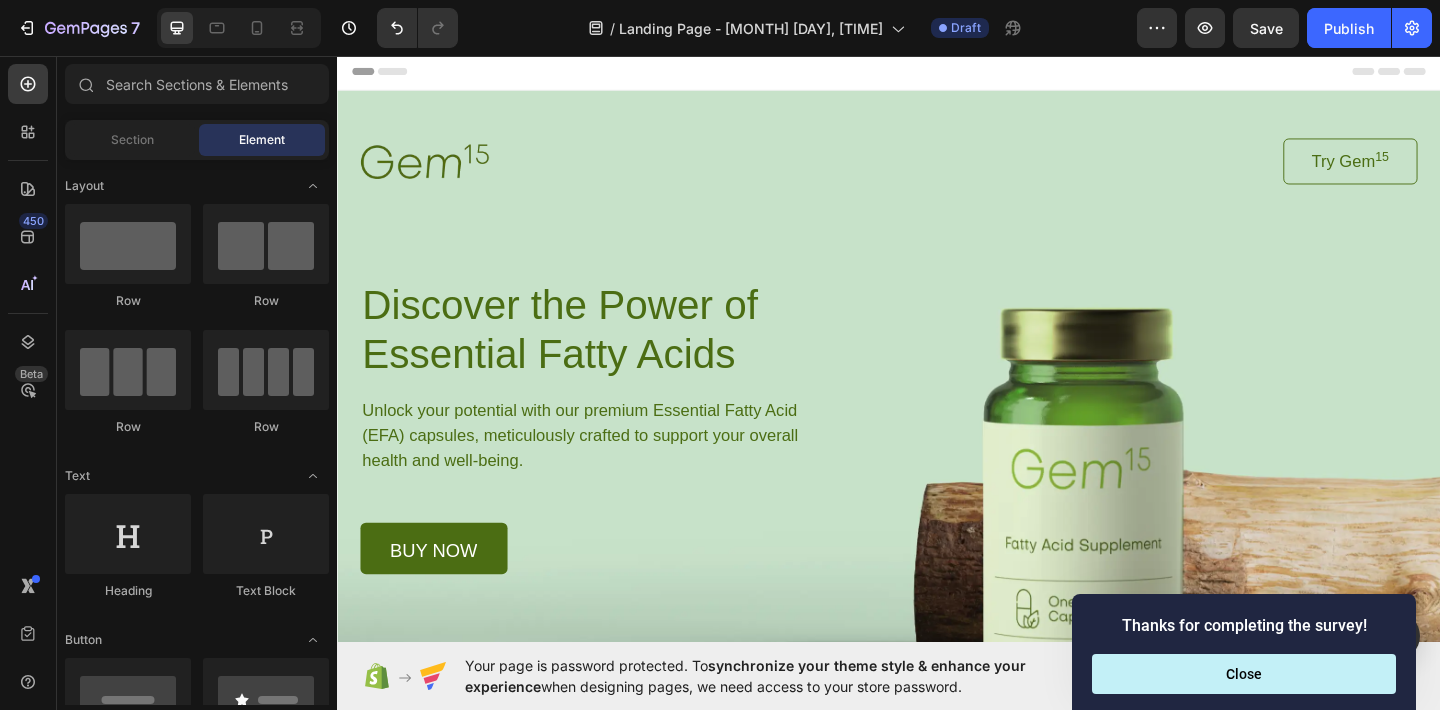 click on "Close" at bounding box center (1244, 674) 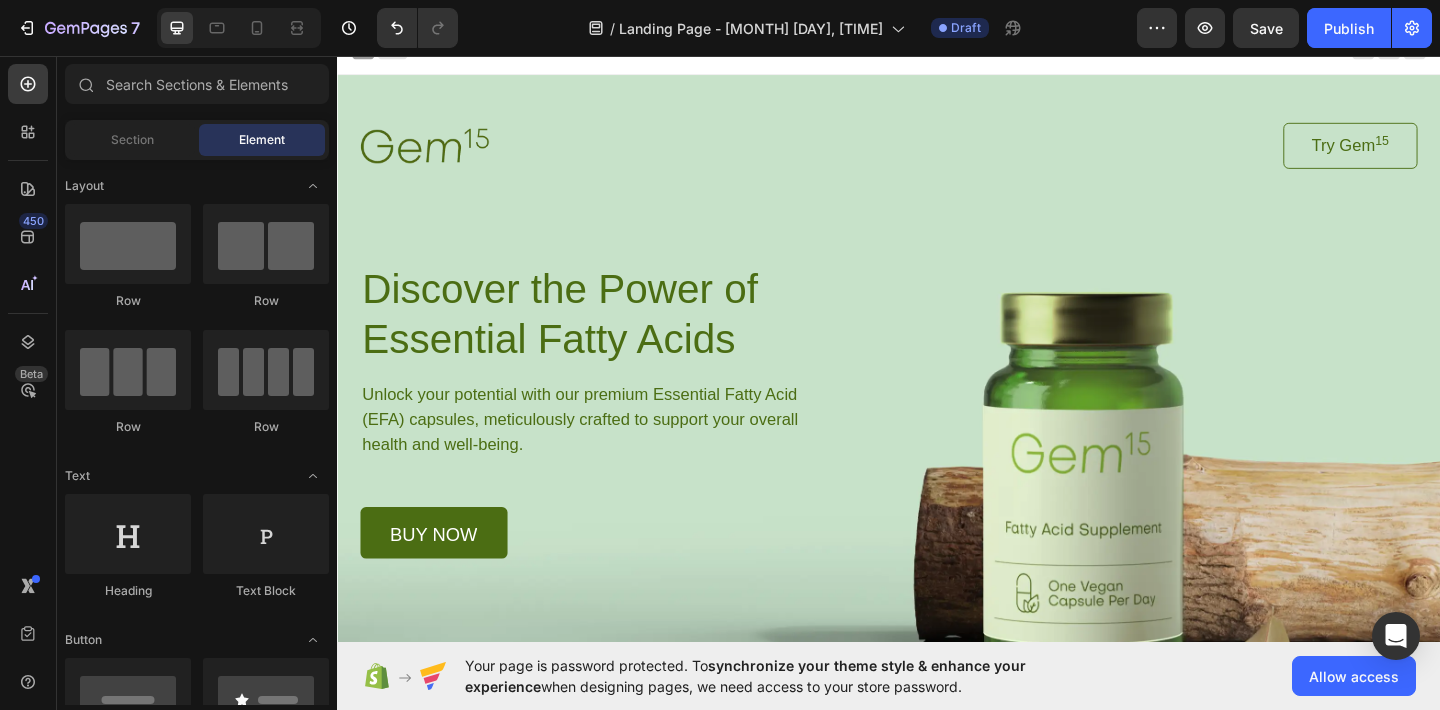 scroll, scrollTop: 0, scrollLeft: 0, axis: both 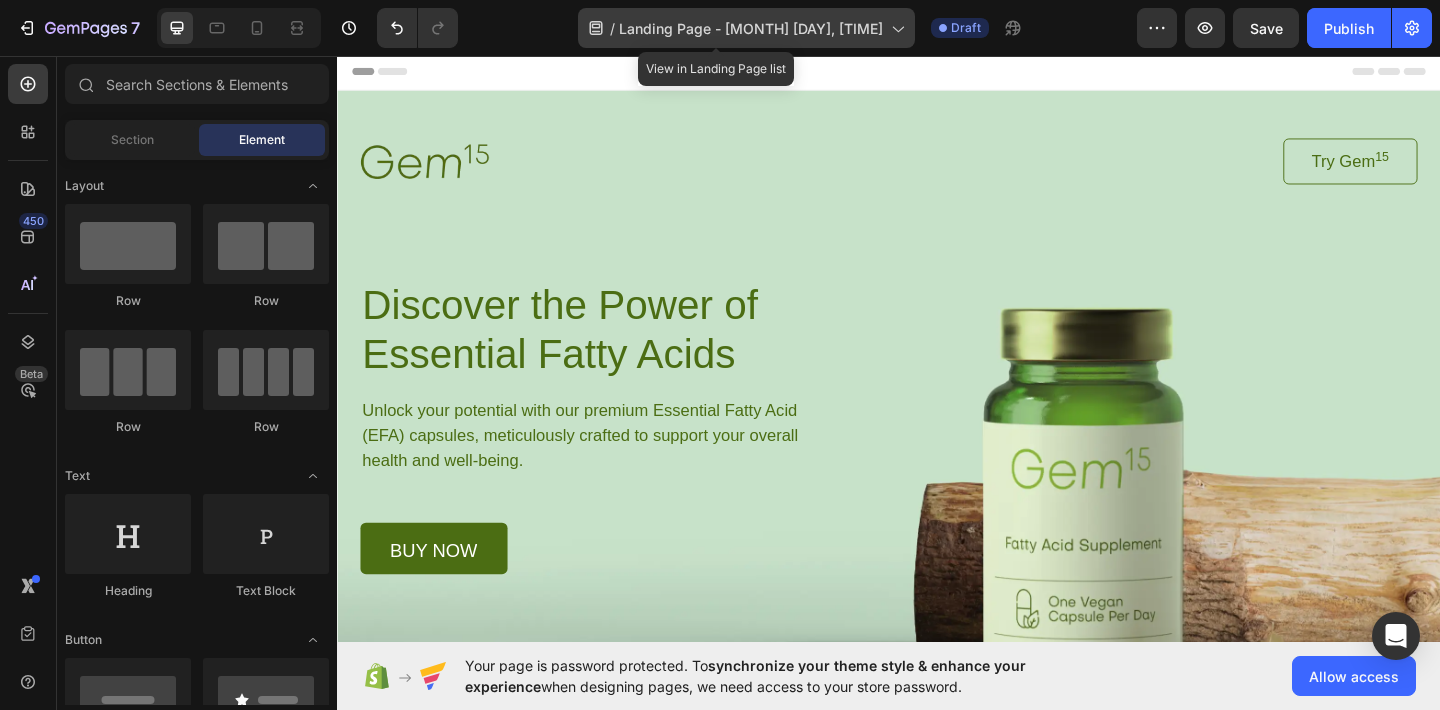 click 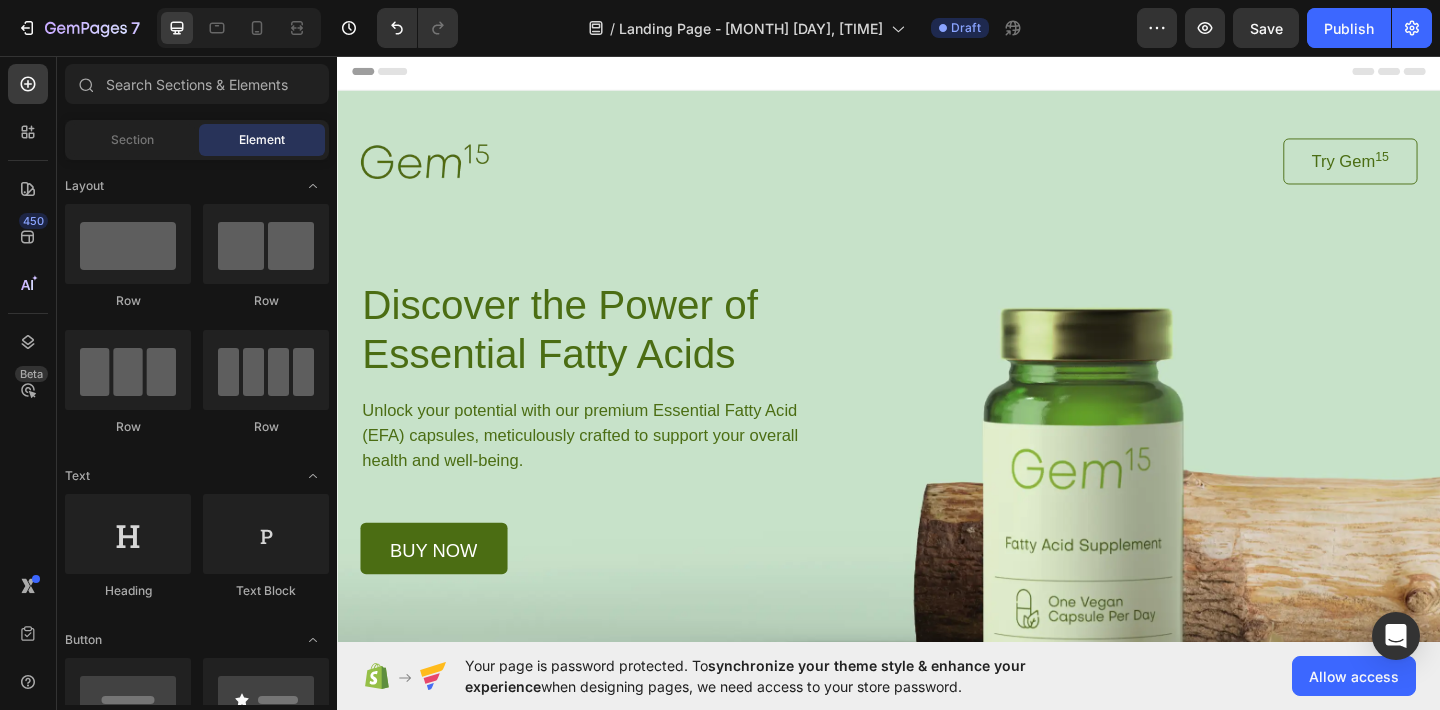 click on "Header" at bounding box center [937, 73] 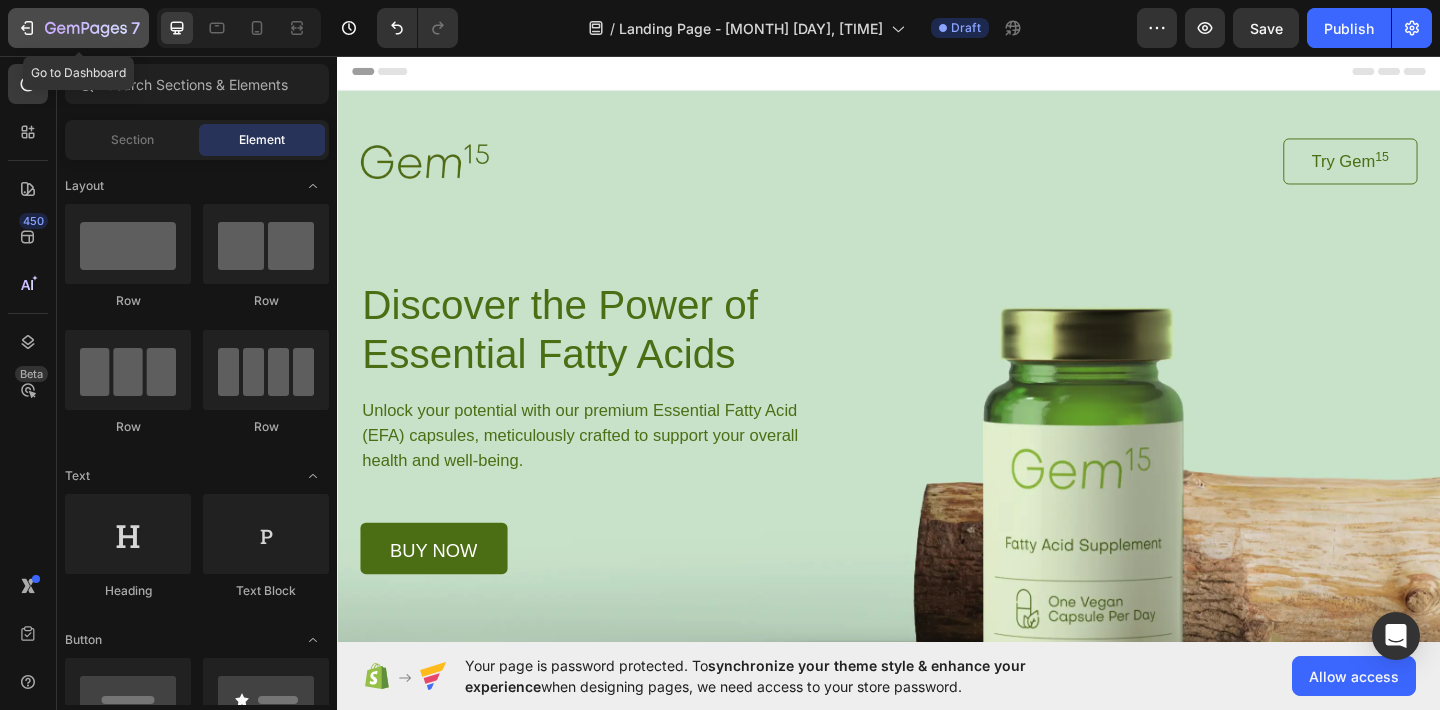 click on "7" 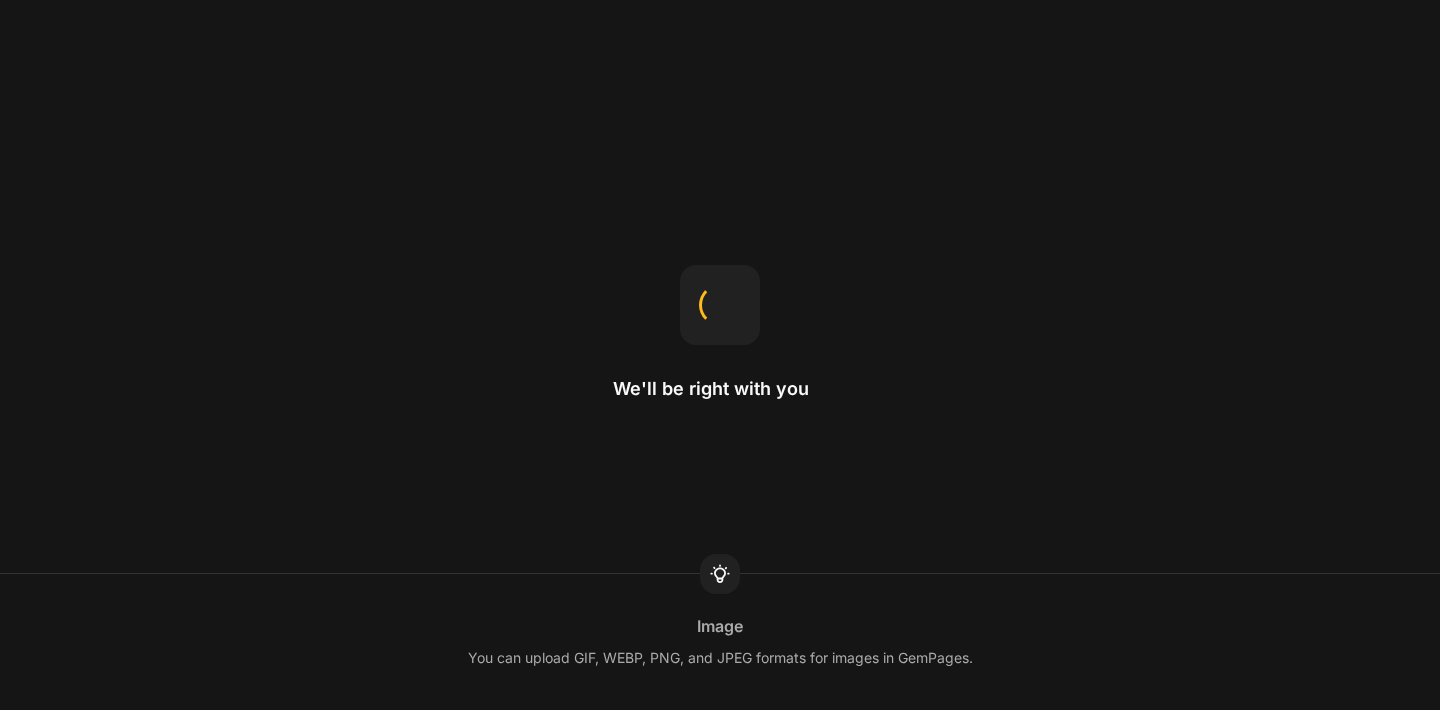 scroll, scrollTop: 0, scrollLeft: 0, axis: both 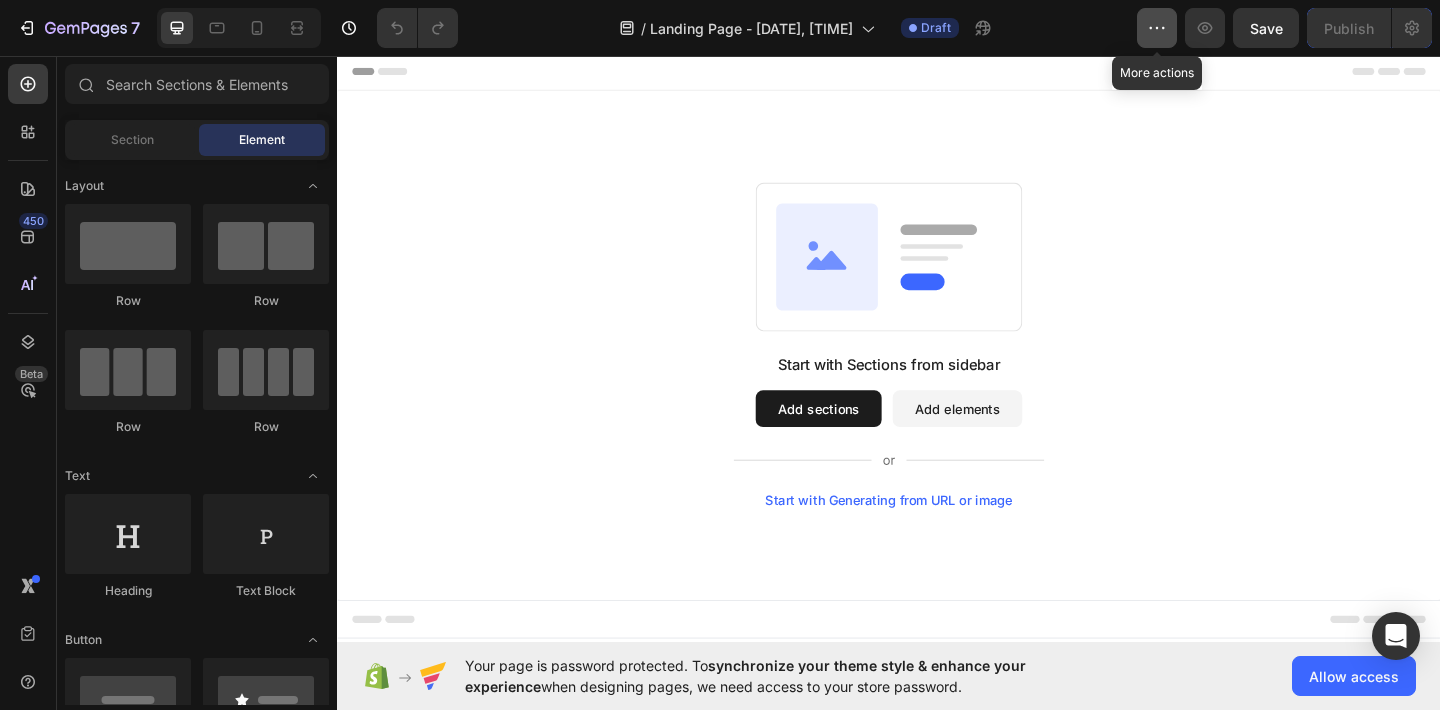 click 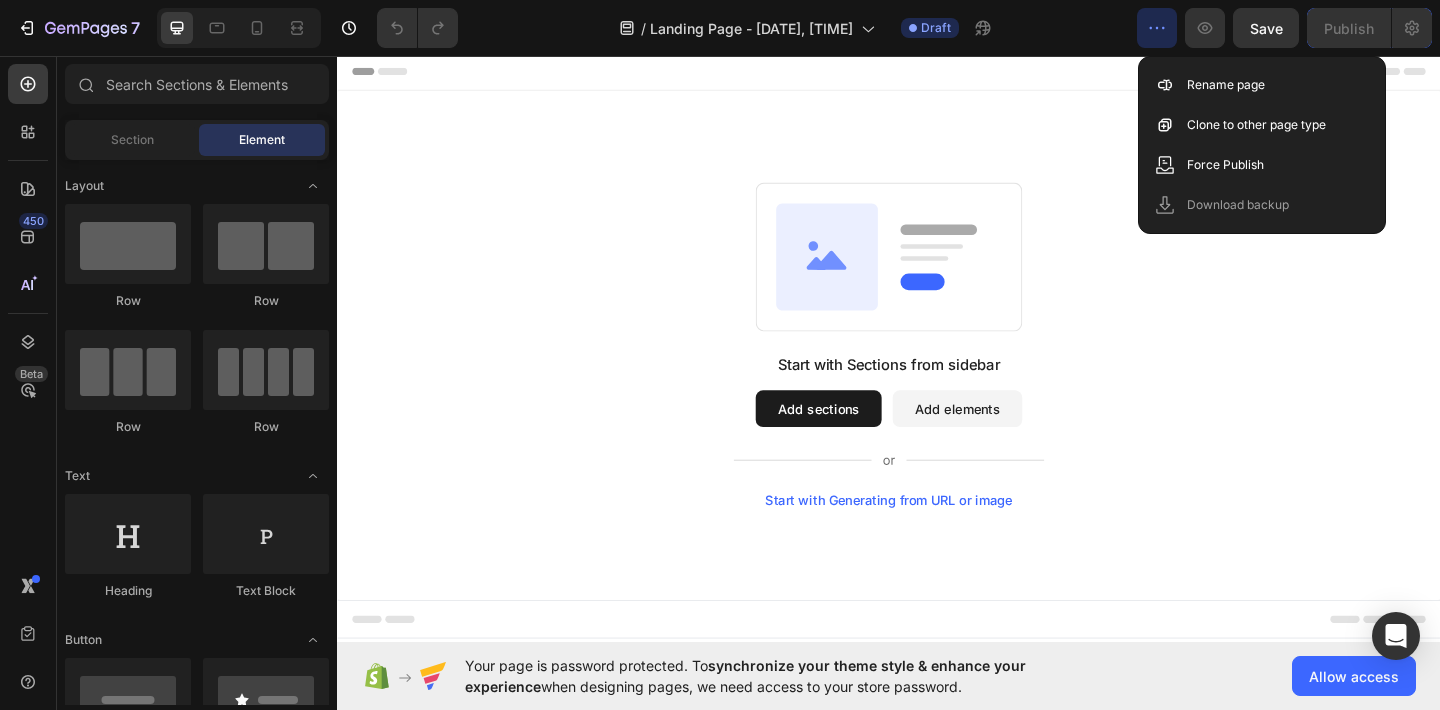 click on "Start with Sections from sidebar Add sections Add elements Start with Generating from URL or image" at bounding box center (937, 371) 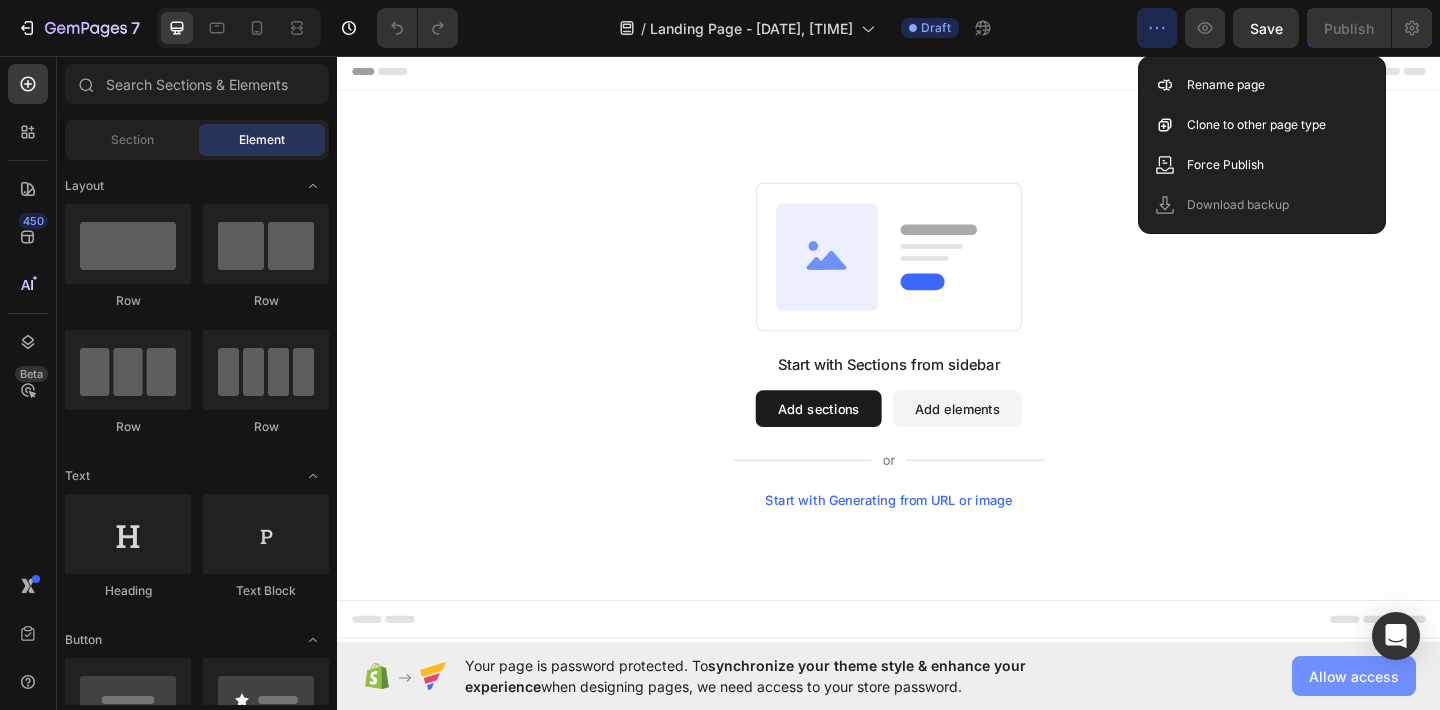 click on "Allow access" 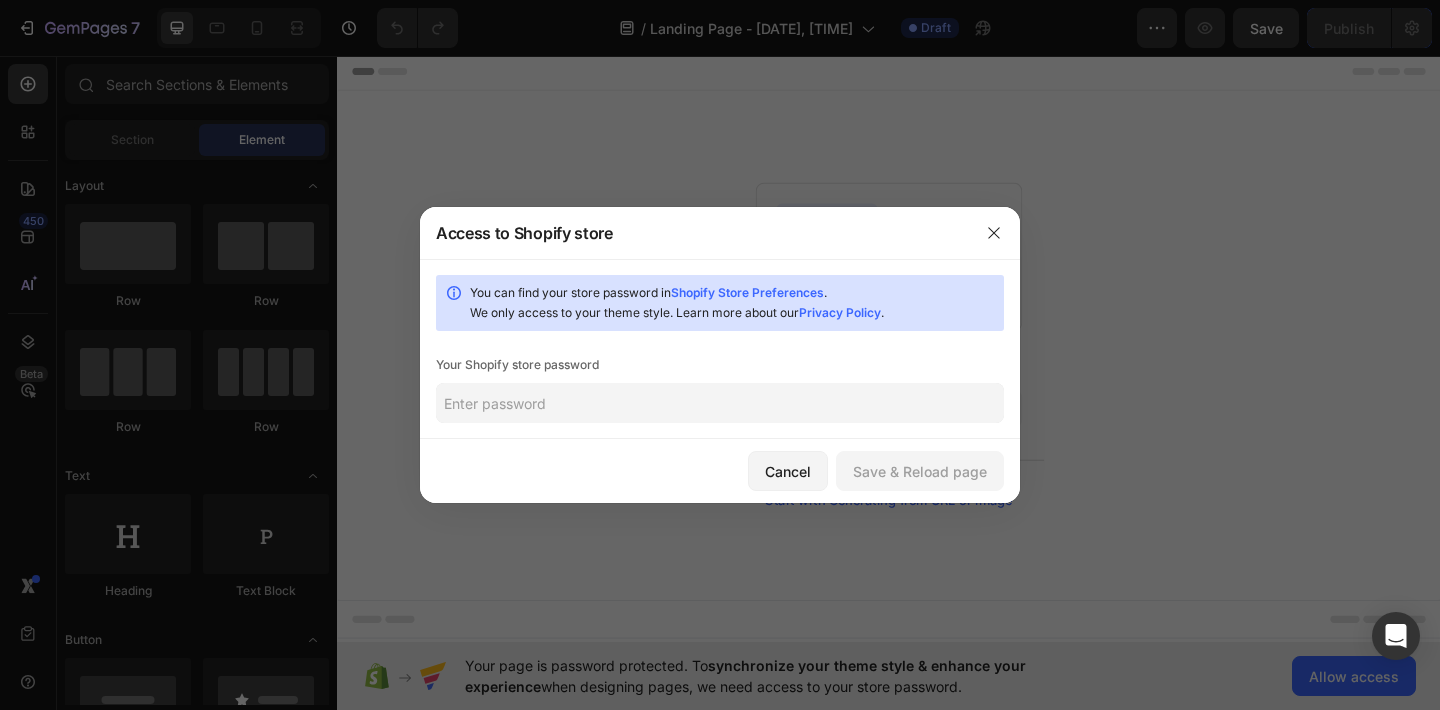 click 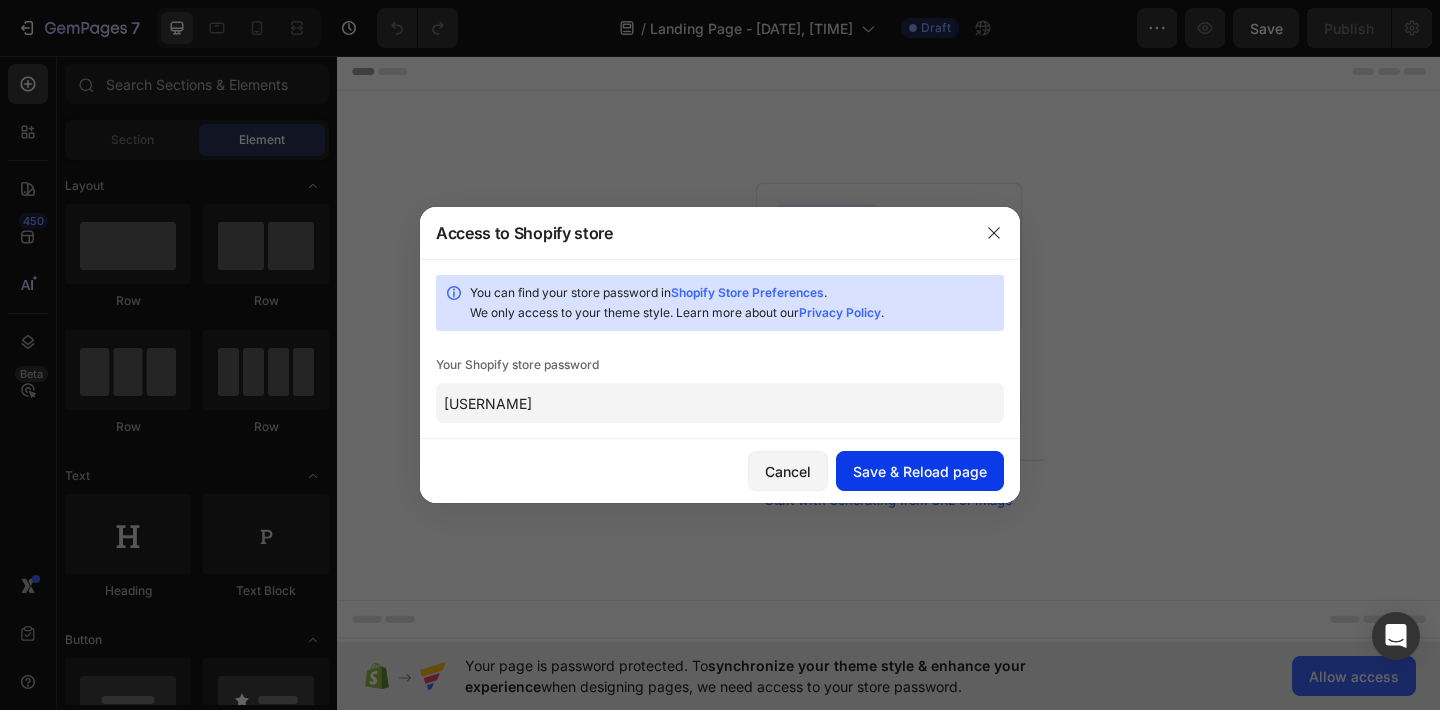 click on "Save & Reload page" at bounding box center [920, 471] 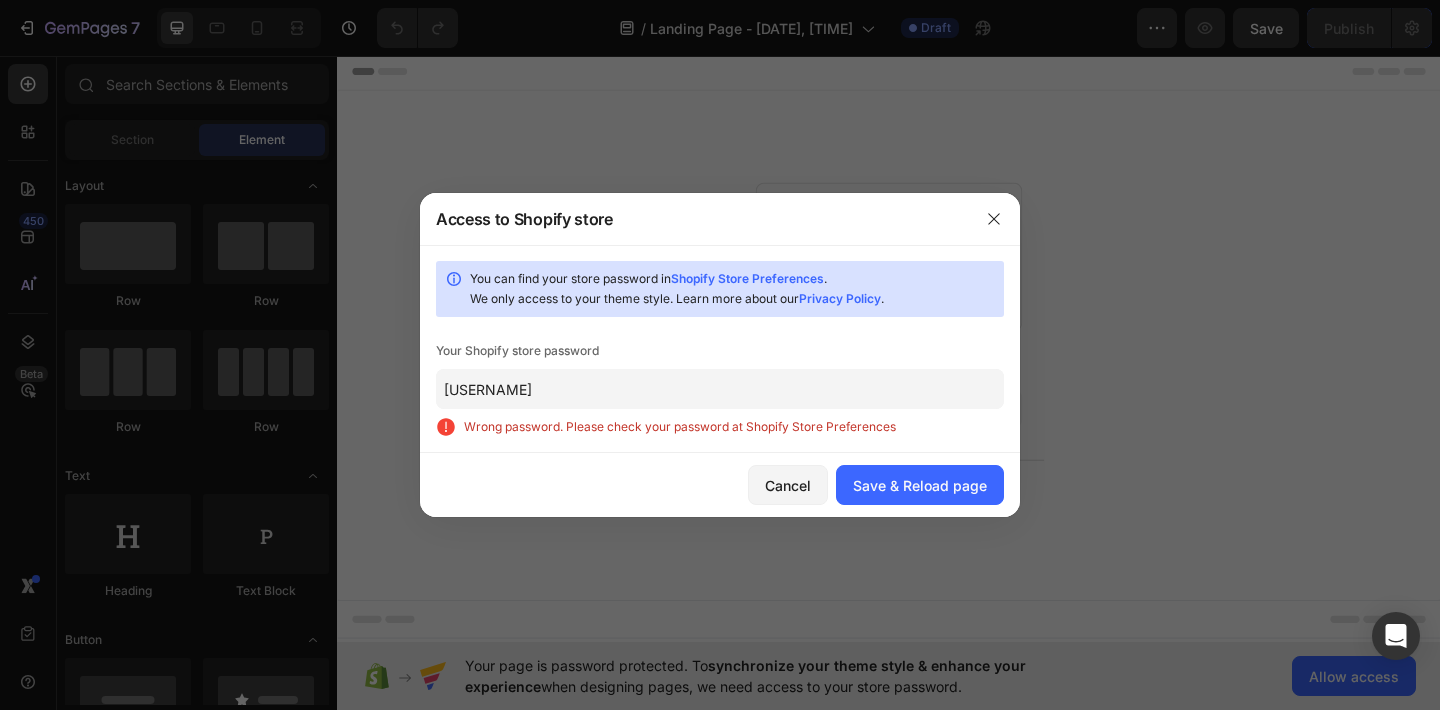click on "Shopify Store Preferences" at bounding box center [747, 278] 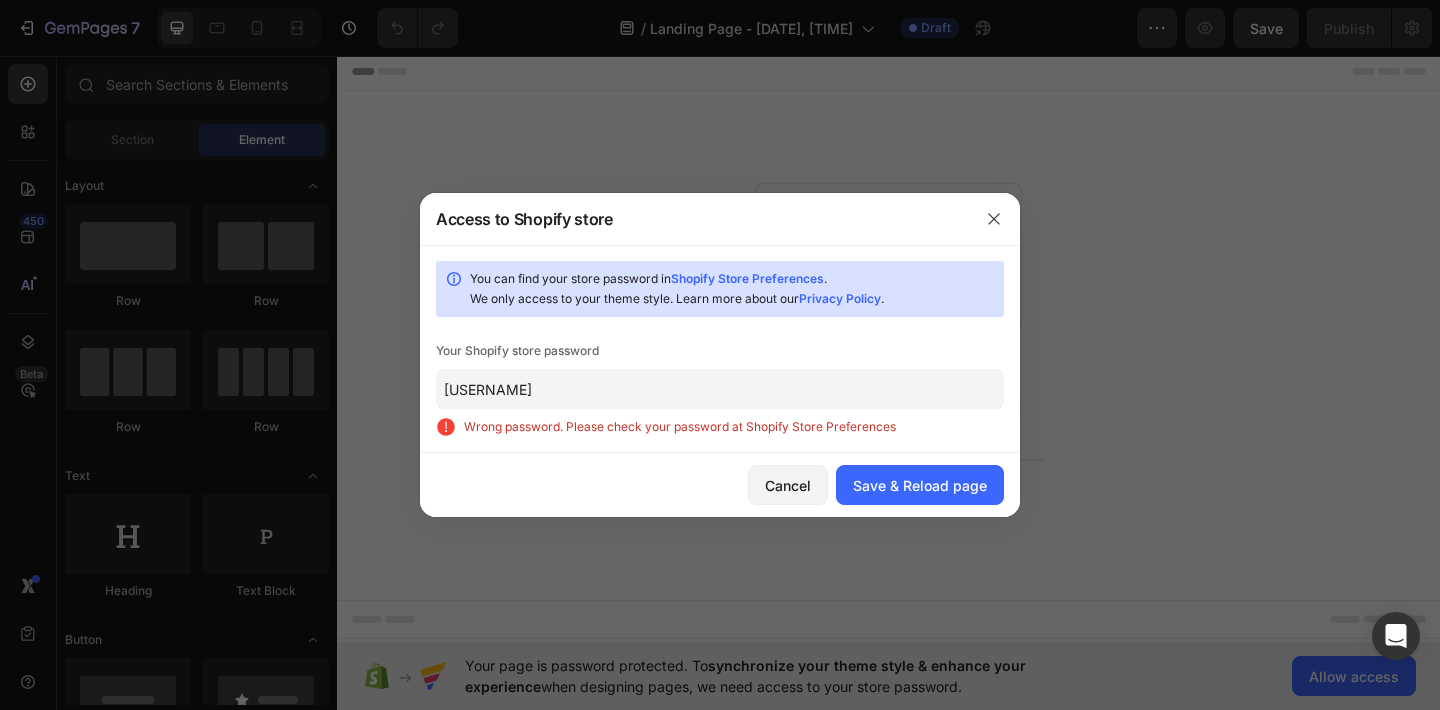 click on "EminemRonald2612-" 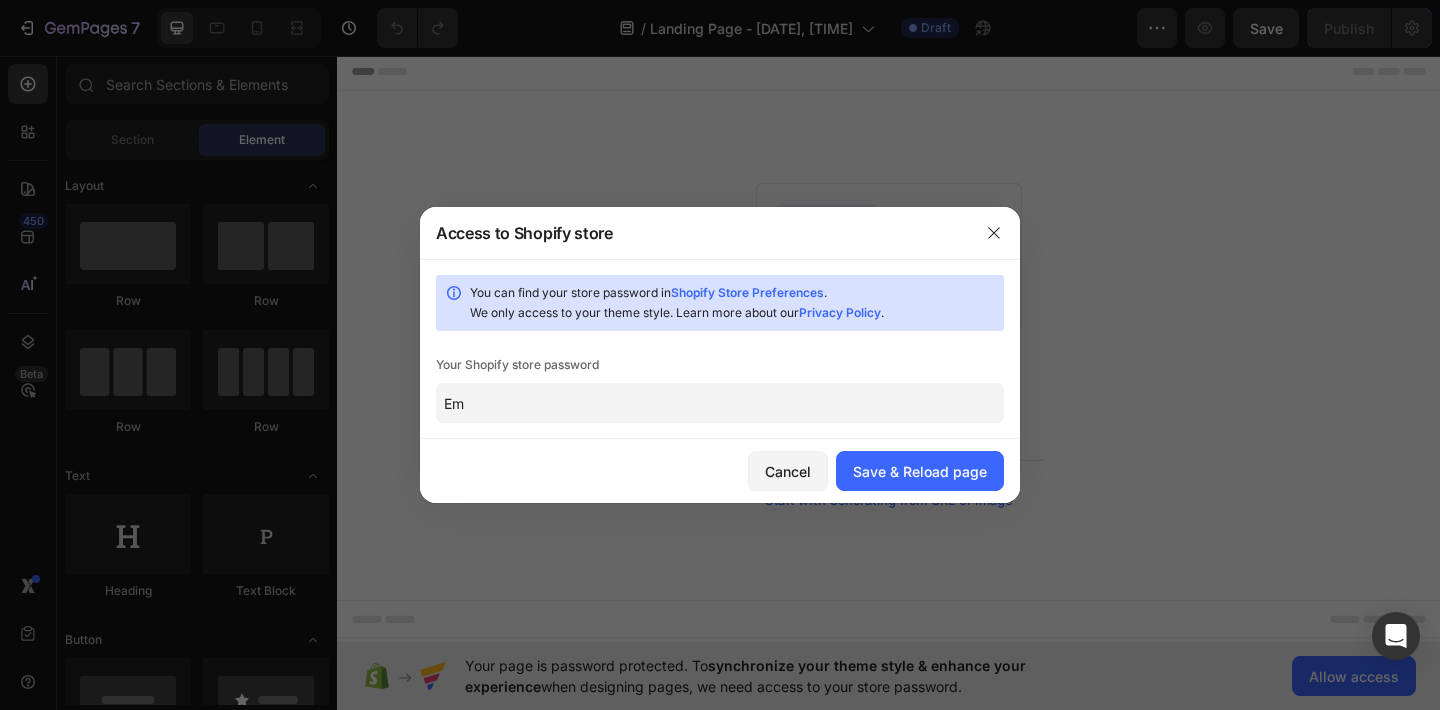 type on "E" 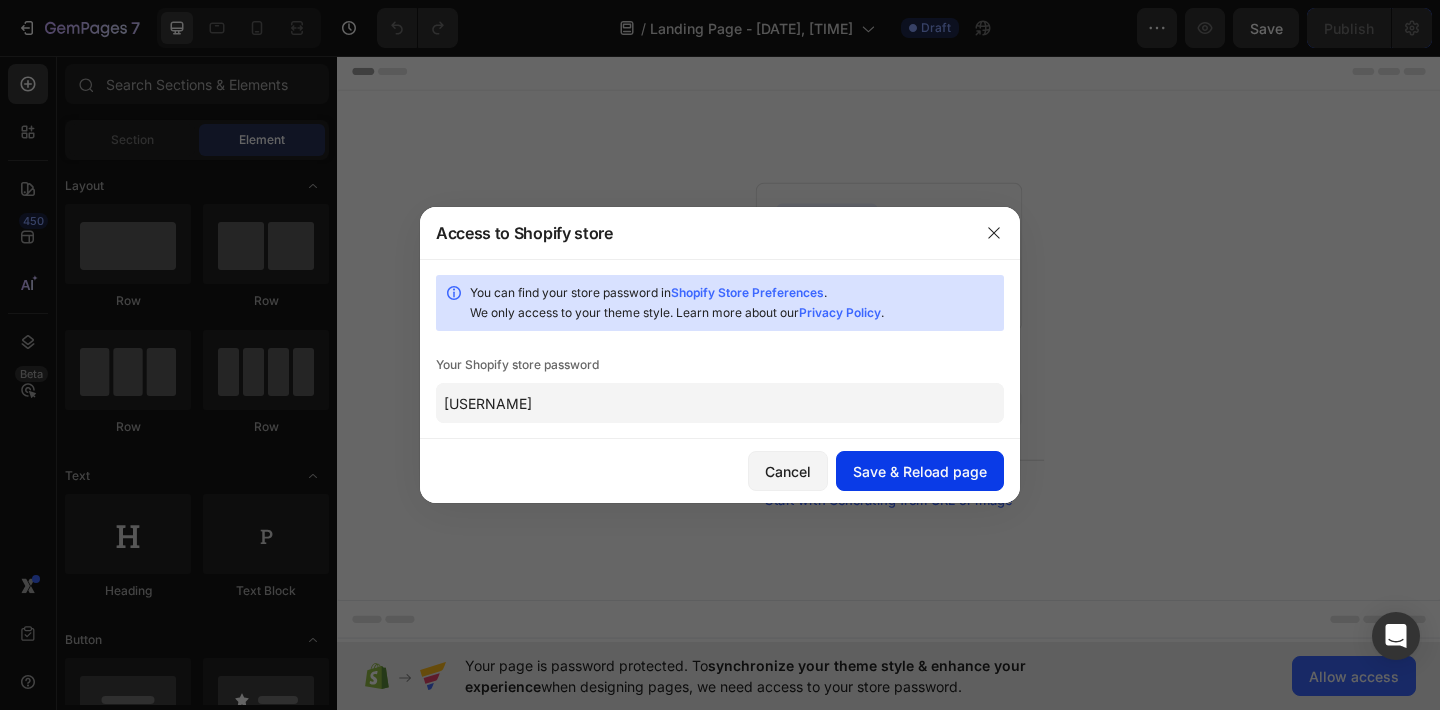 type on "eminem" 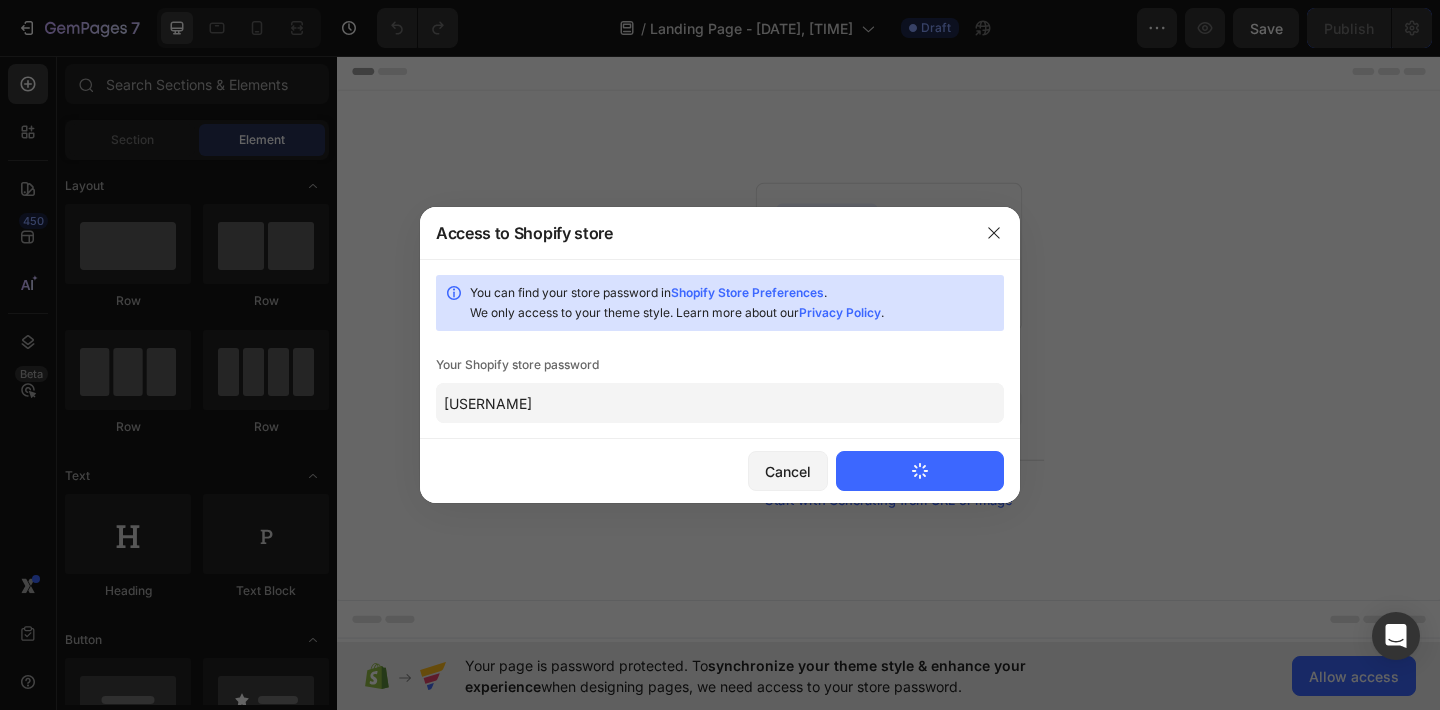 type 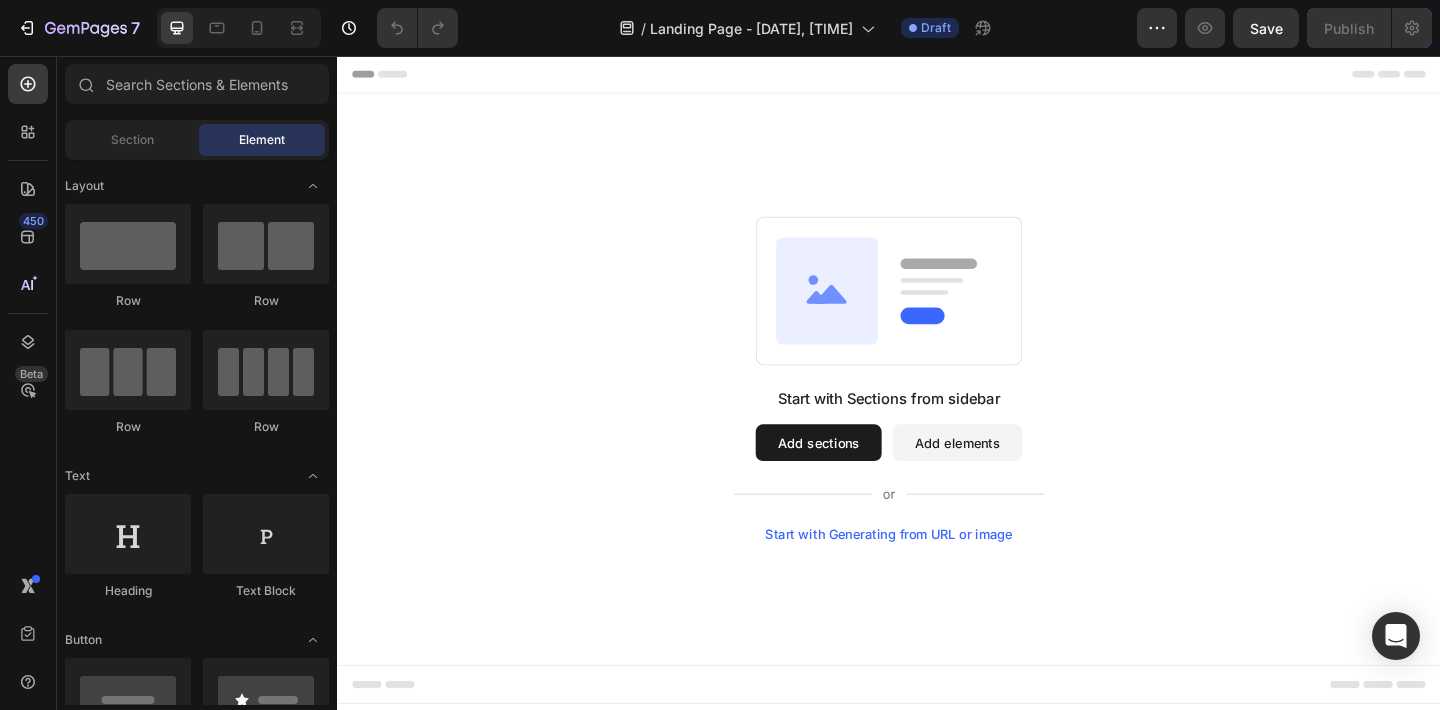 scroll, scrollTop: 0, scrollLeft: 0, axis: both 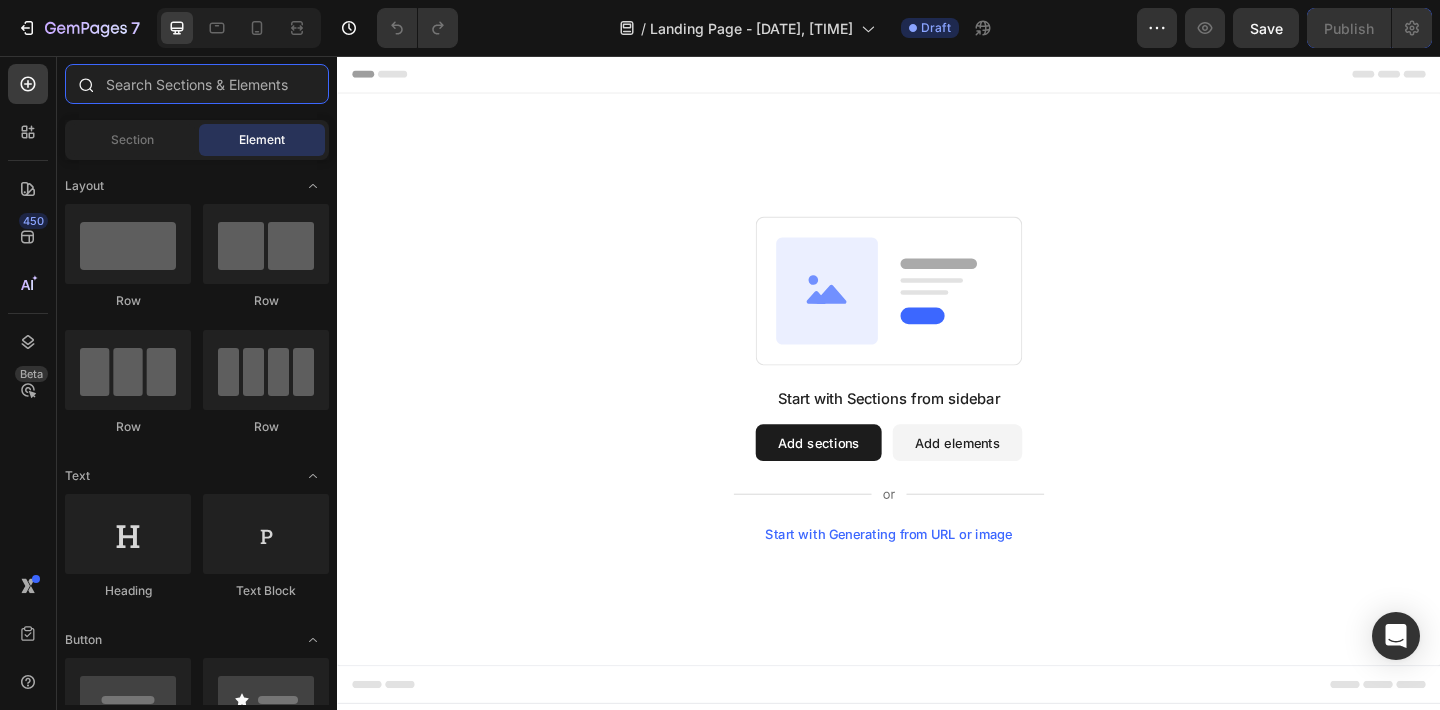 click at bounding box center (197, 84) 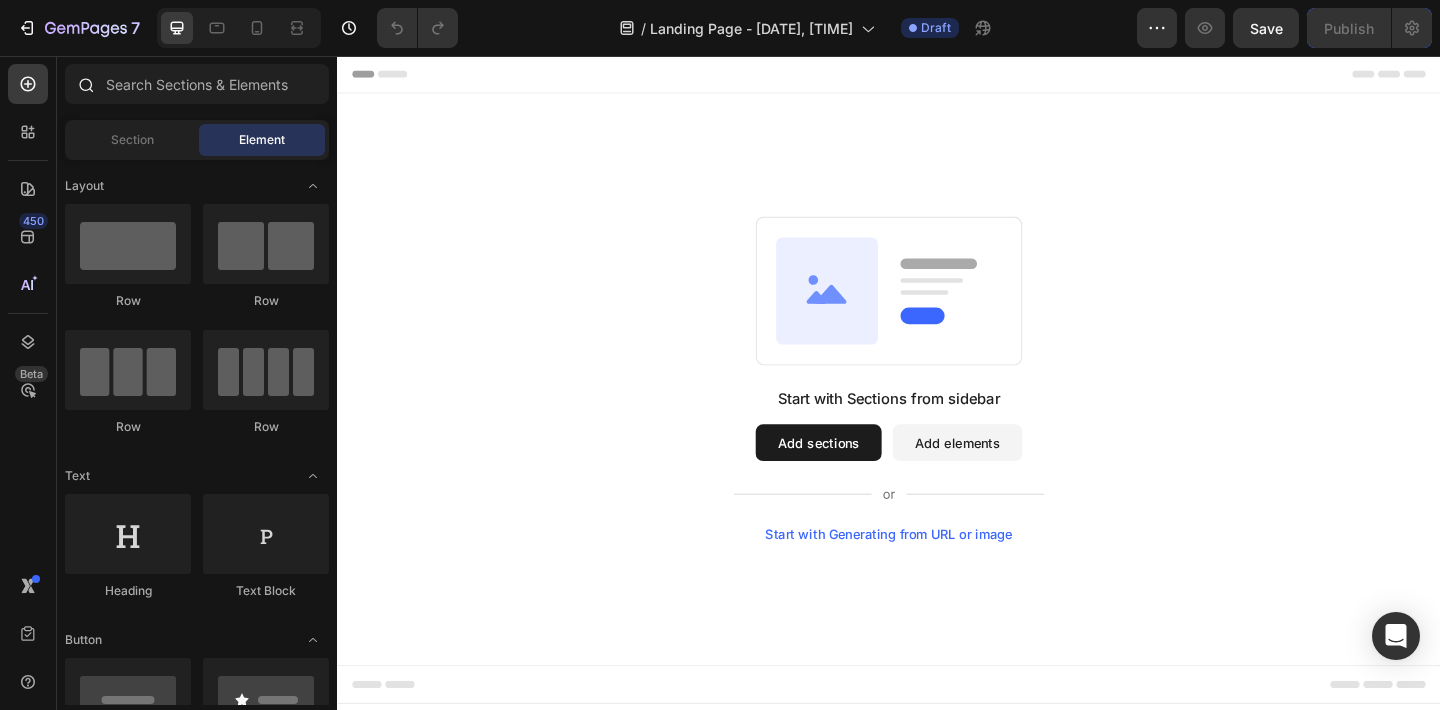 click 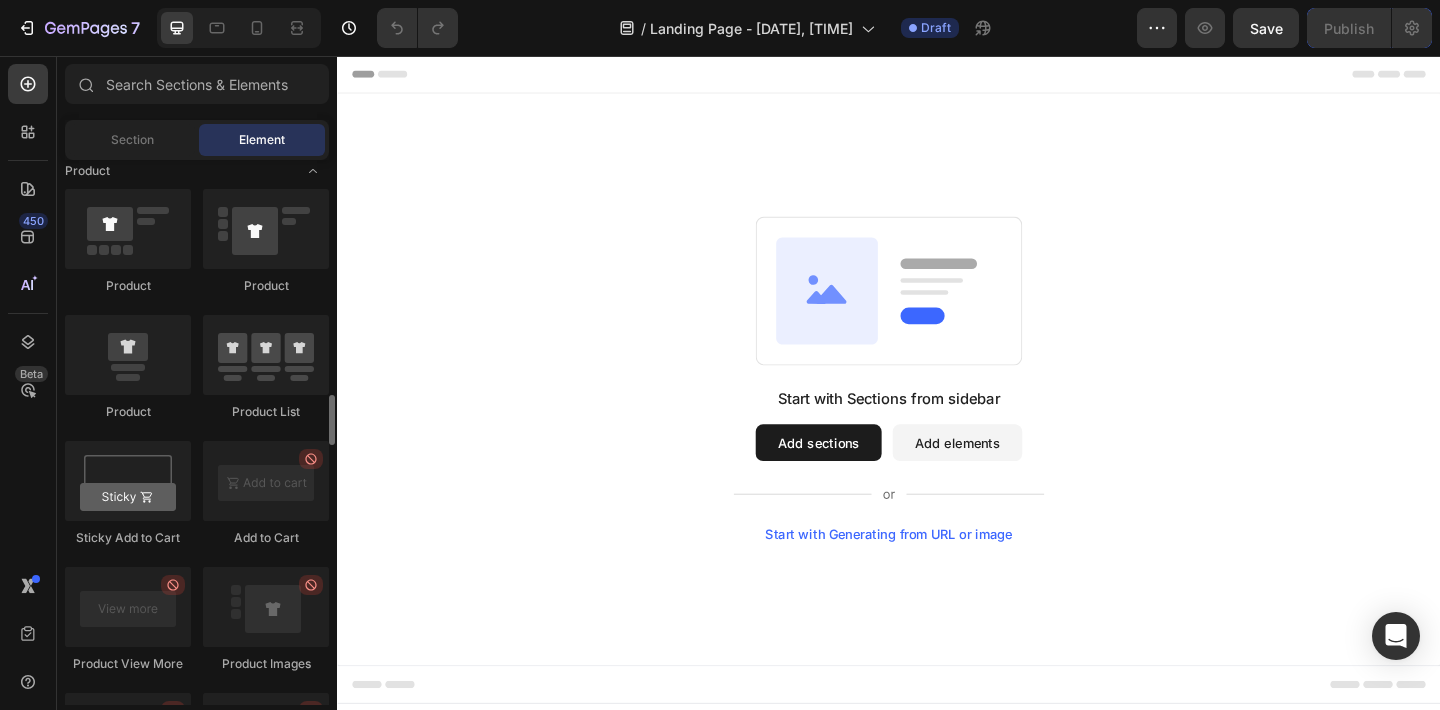 scroll, scrollTop: 2561, scrollLeft: 0, axis: vertical 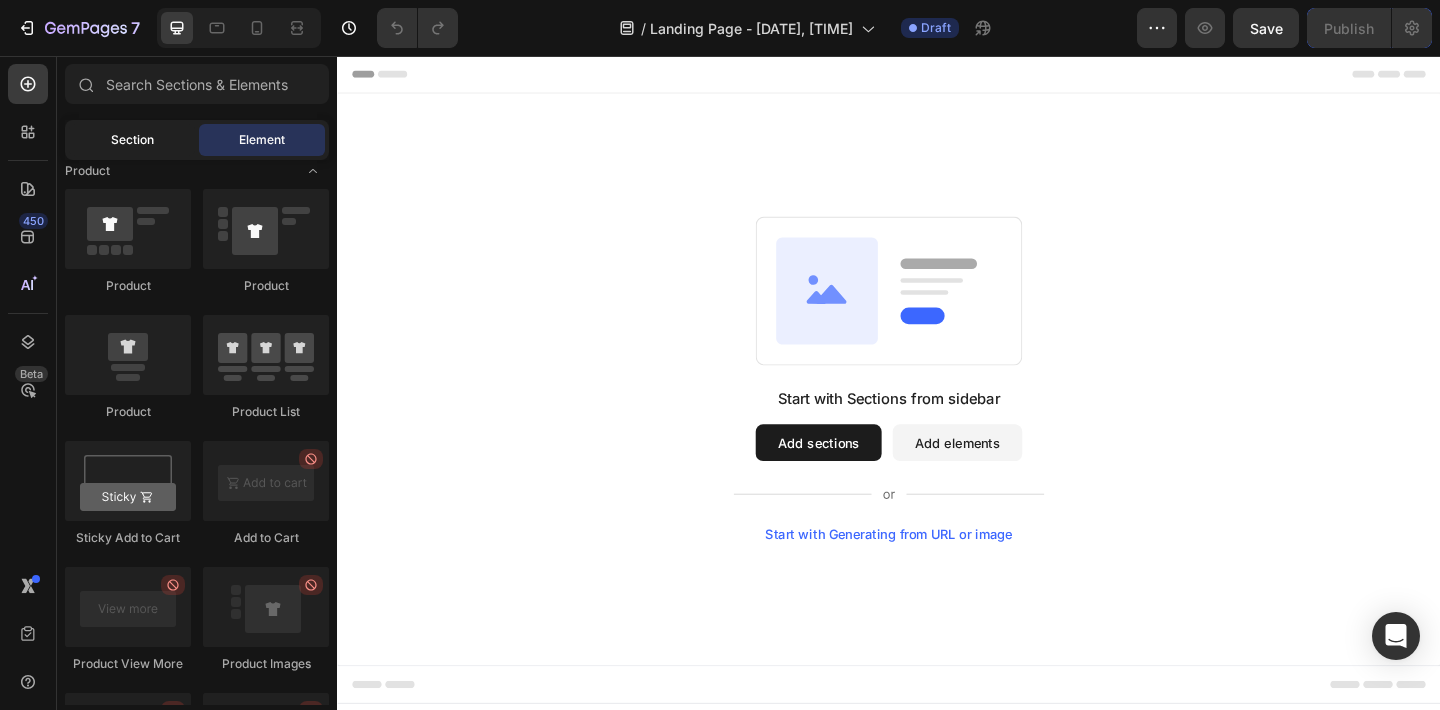 click on "Section" 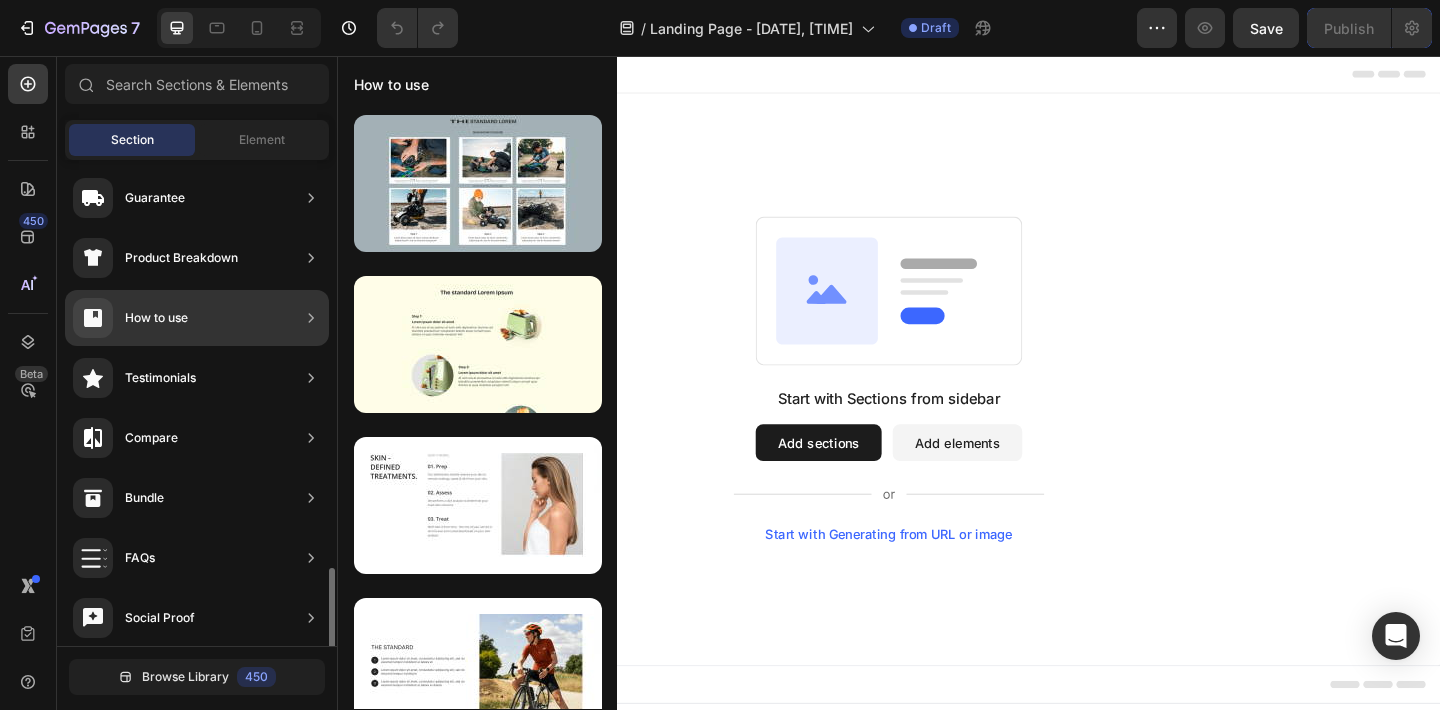 scroll, scrollTop: 0, scrollLeft: 0, axis: both 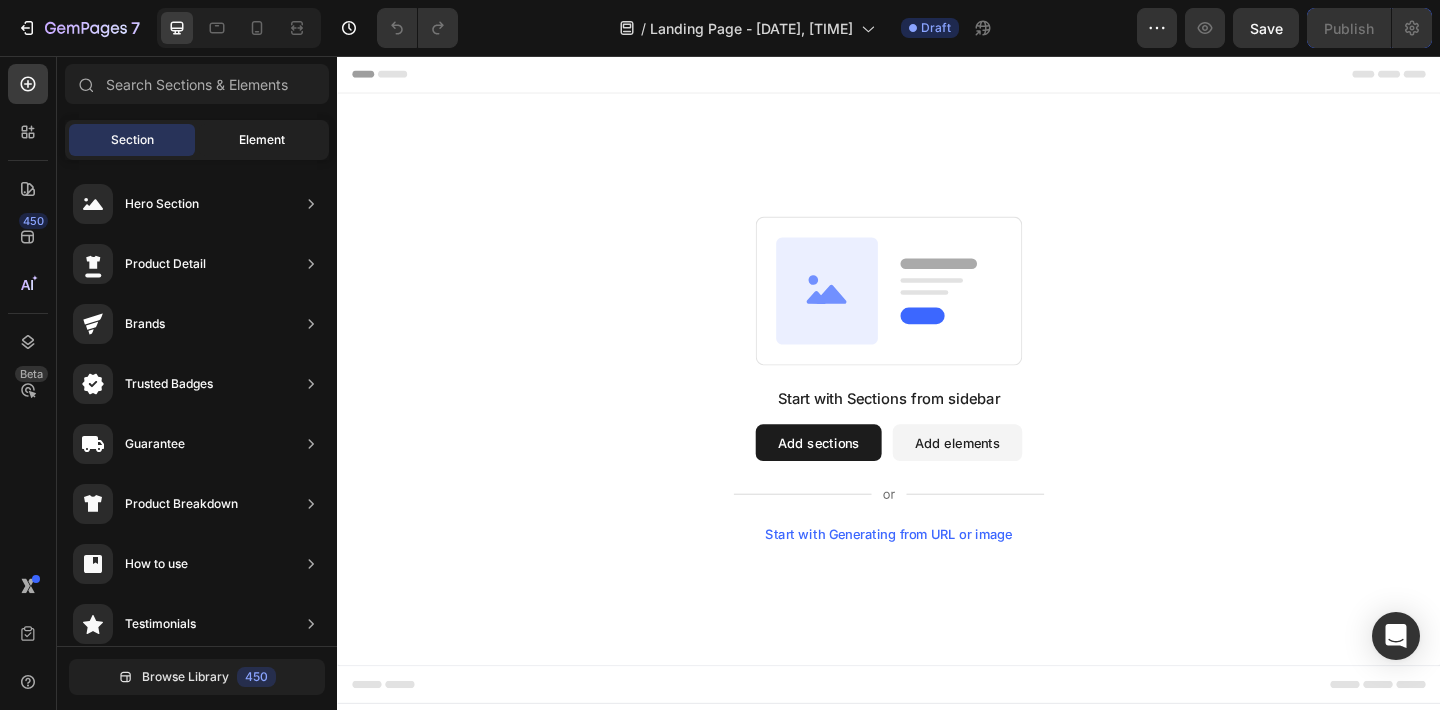 click on "Element" at bounding box center [262, 140] 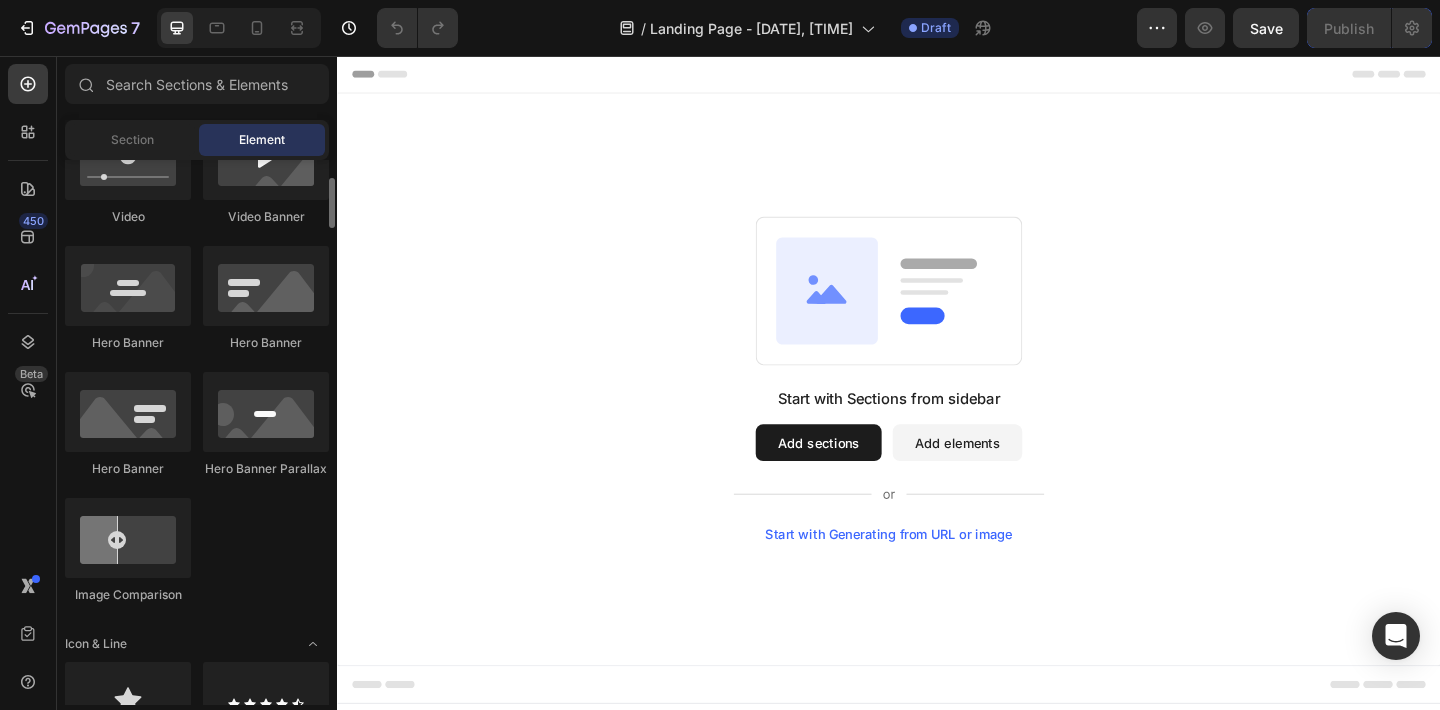 scroll, scrollTop: 0, scrollLeft: 0, axis: both 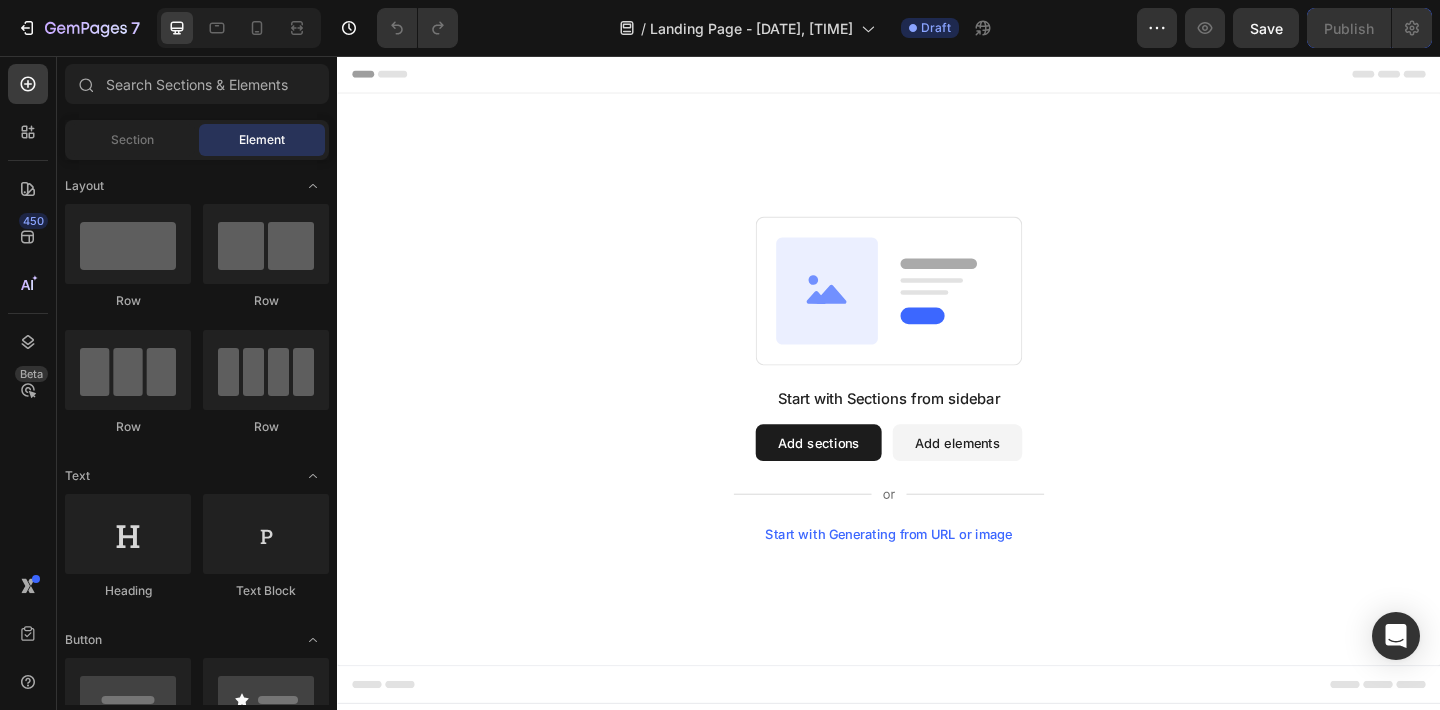 click on "Add elements" at bounding box center [1011, 477] 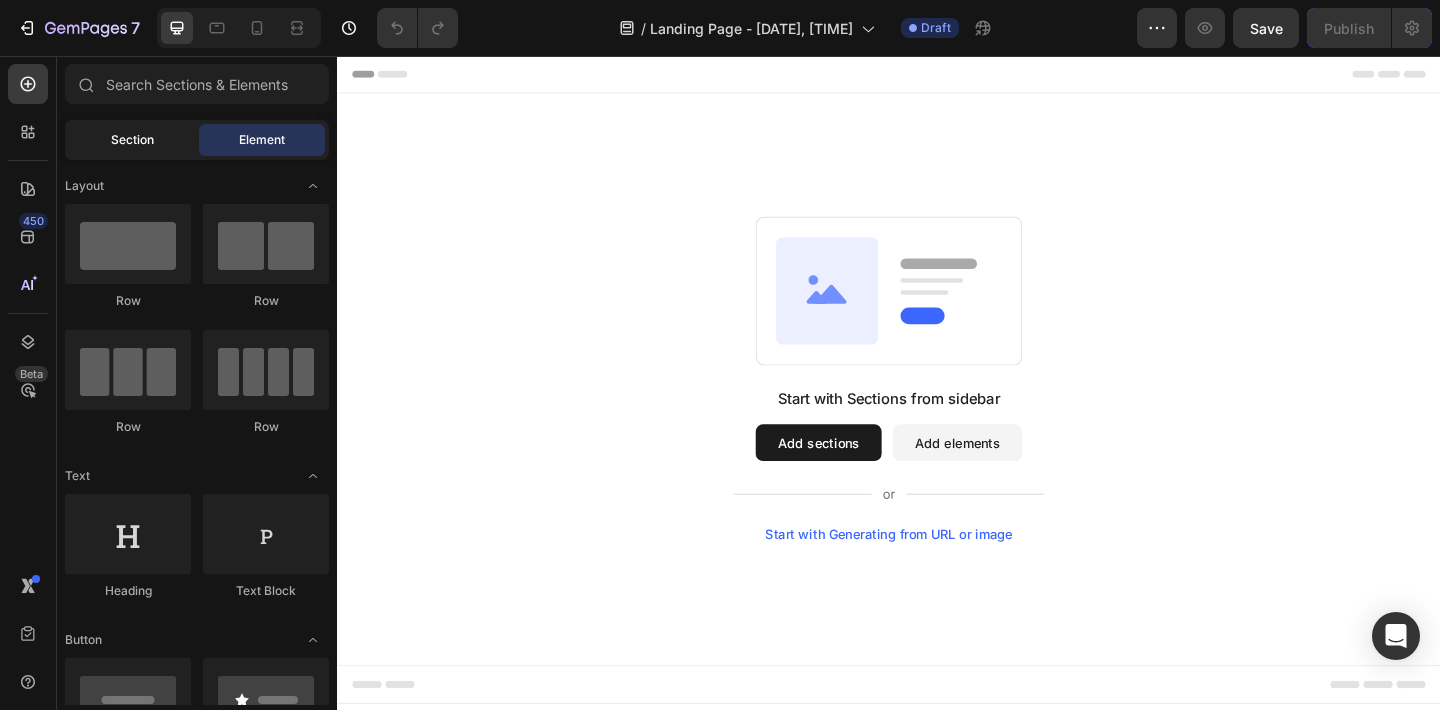 click on "Section" 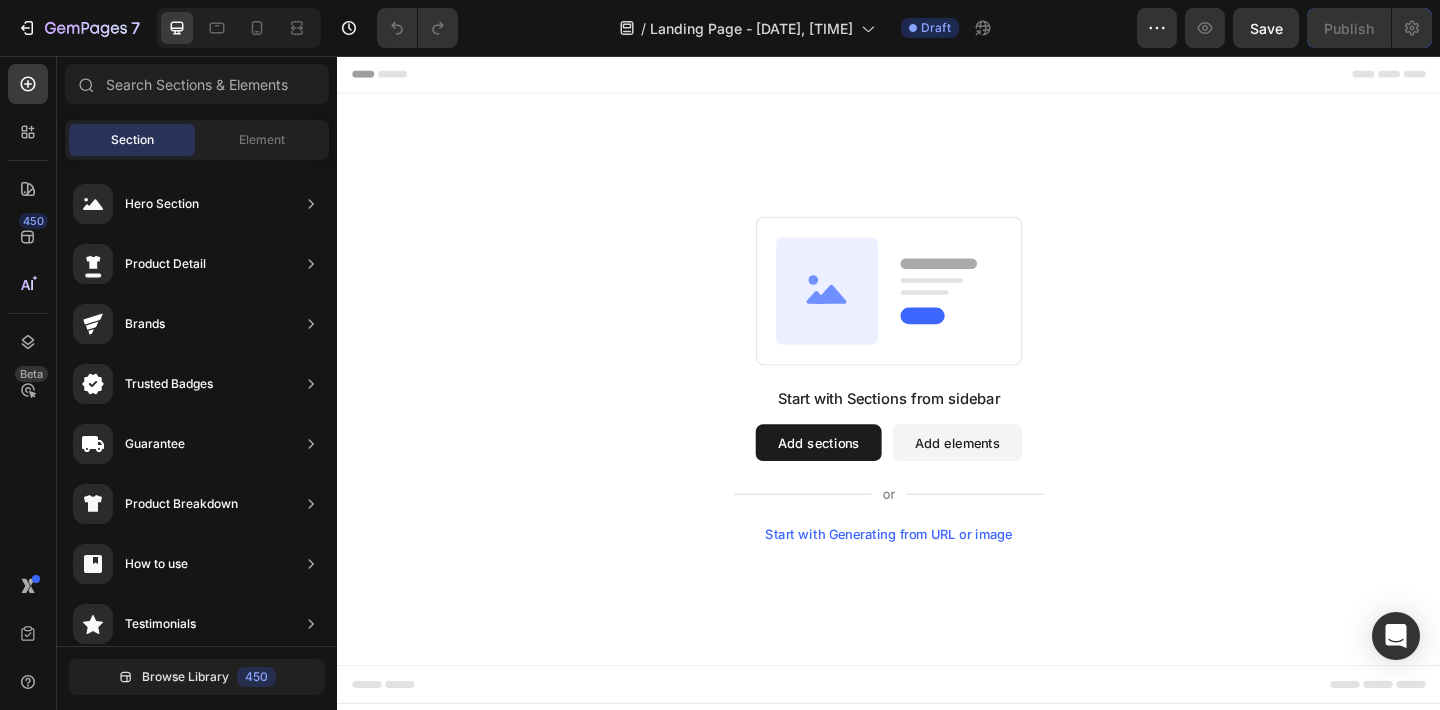 click on "Add sections" at bounding box center (860, 477) 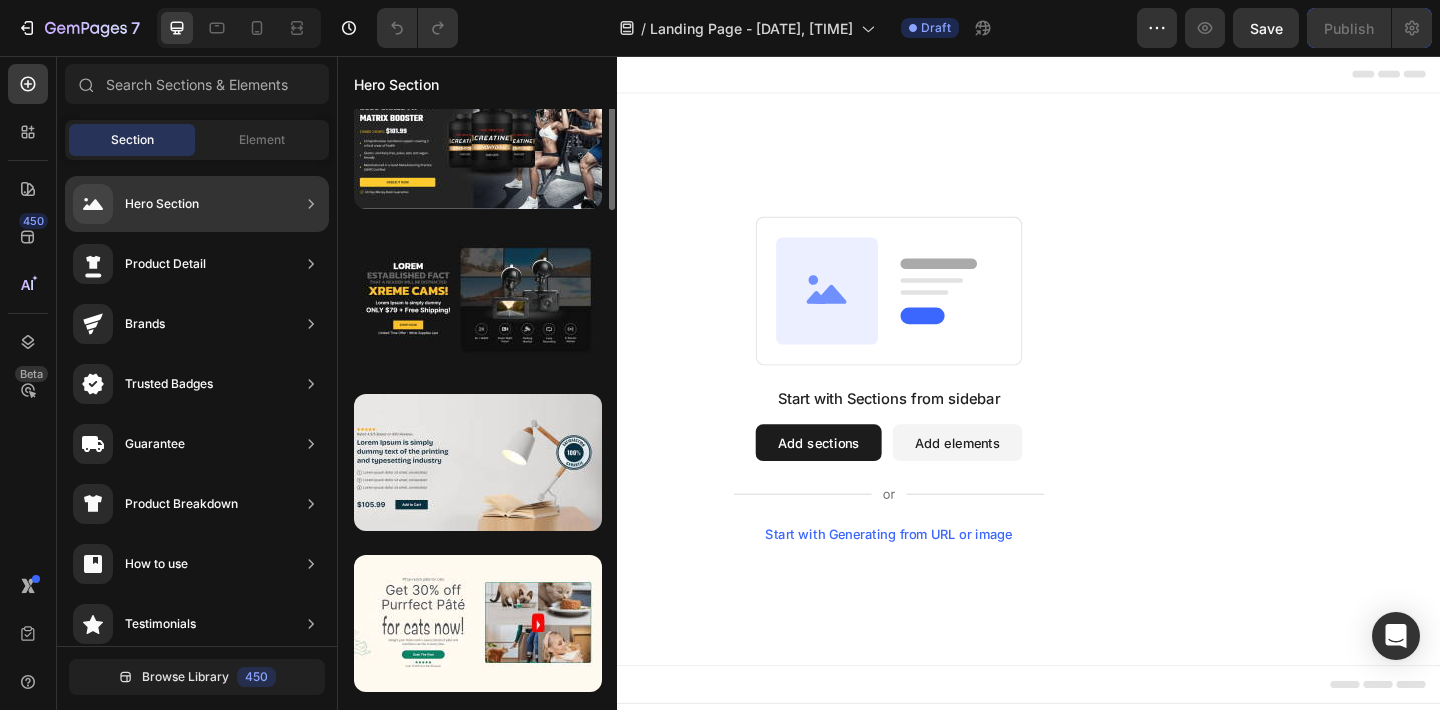 scroll, scrollTop: 0, scrollLeft: 0, axis: both 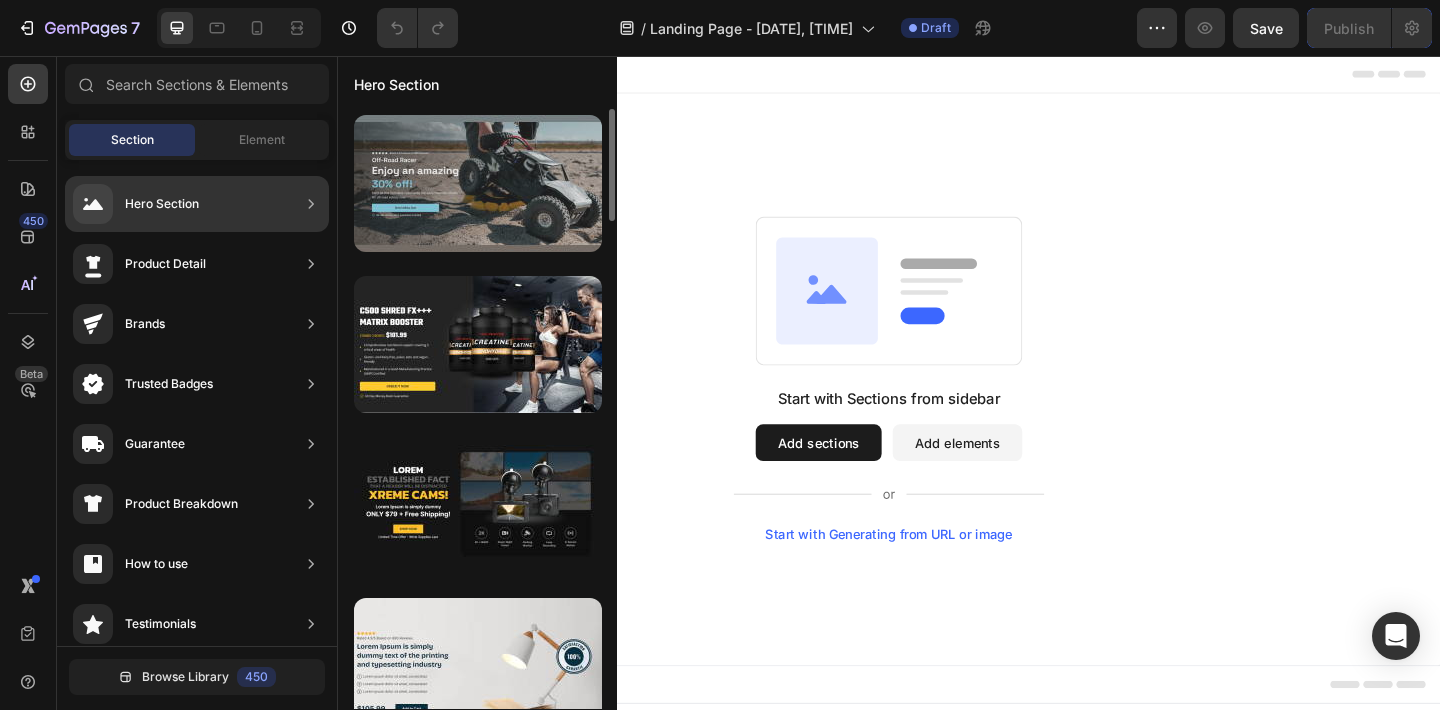 click at bounding box center (478, 183) 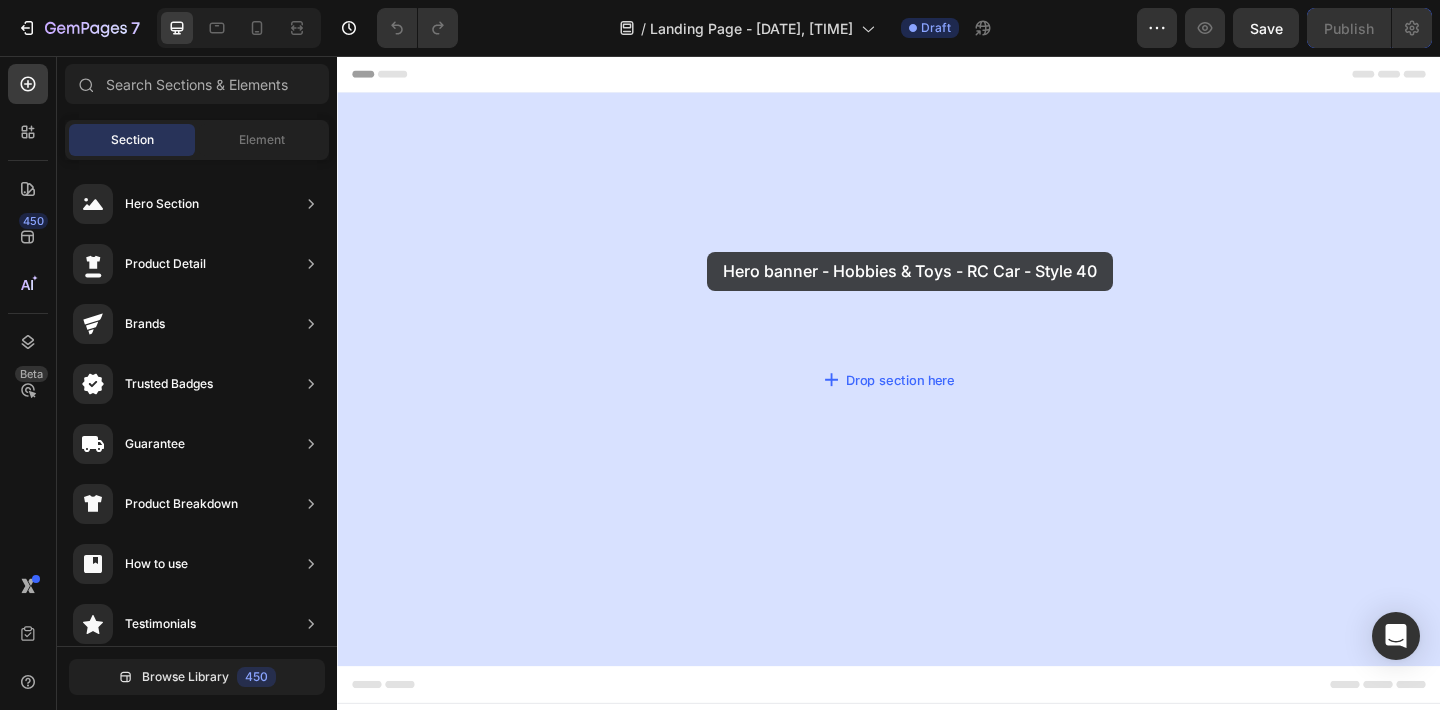 drag, startPoint x: 826, startPoint y: 244, endPoint x: 740, endPoint y: 269, distance: 89.560036 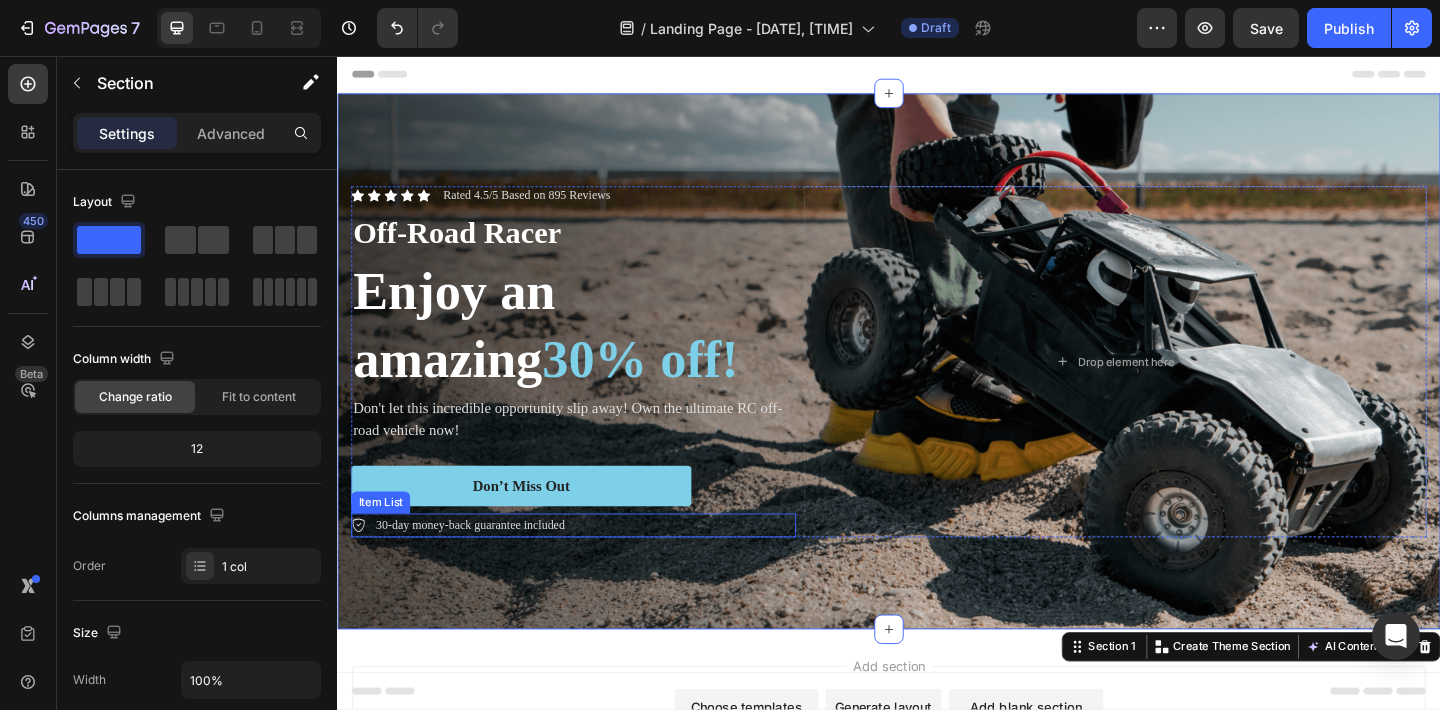 scroll, scrollTop: 0, scrollLeft: 0, axis: both 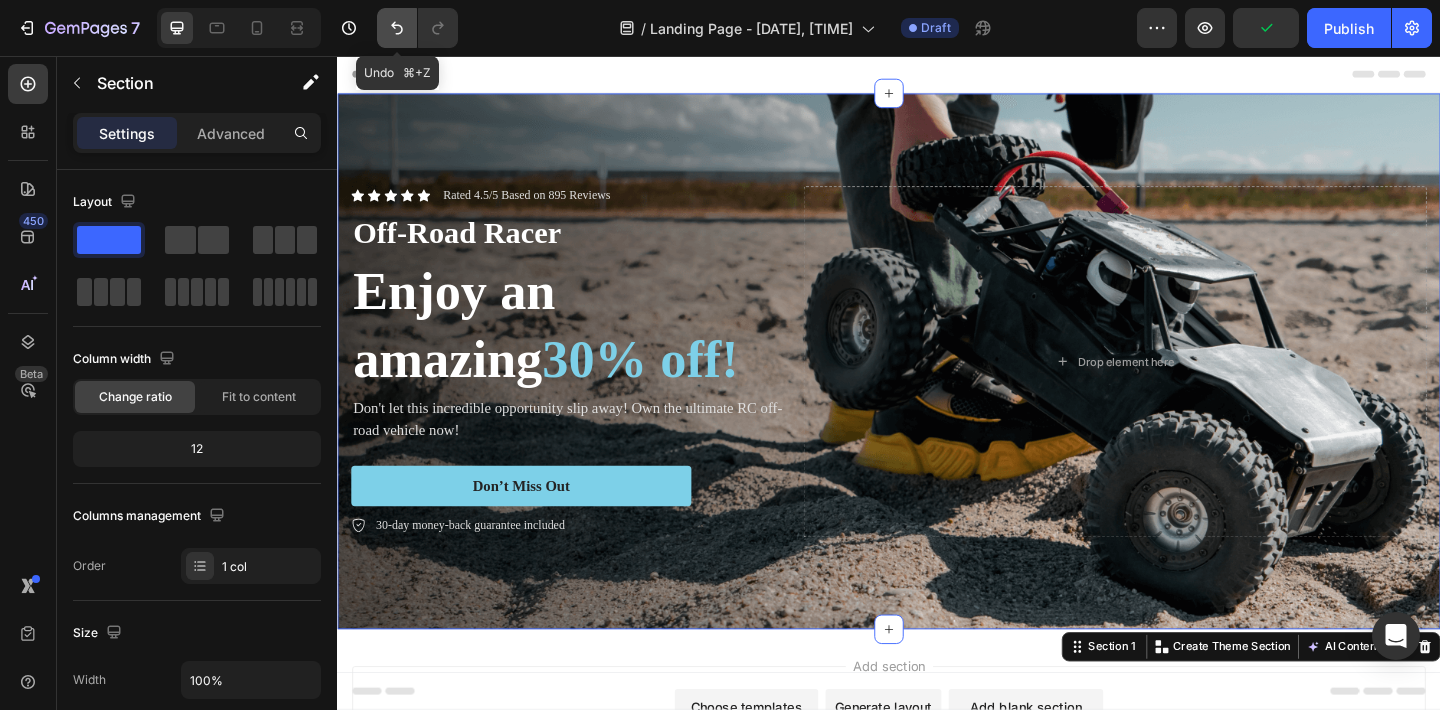 click 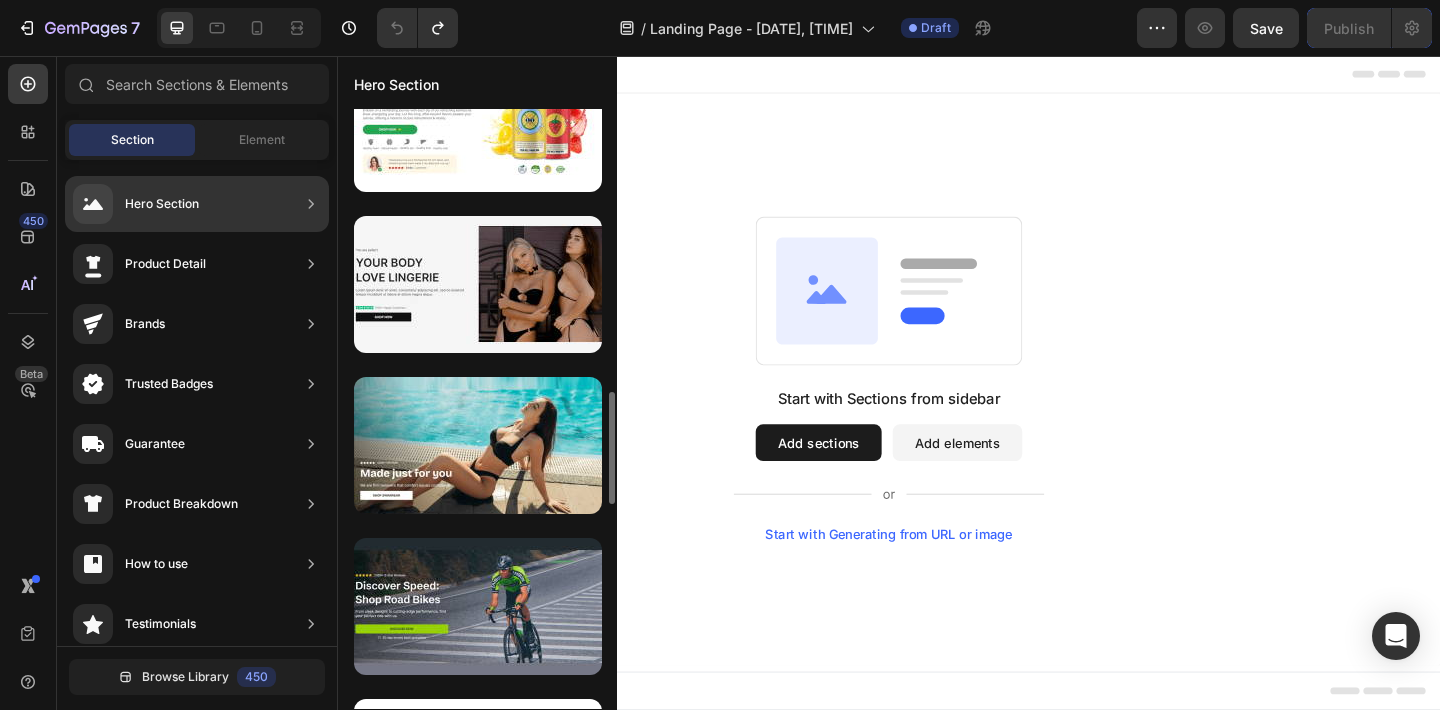 scroll, scrollTop: 1510, scrollLeft: 0, axis: vertical 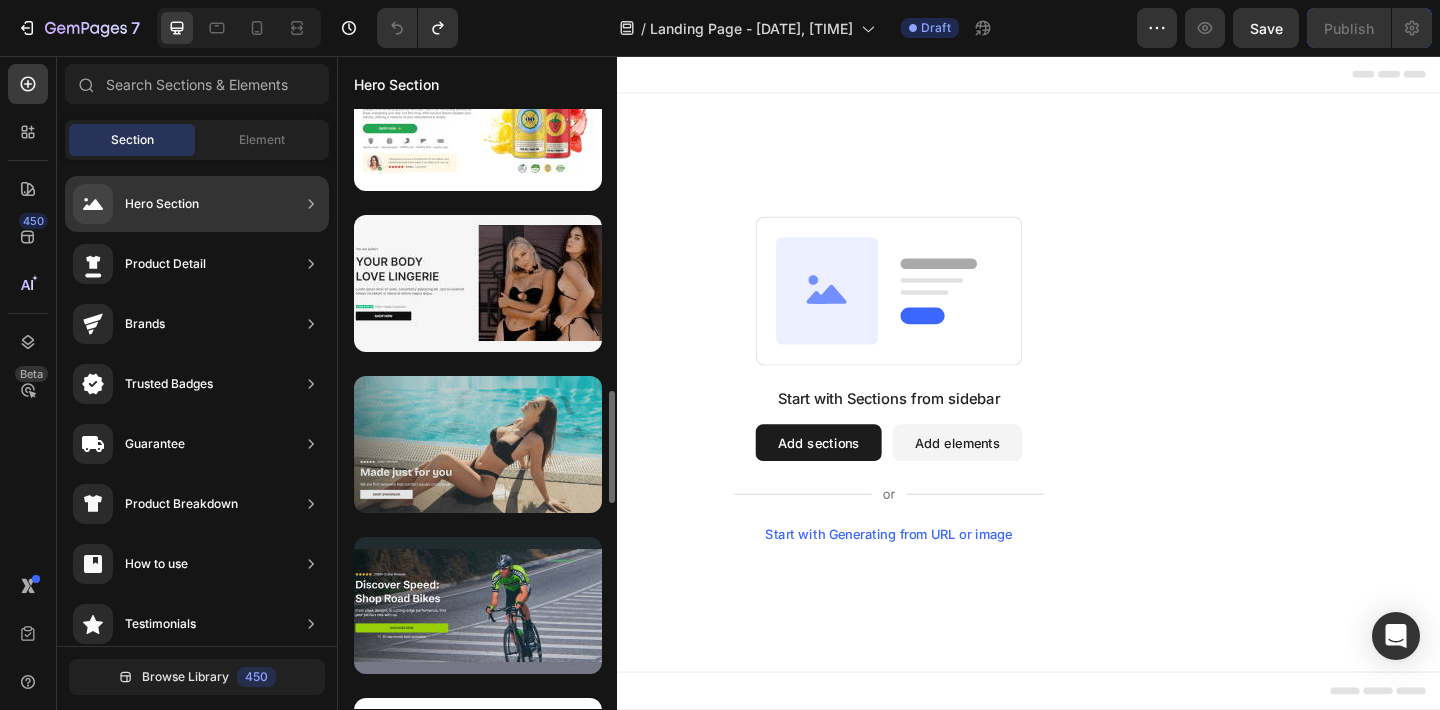 click at bounding box center (478, 444) 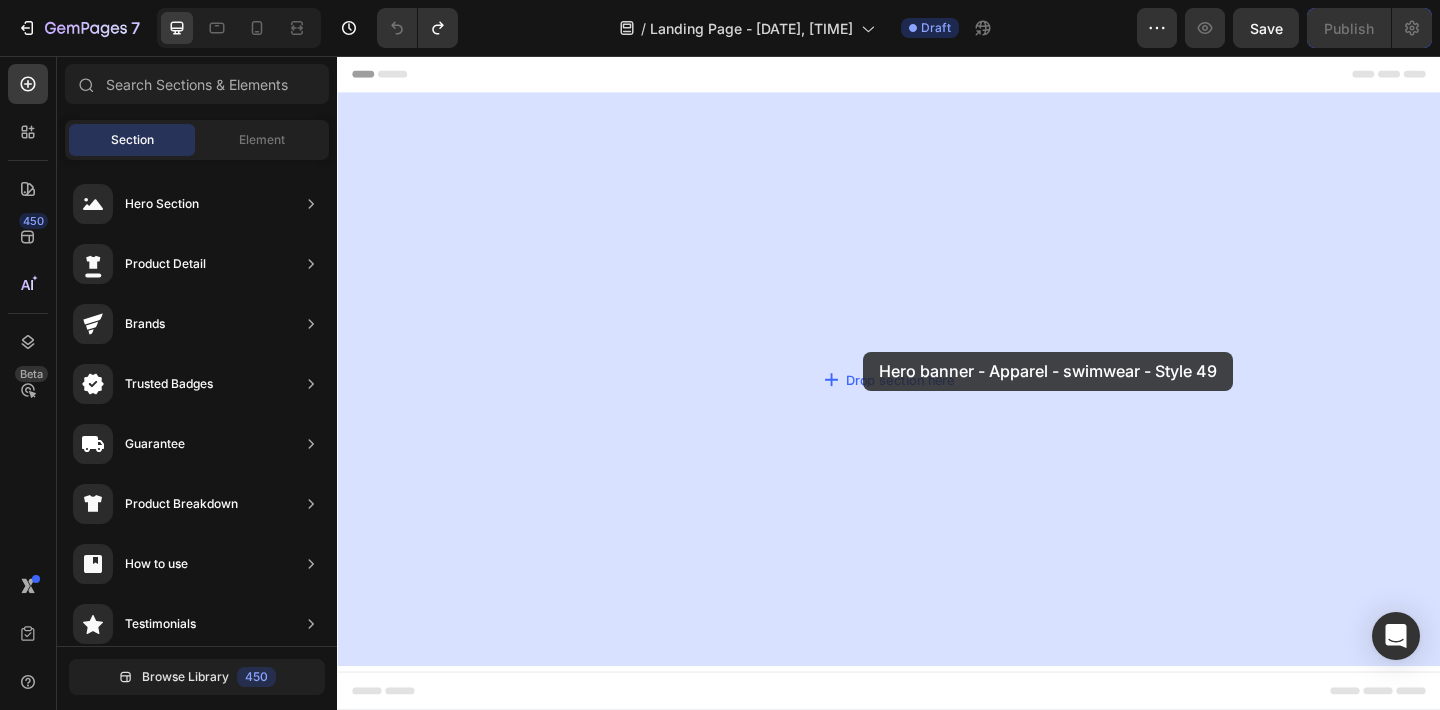 drag, startPoint x: 856, startPoint y: 522, endPoint x: 909, endPoint y: 378, distance: 153.4438 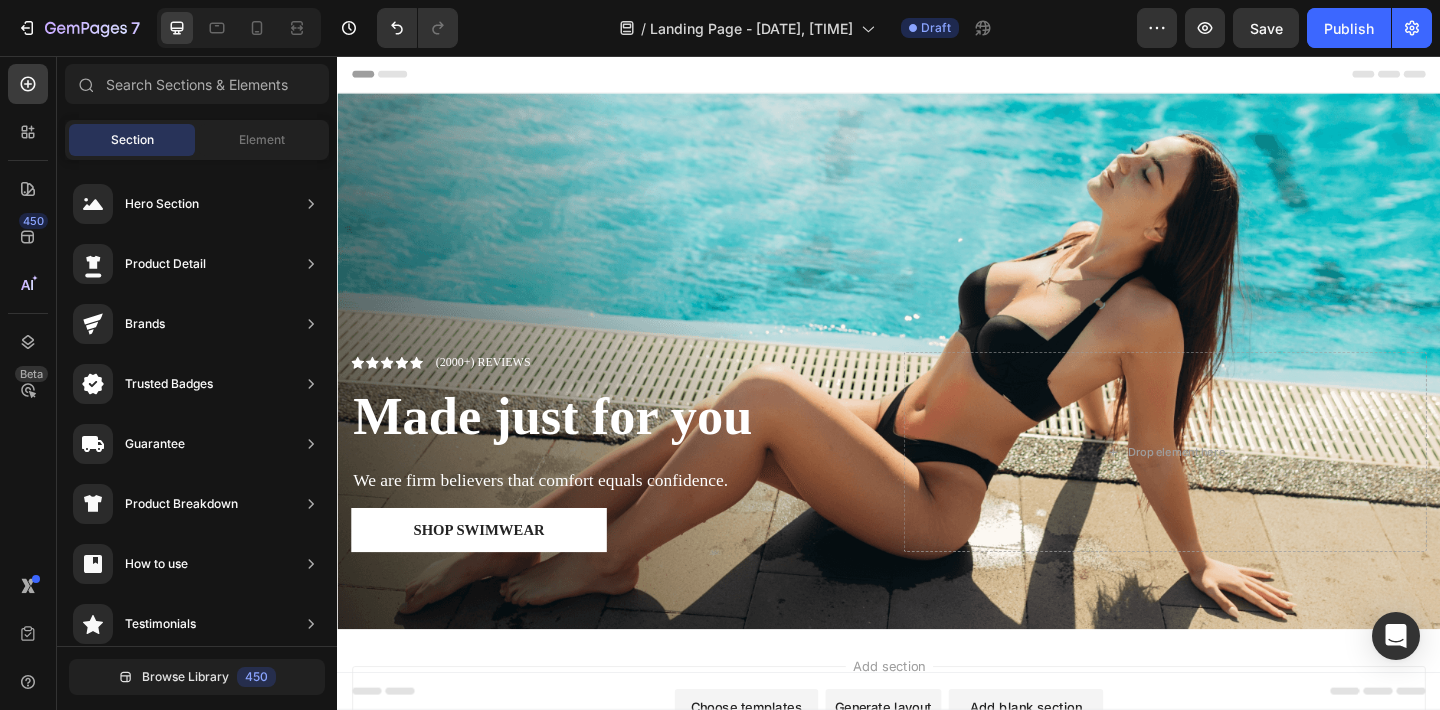 click on "Header" at bounding box center [394, 76] 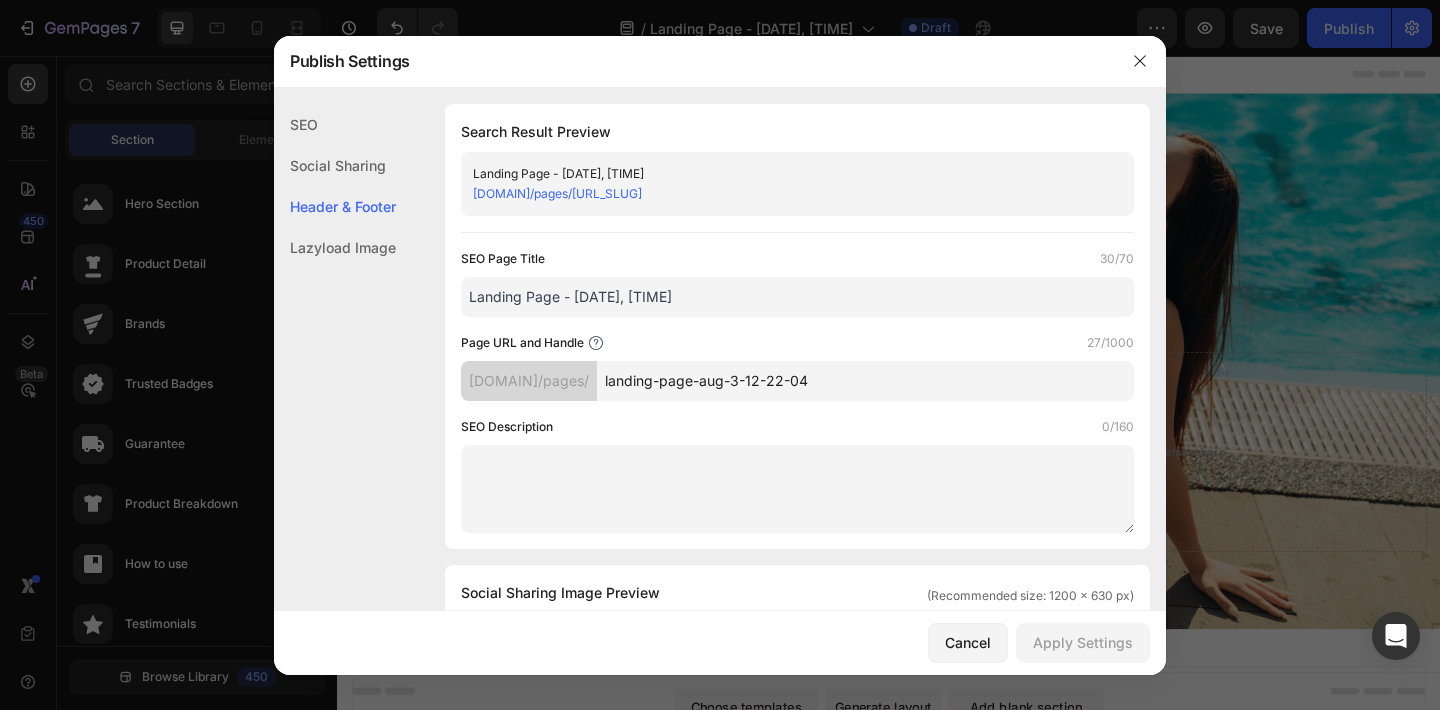 scroll, scrollTop: 937, scrollLeft: 0, axis: vertical 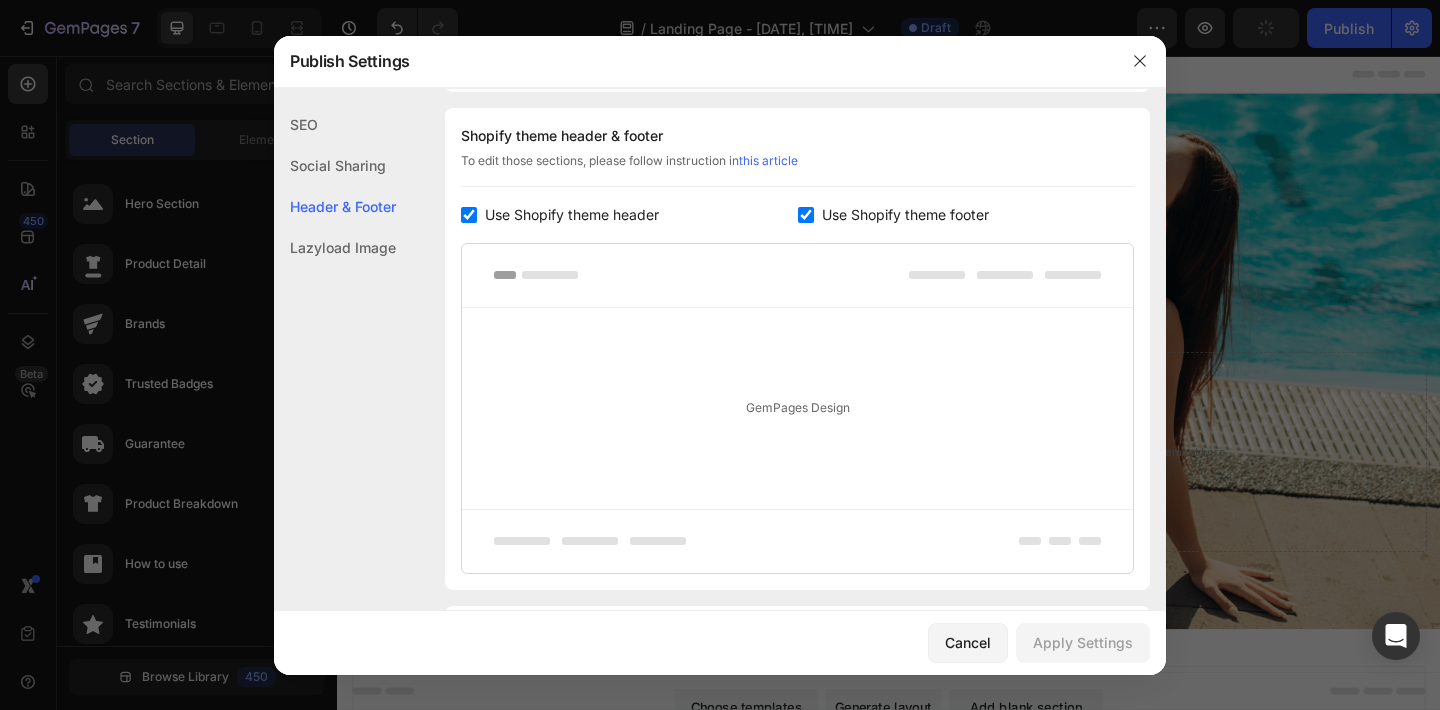 click on "SEO" 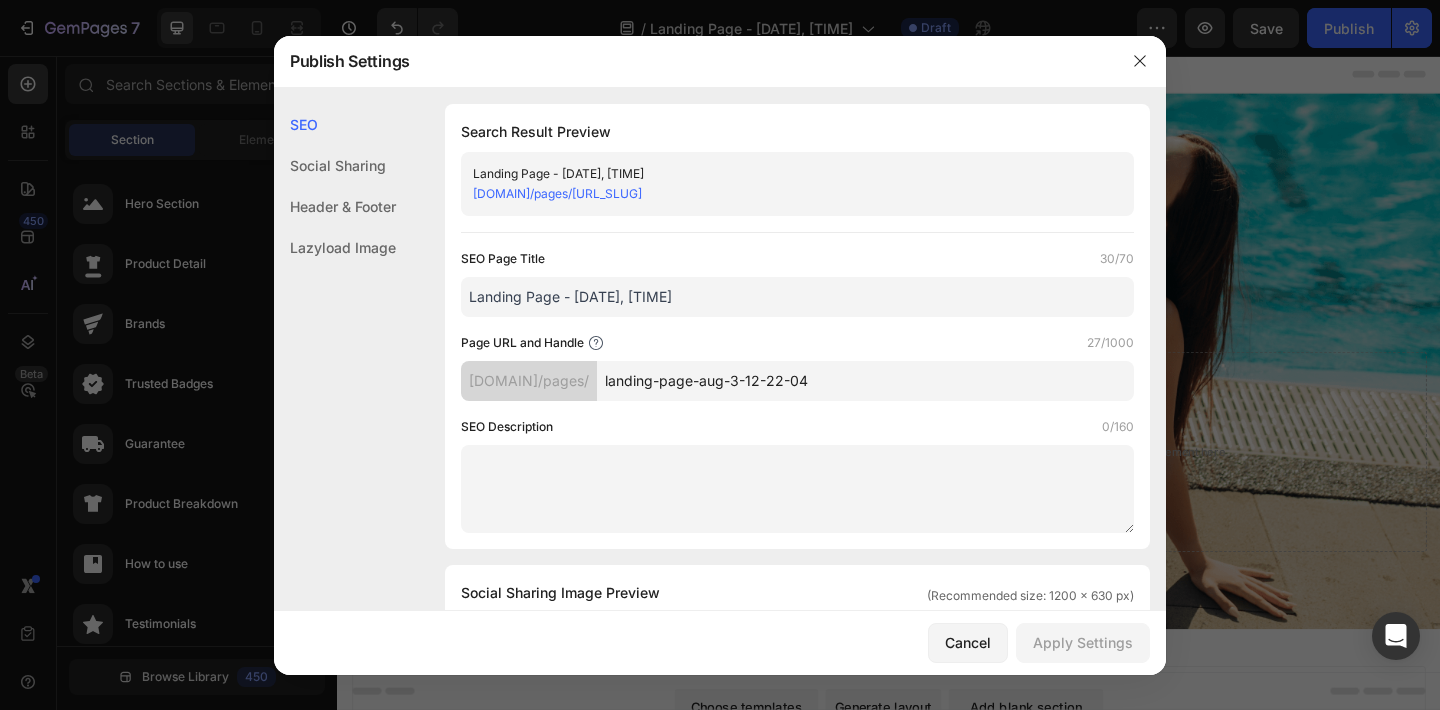 scroll, scrollTop: 0, scrollLeft: 0, axis: both 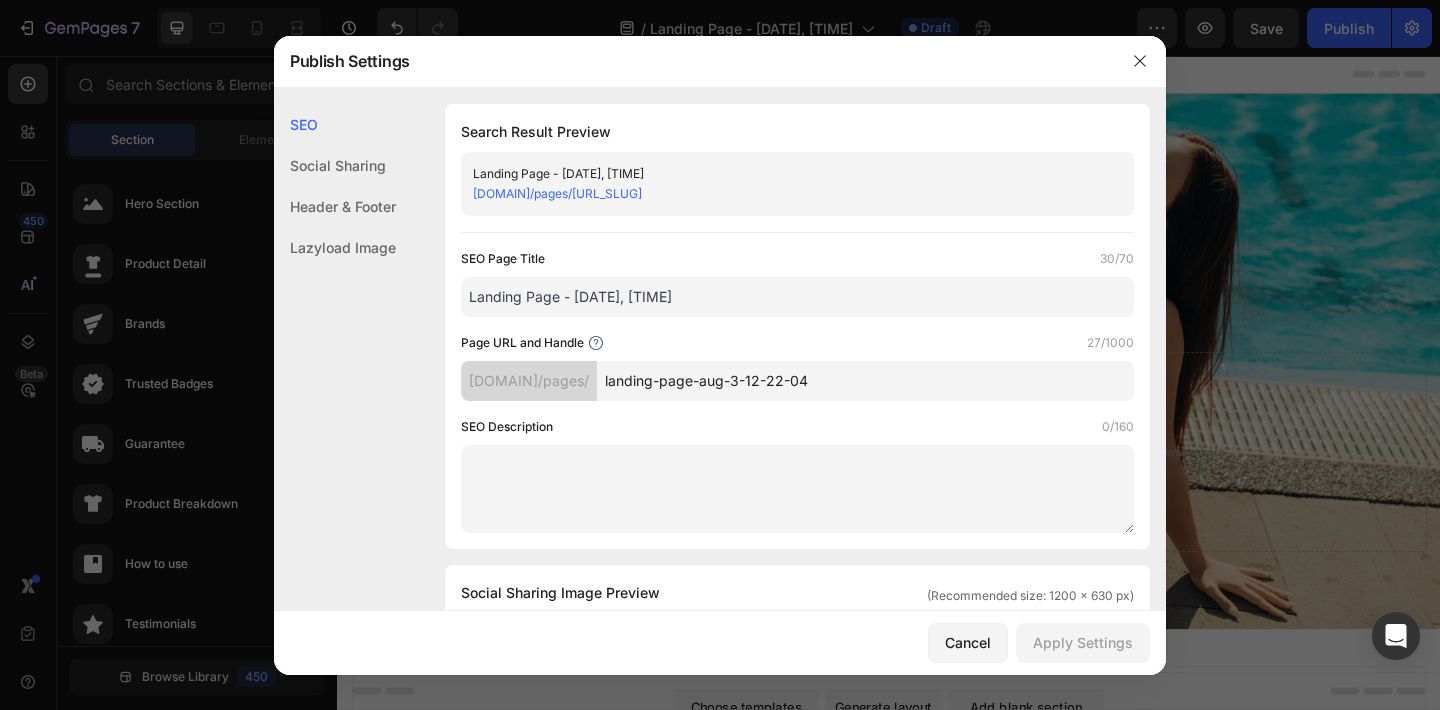 click on "Social Sharing" 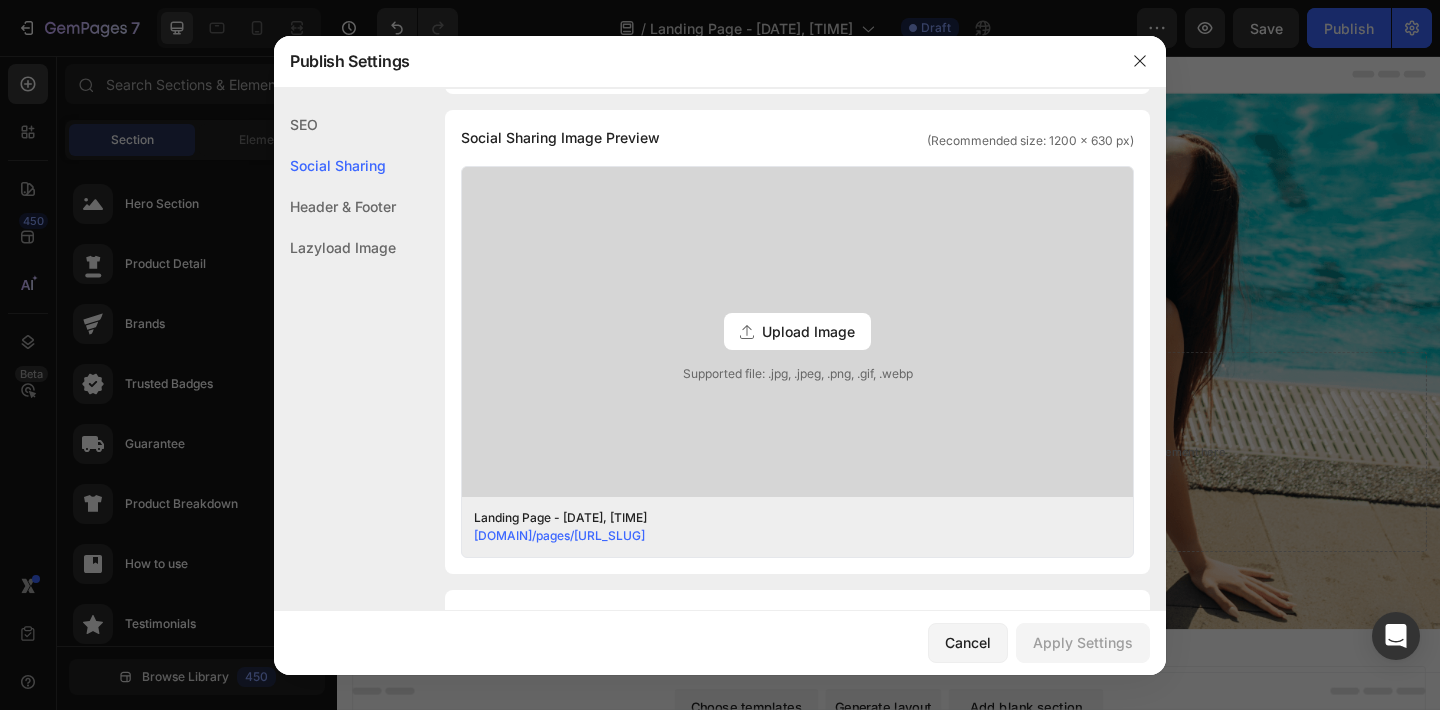 scroll, scrollTop: 457, scrollLeft: 0, axis: vertical 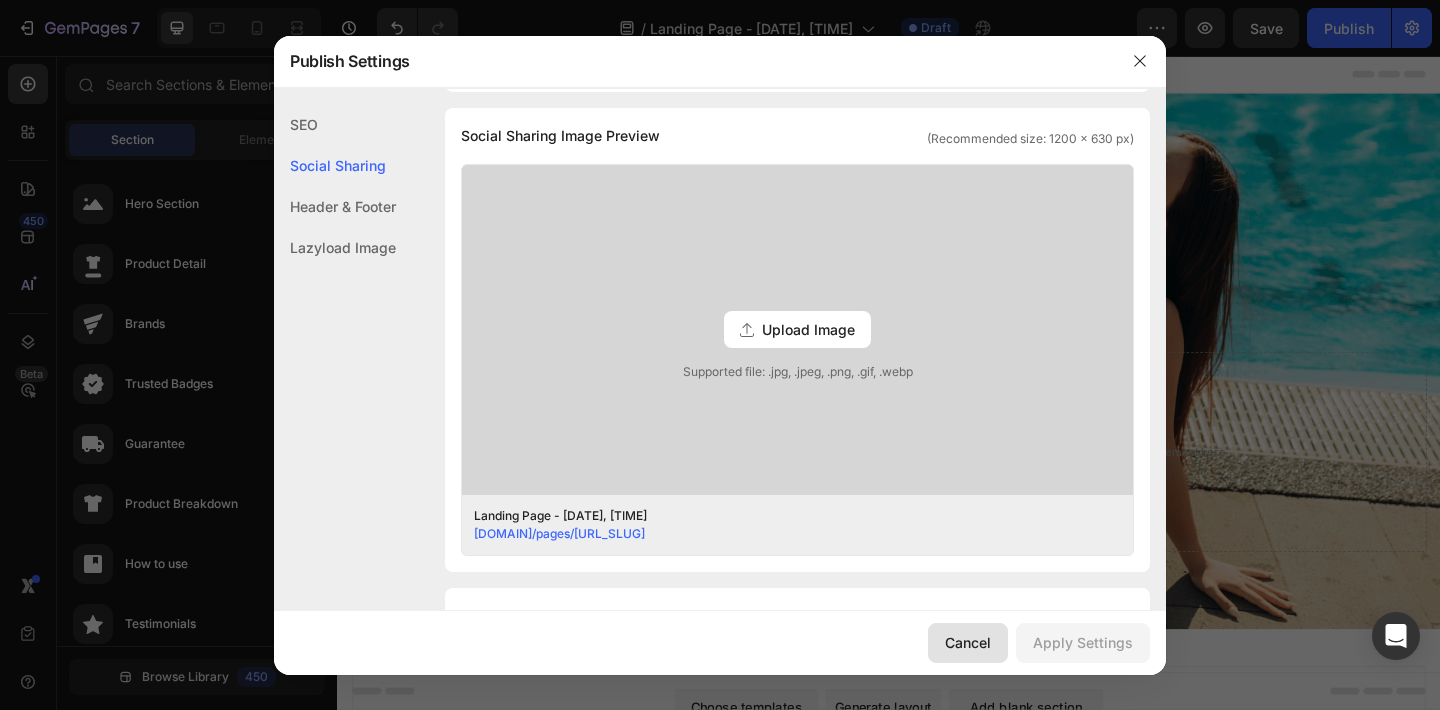 click on "Cancel" at bounding box center [968, 642] 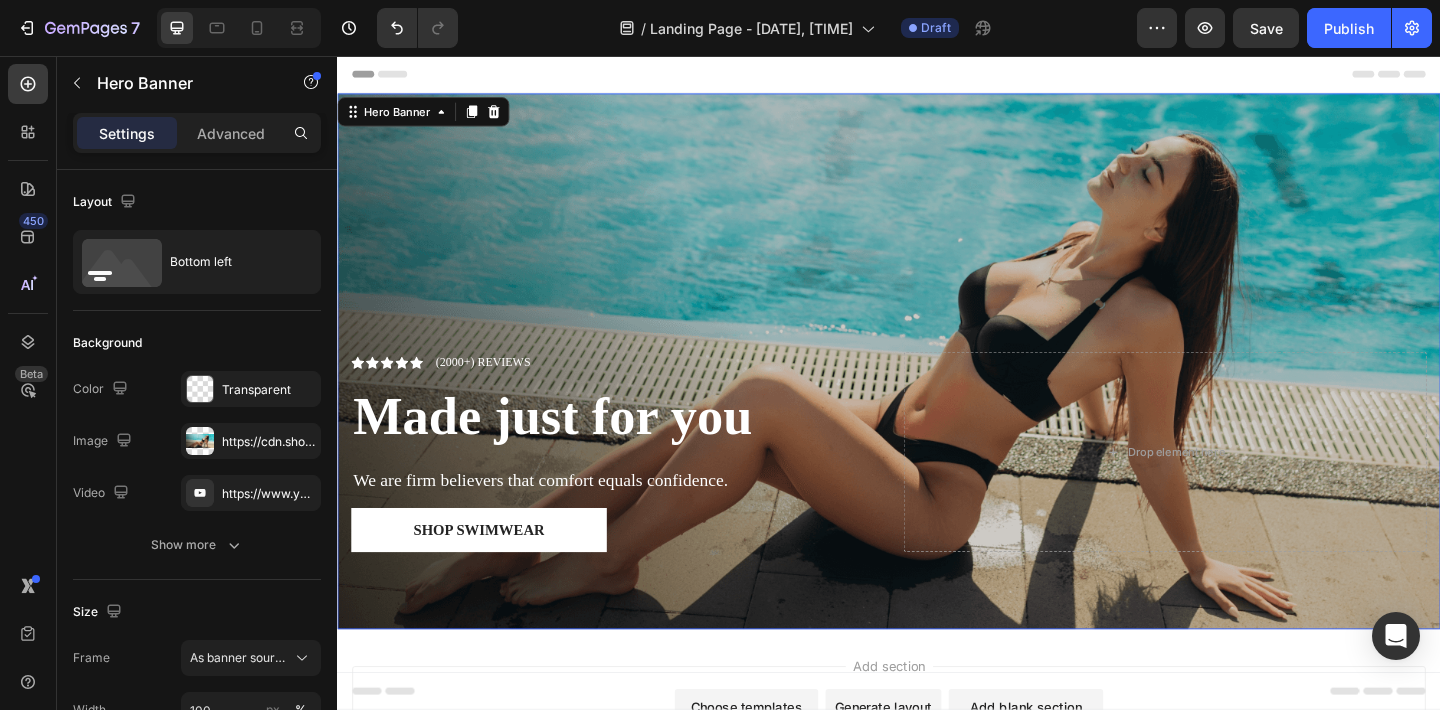 click at bounding box center [937, 388] 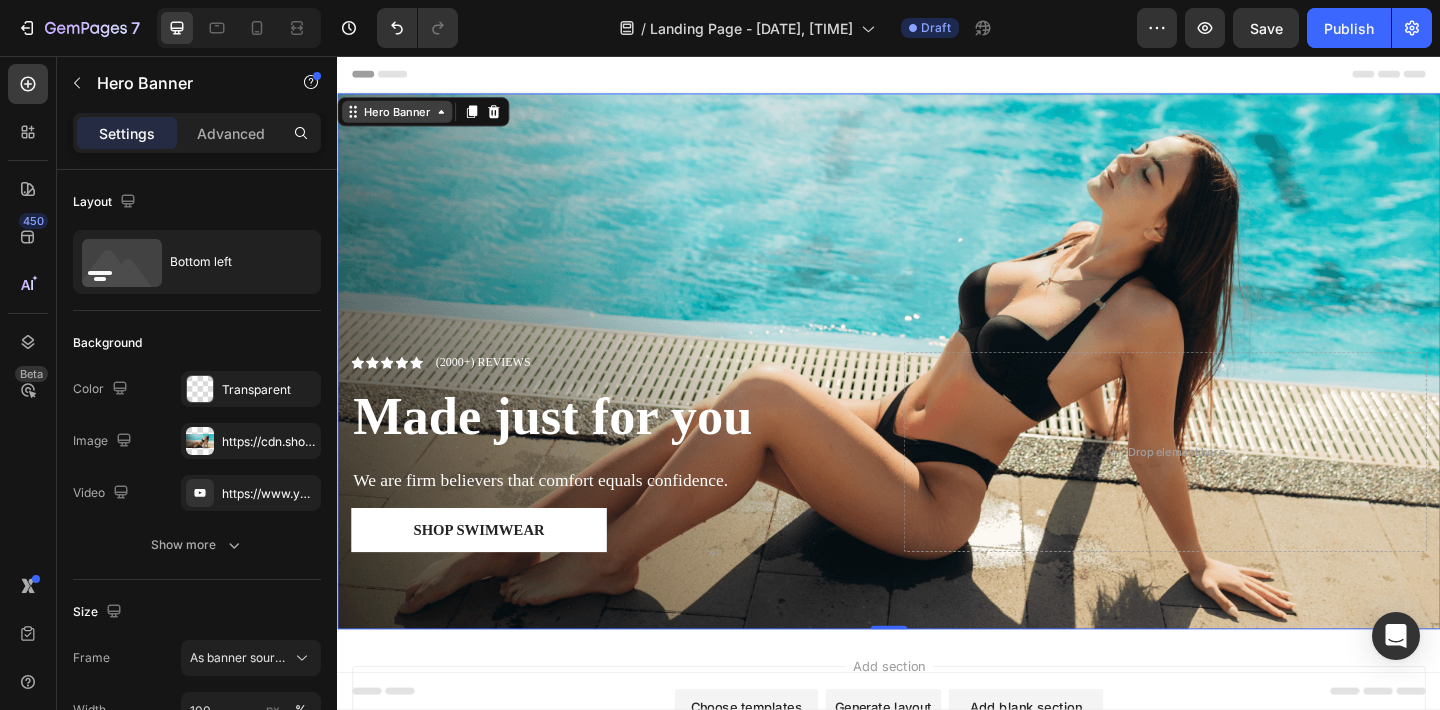 click 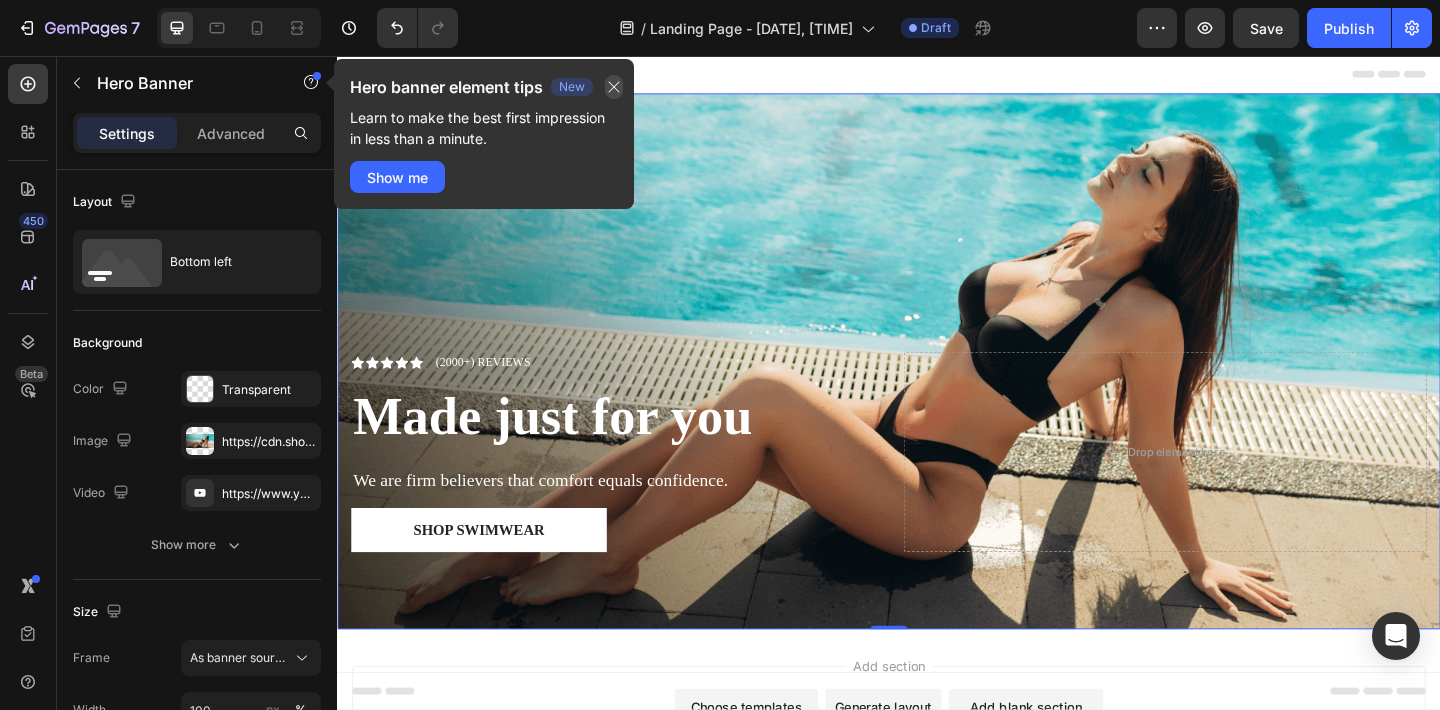 click 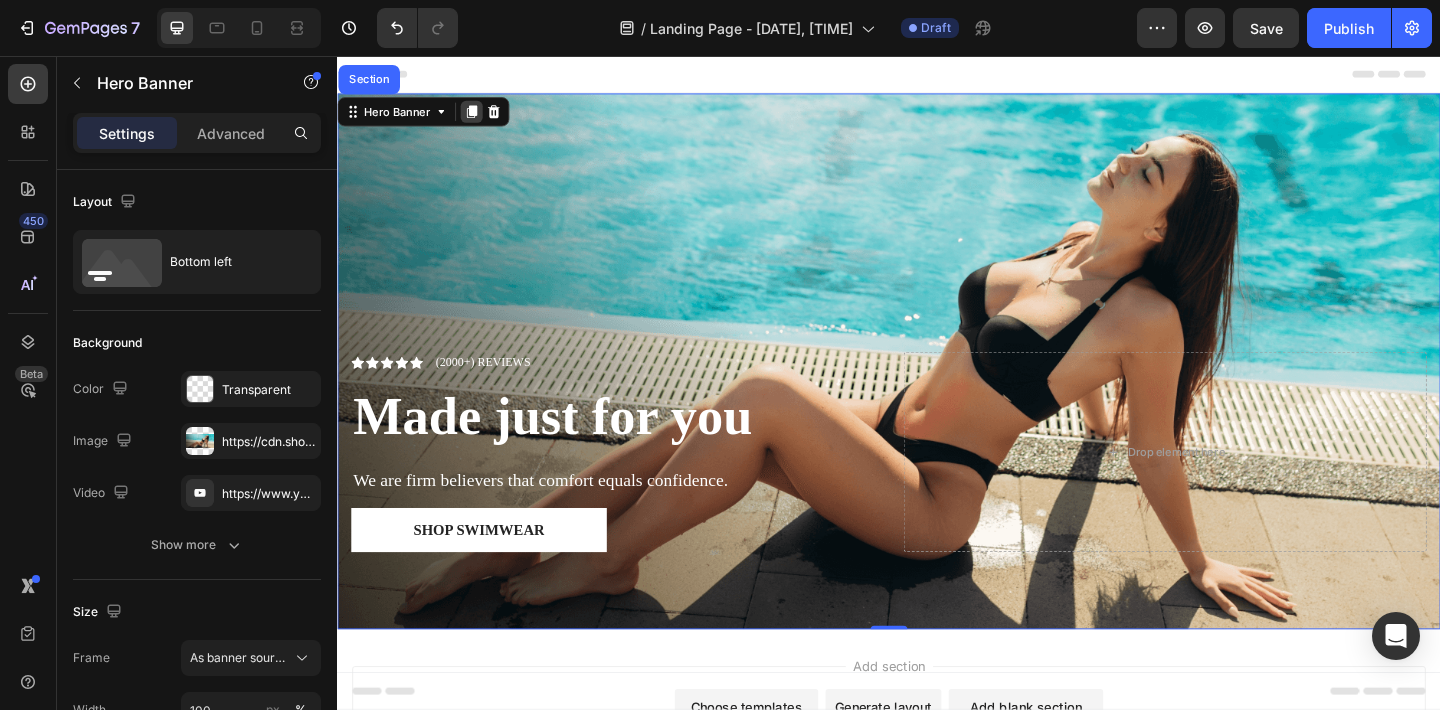 click 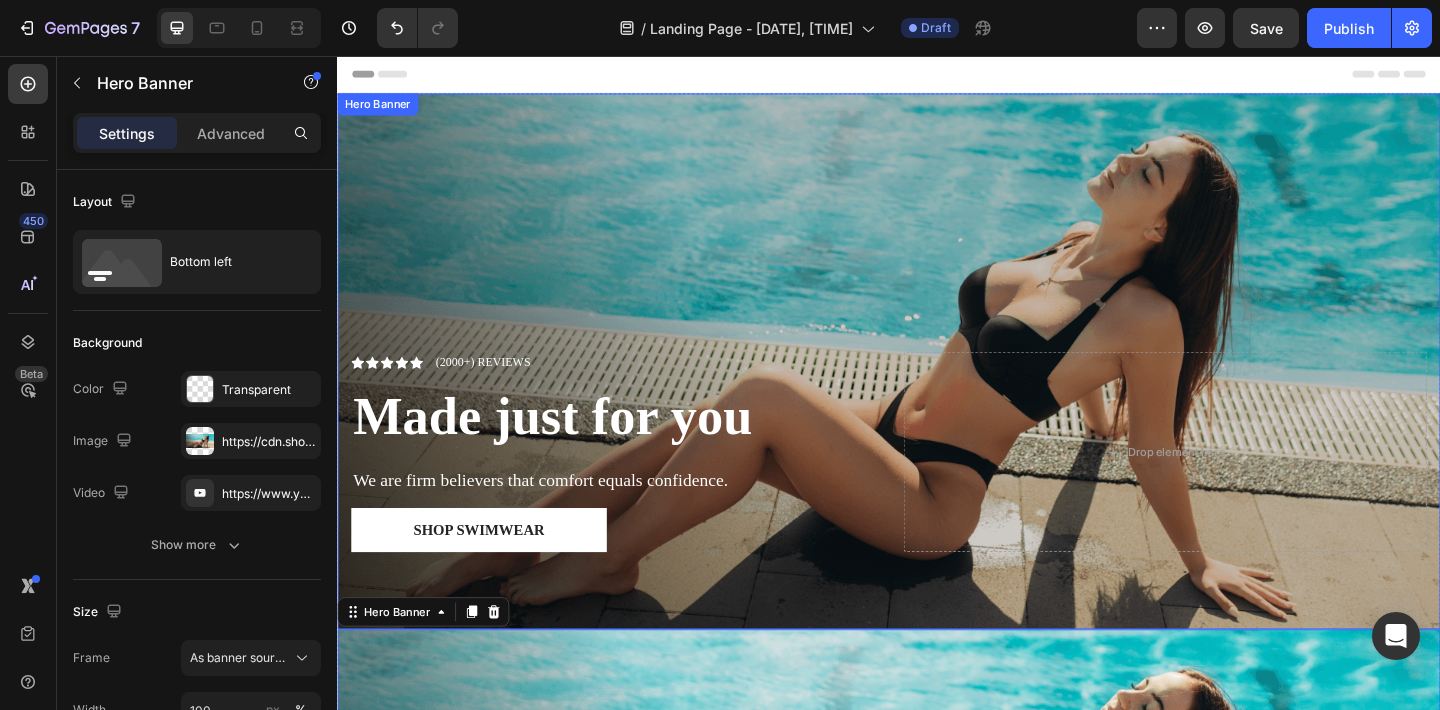 scroll, scrollTop: 0, scrollLeft: 0, axis: both 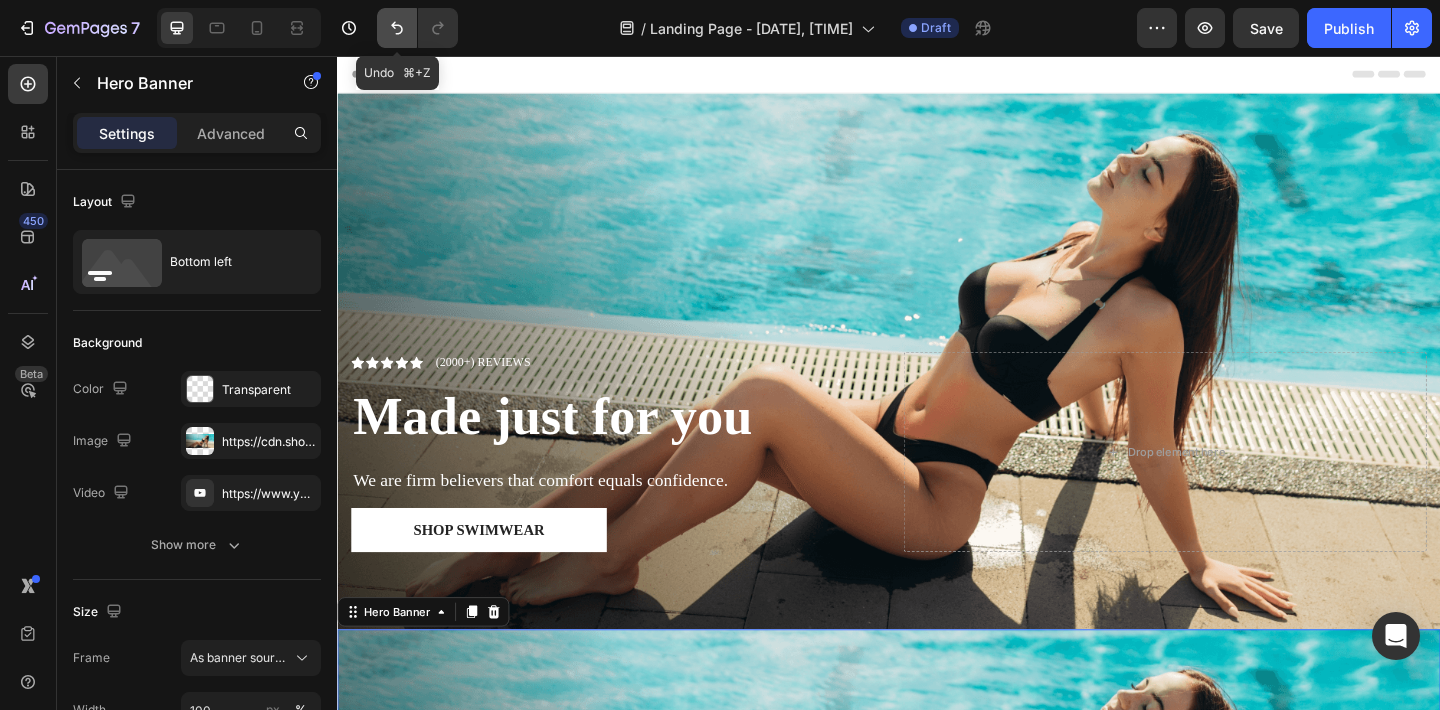 click 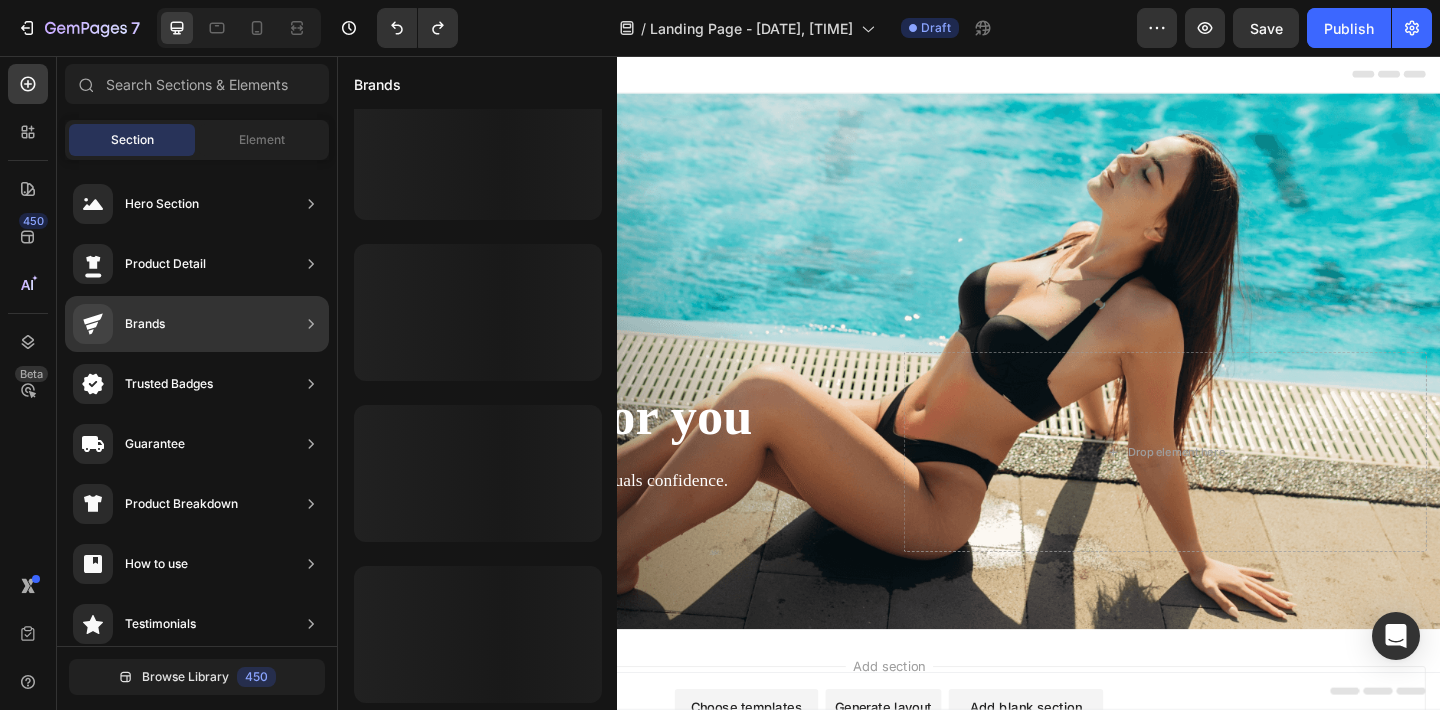 scroll, scrollTop: 998, scrollLeft: 0, axis: vertical 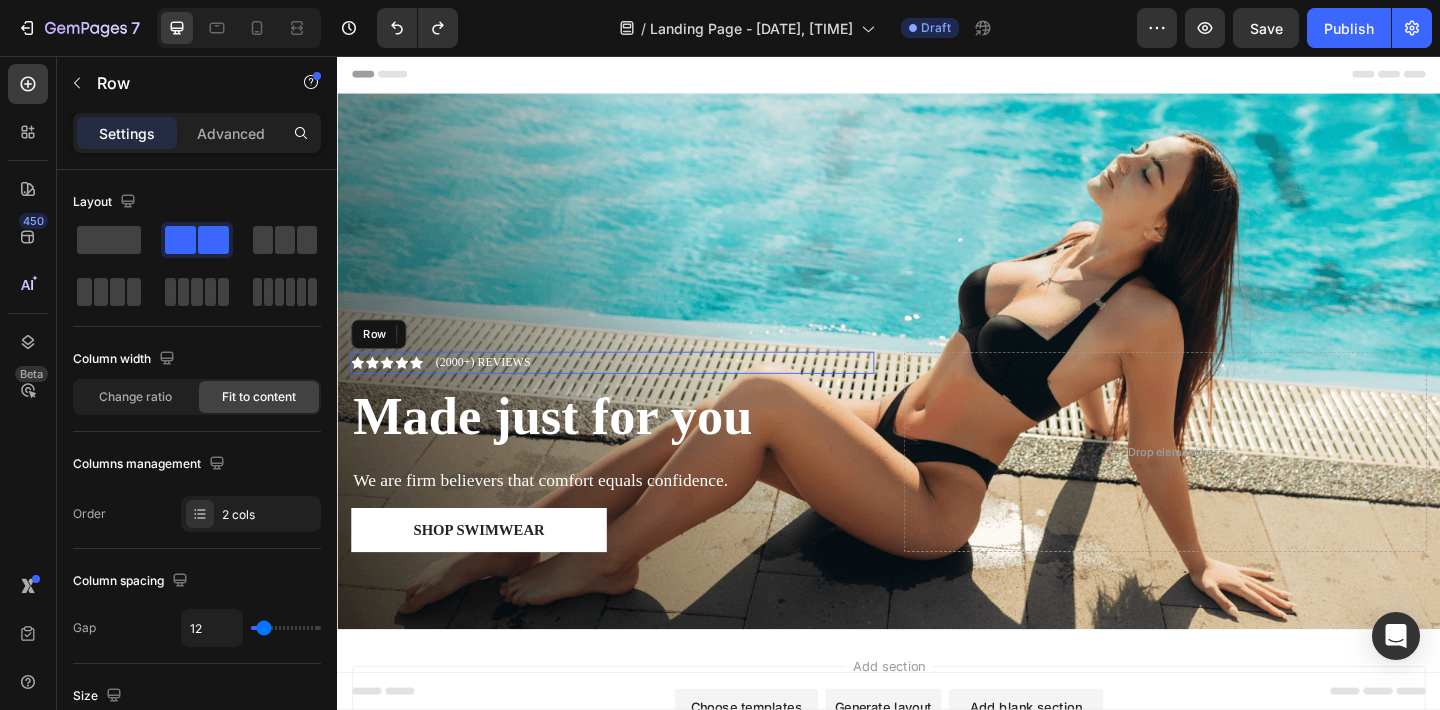 click on "Icon Icon Icon Icon Icon Icon List (2000+) REVIEWS Text Block   0 Row" at bounding box center (636, 390) 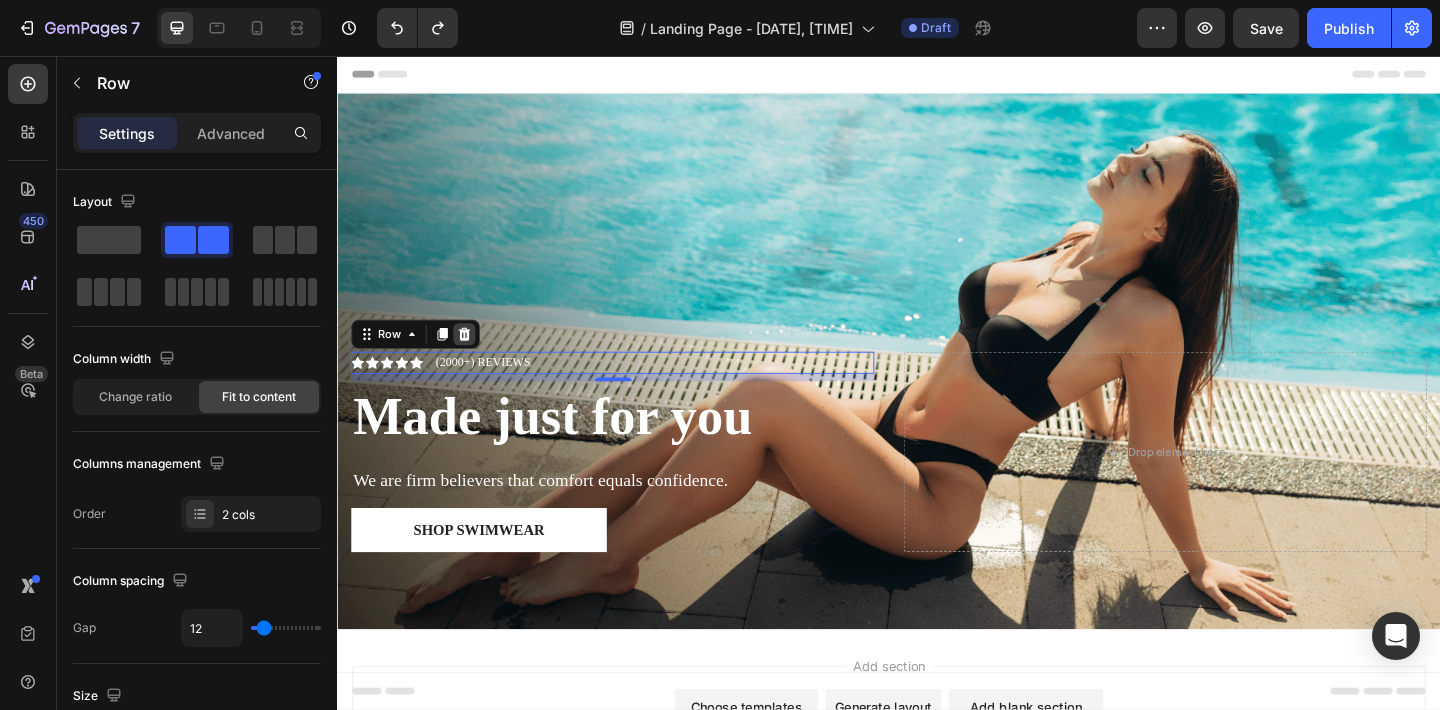 click 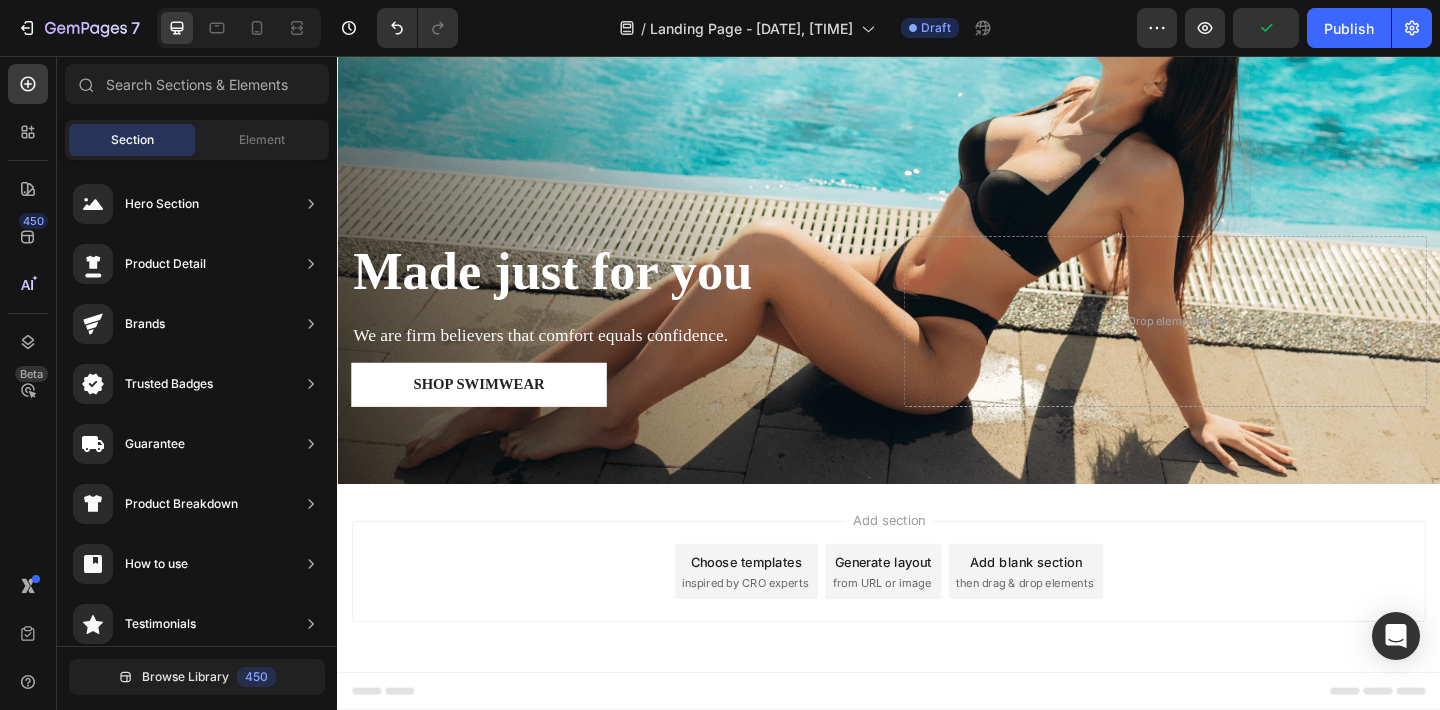scroll, scrollTop: 158, scrollLeft: 0, axis: vertical 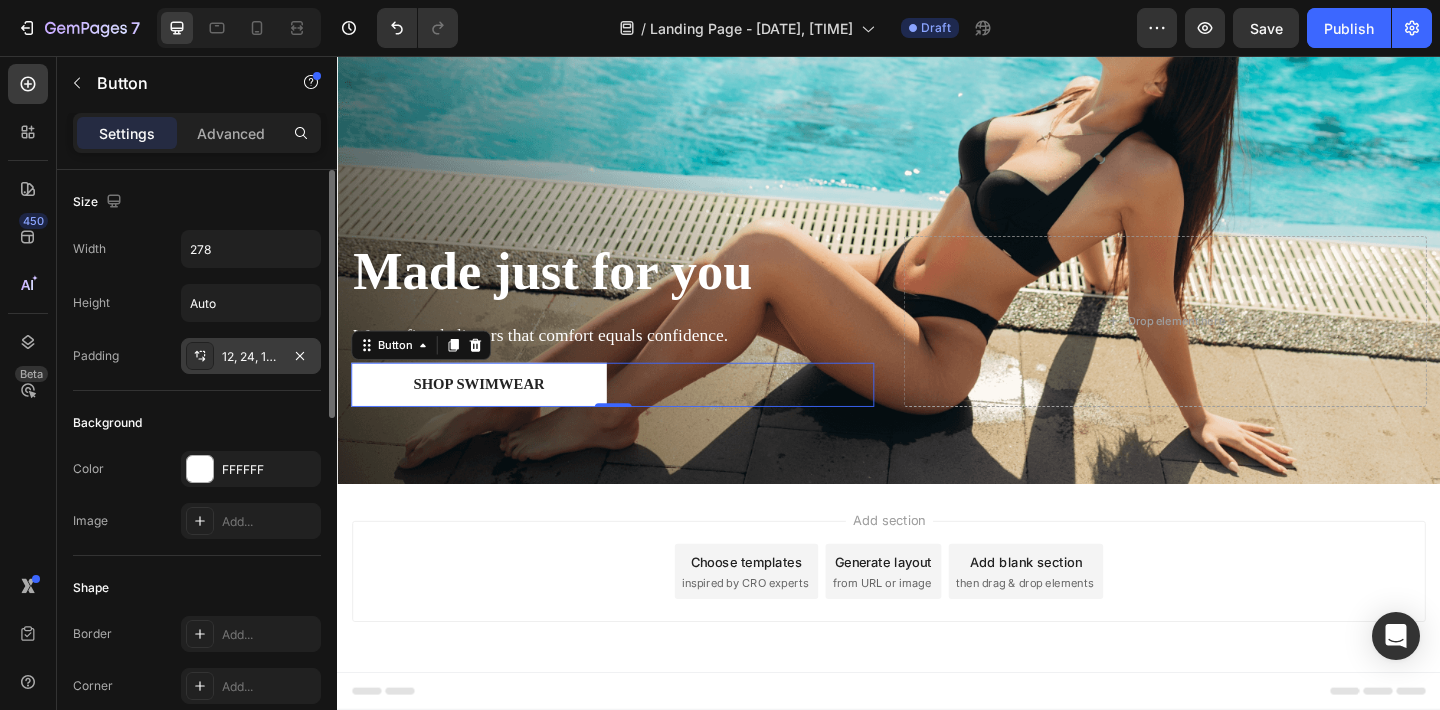 click 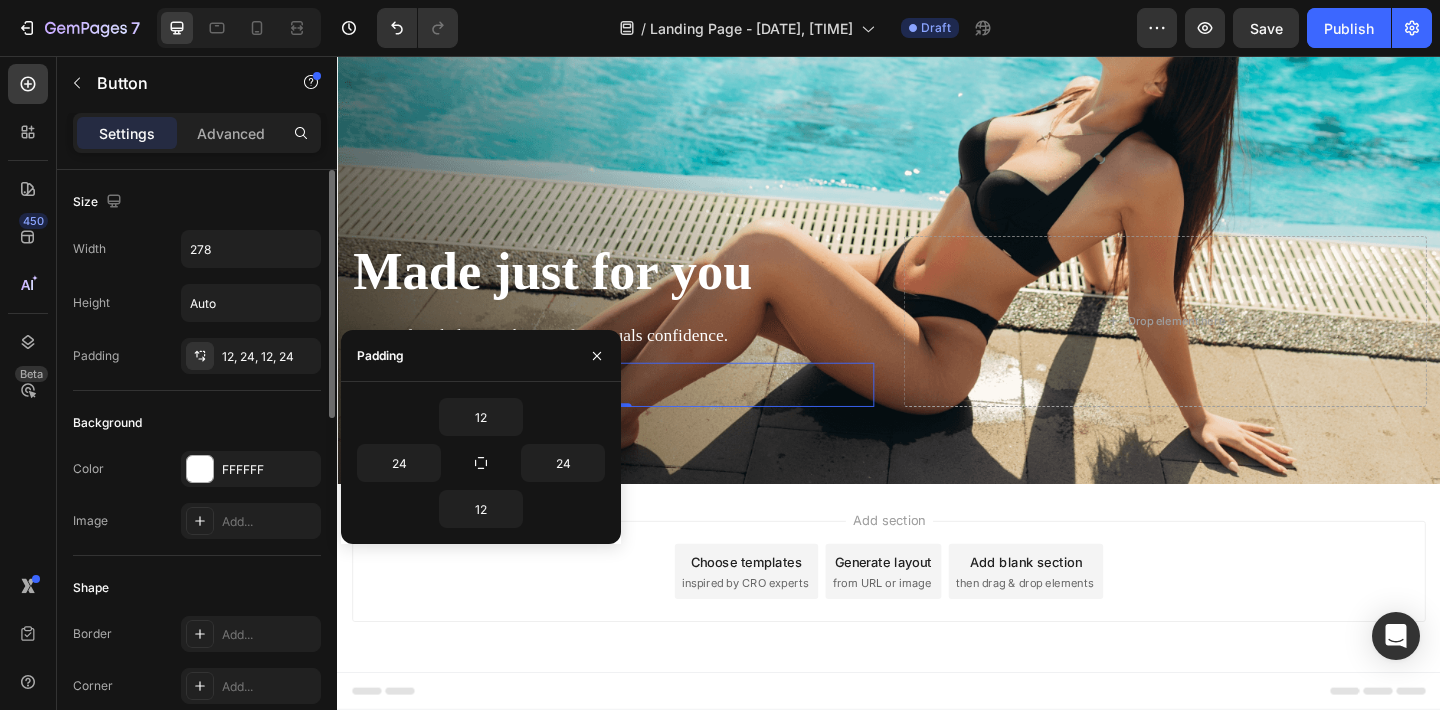 click on "Background Color FFFFFF Image Add..." 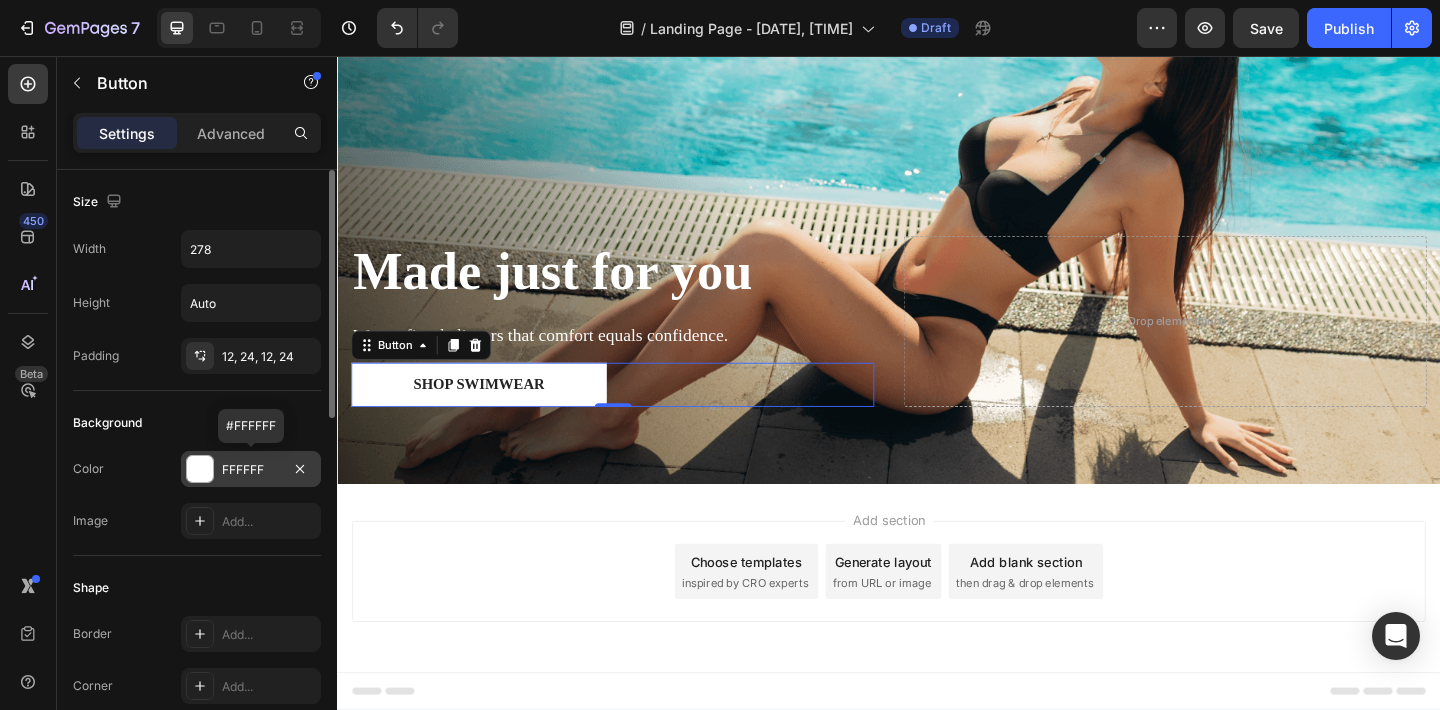 click on "FFFFFF" at bounding box center [251, 470] 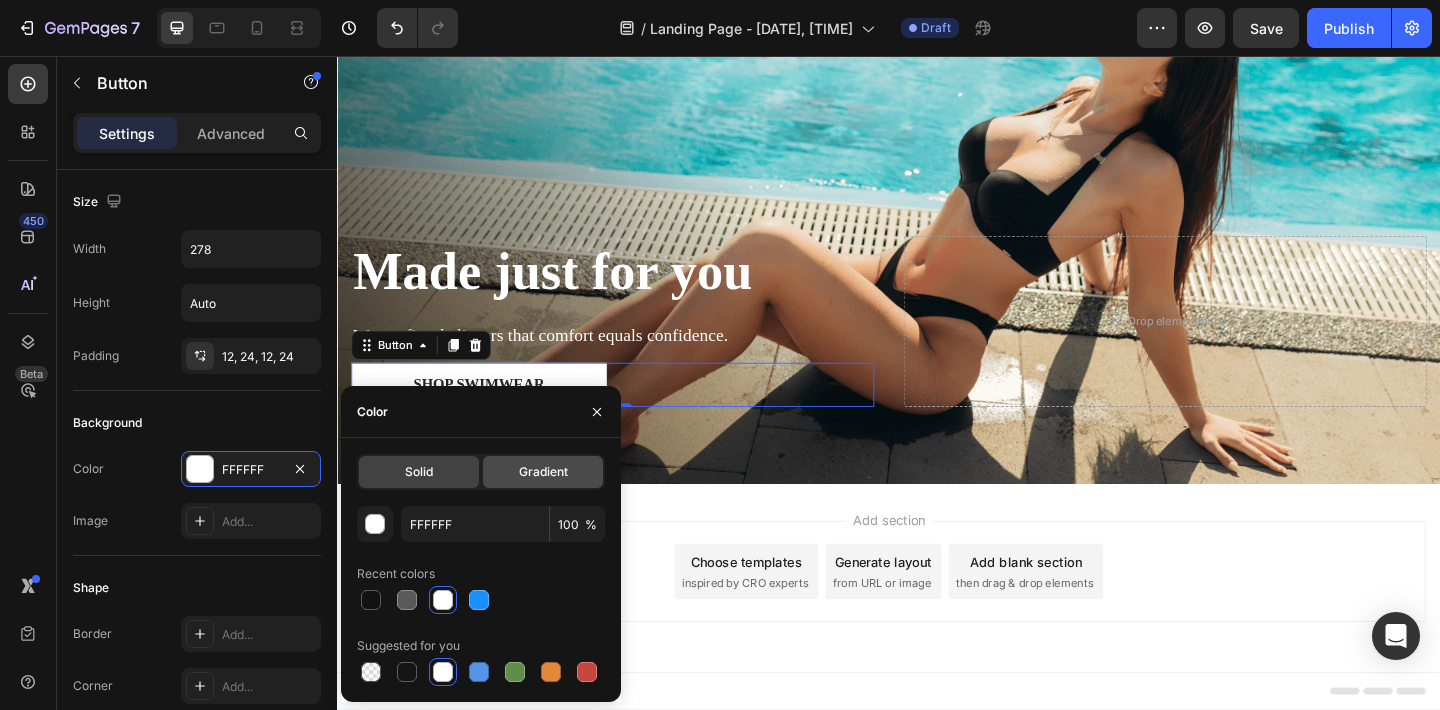 click on "Gradient" 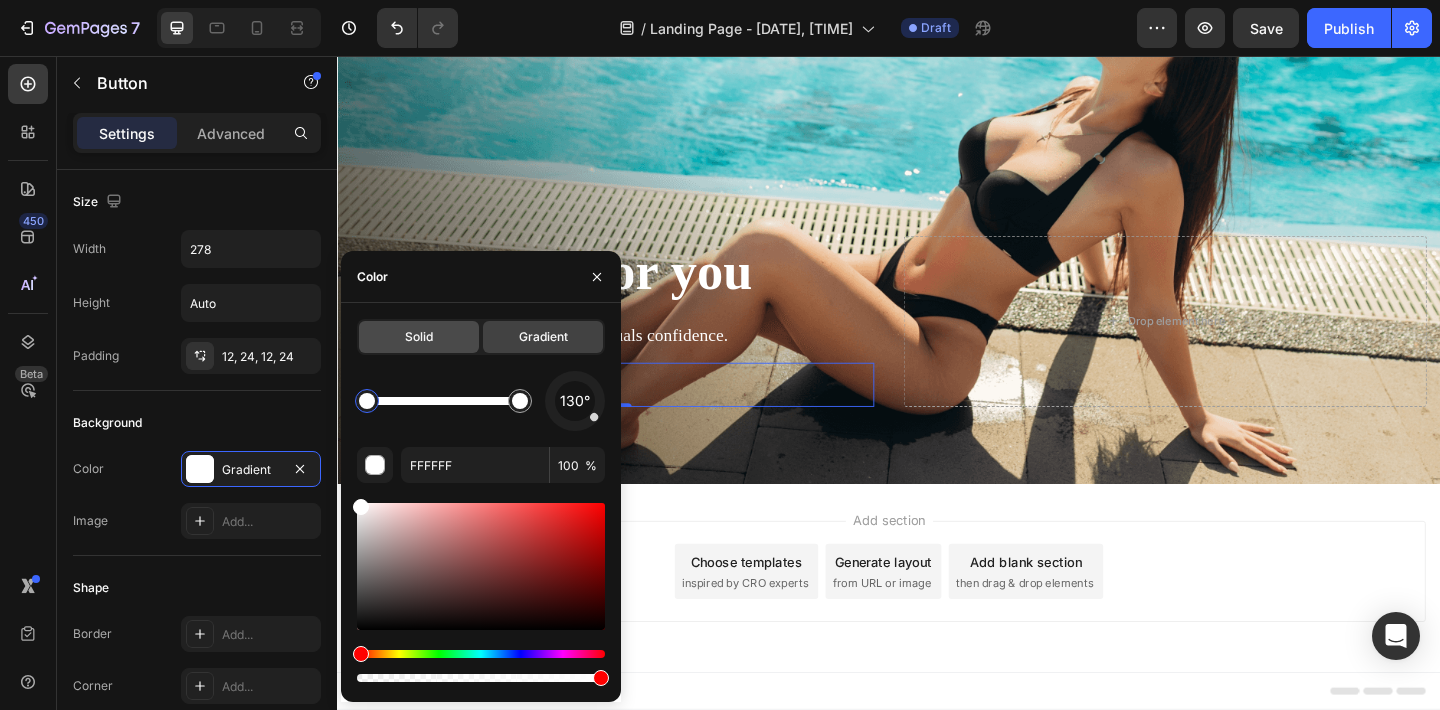 click on "Solid" 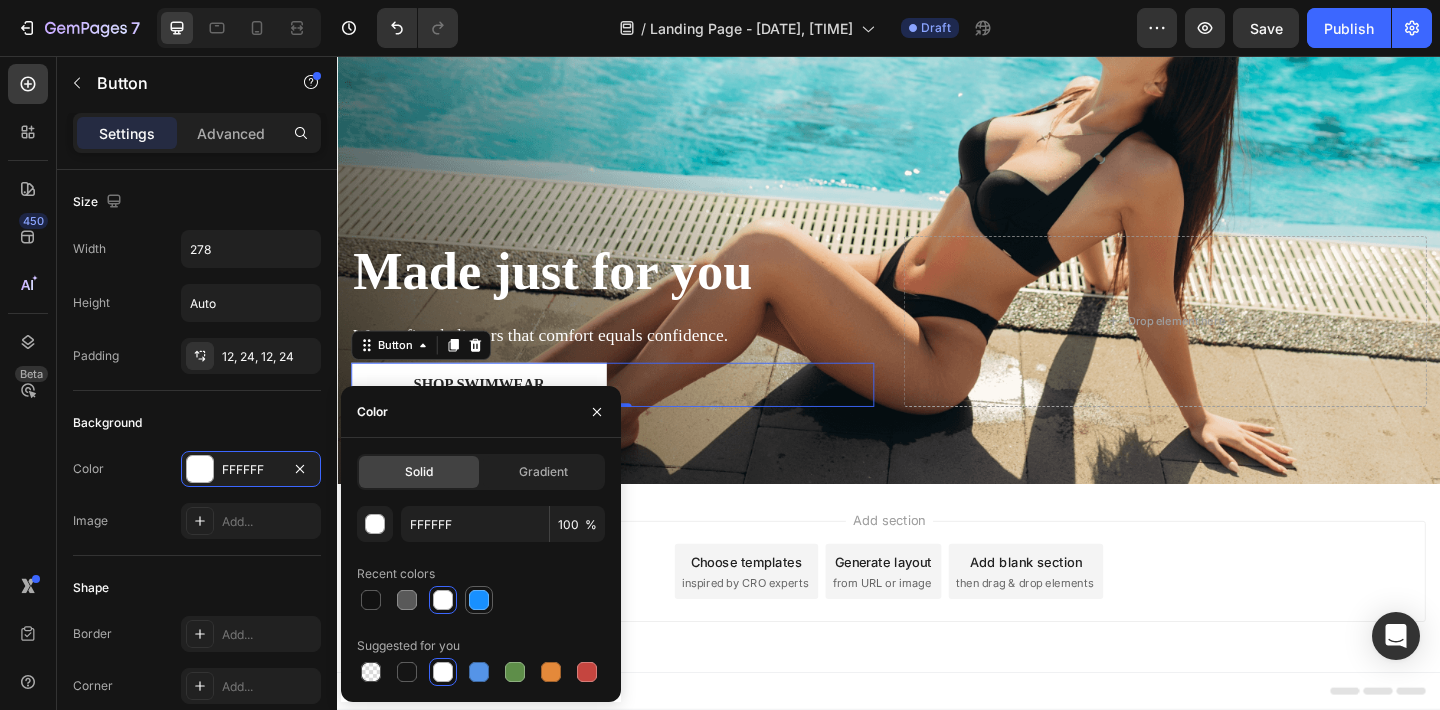 click at bounding box center (479, 600) 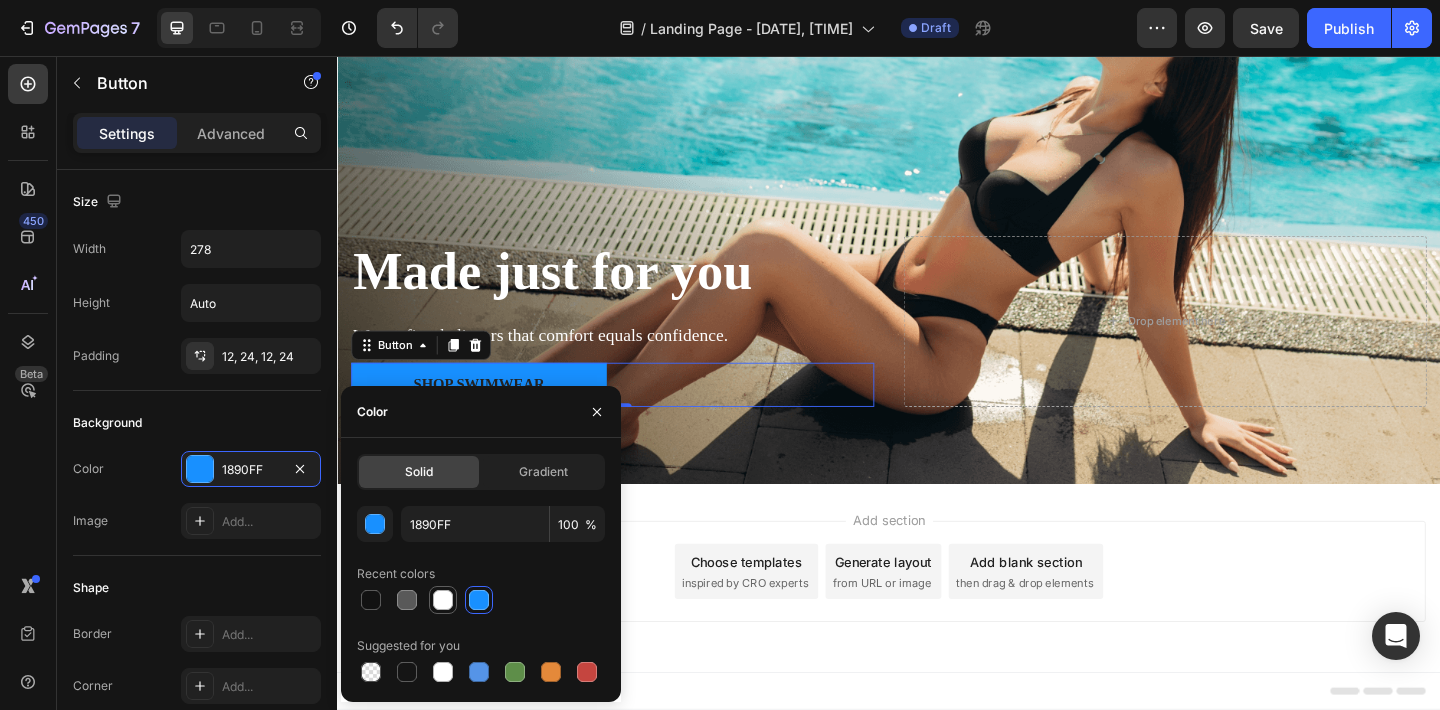 click at bounding box center [443, 600] 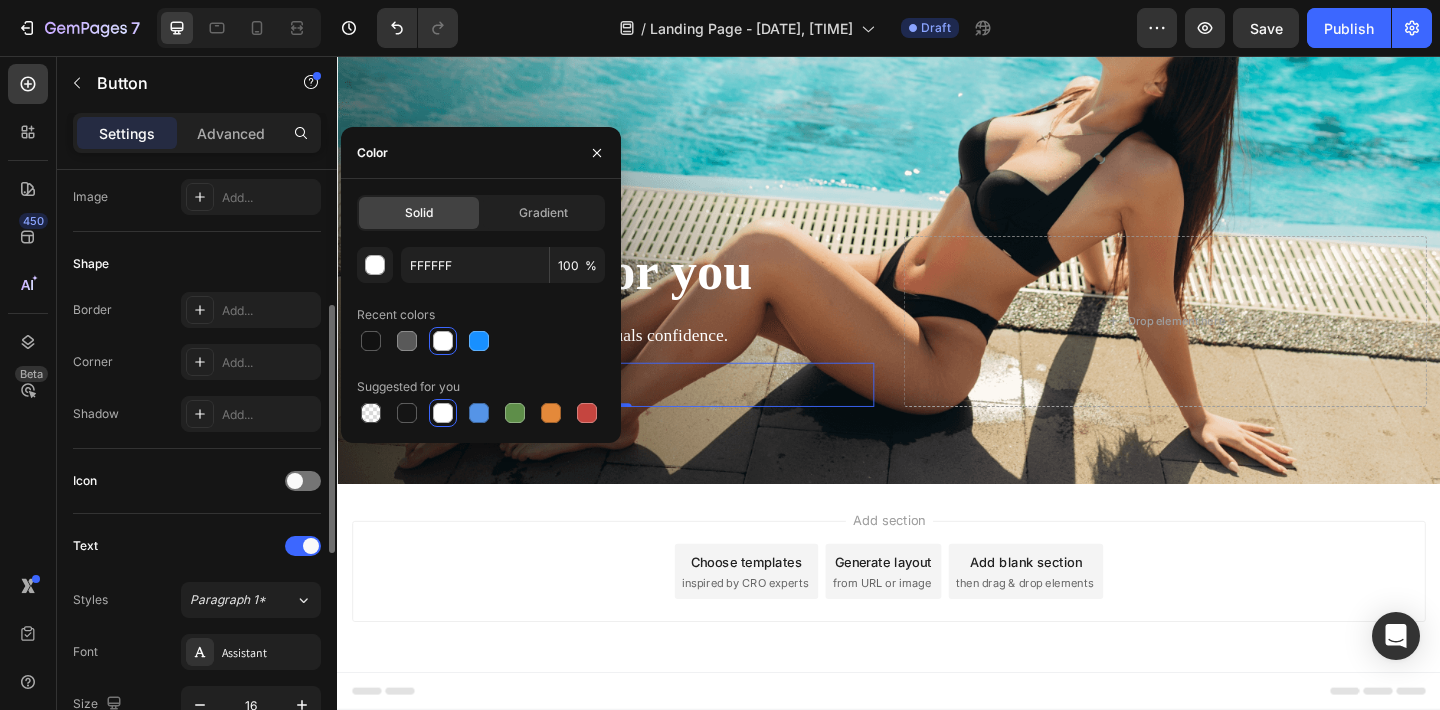 scroll, scrollTop: 379, scrollLeft: 0, axis: vertical 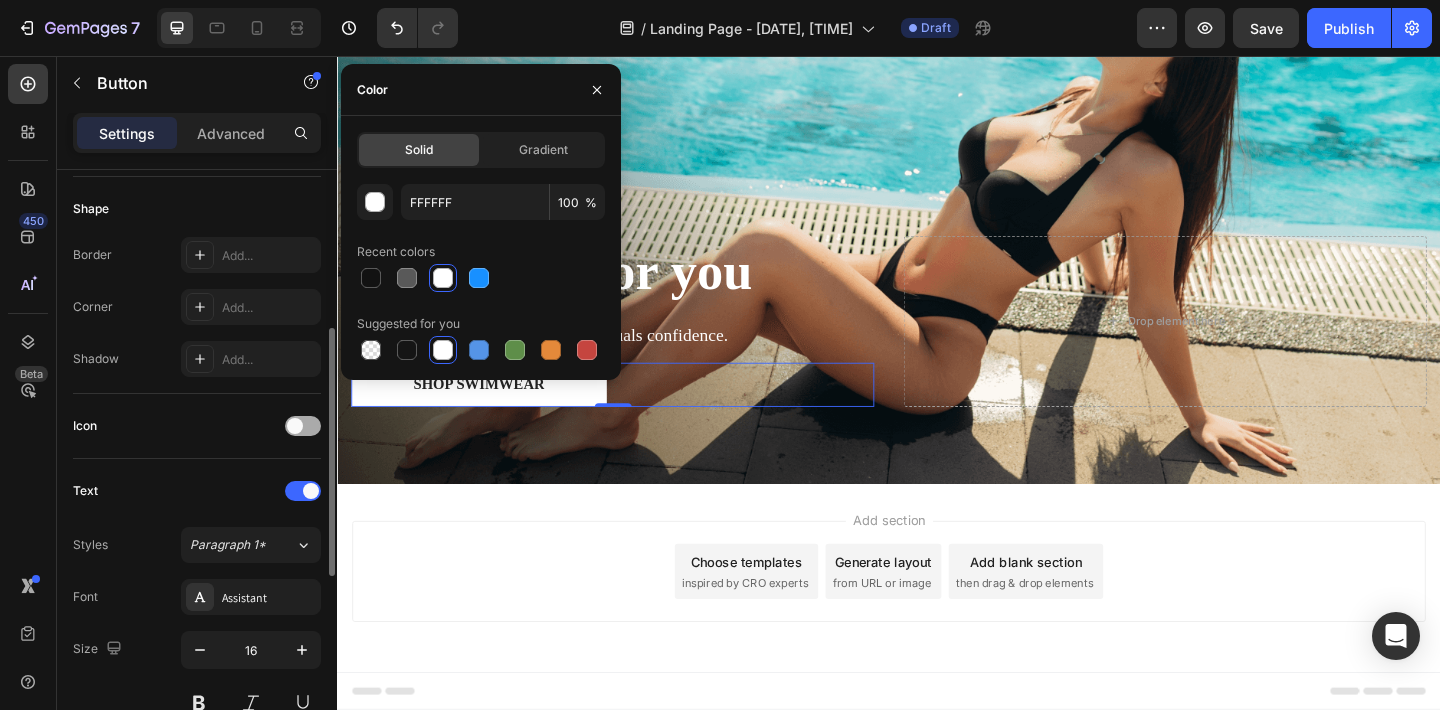 click at bounding box center (303, 426) 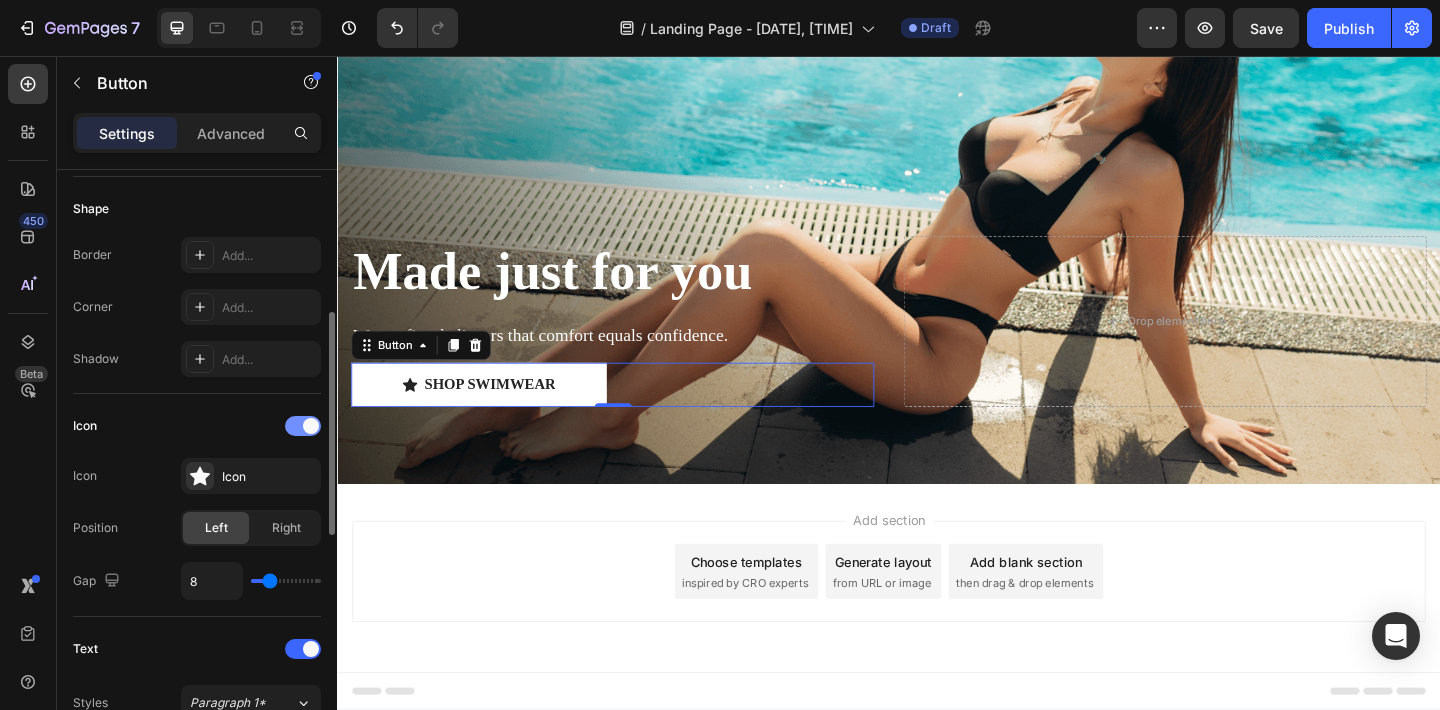 click at bounding box center [303, 426] 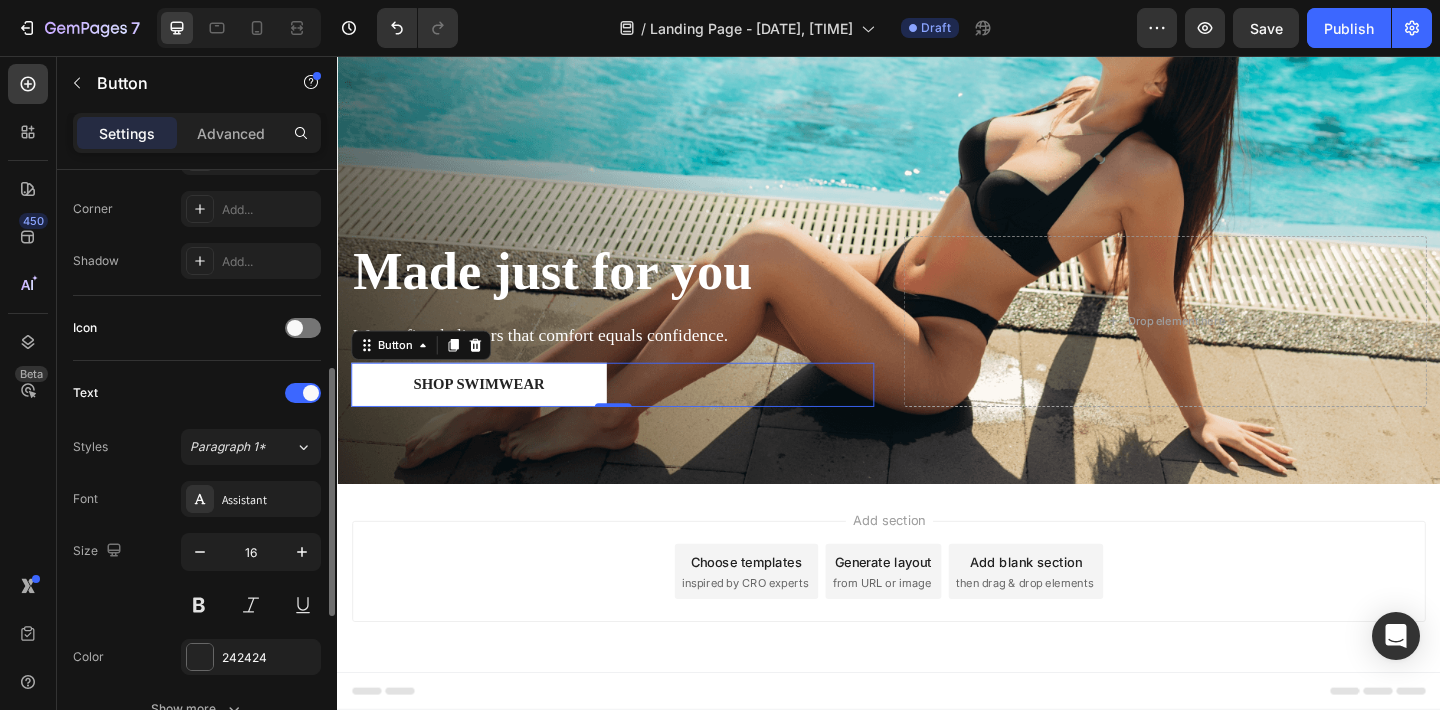 scroll, scrollTop: 477, scrollLeft: 0, axis: vertical 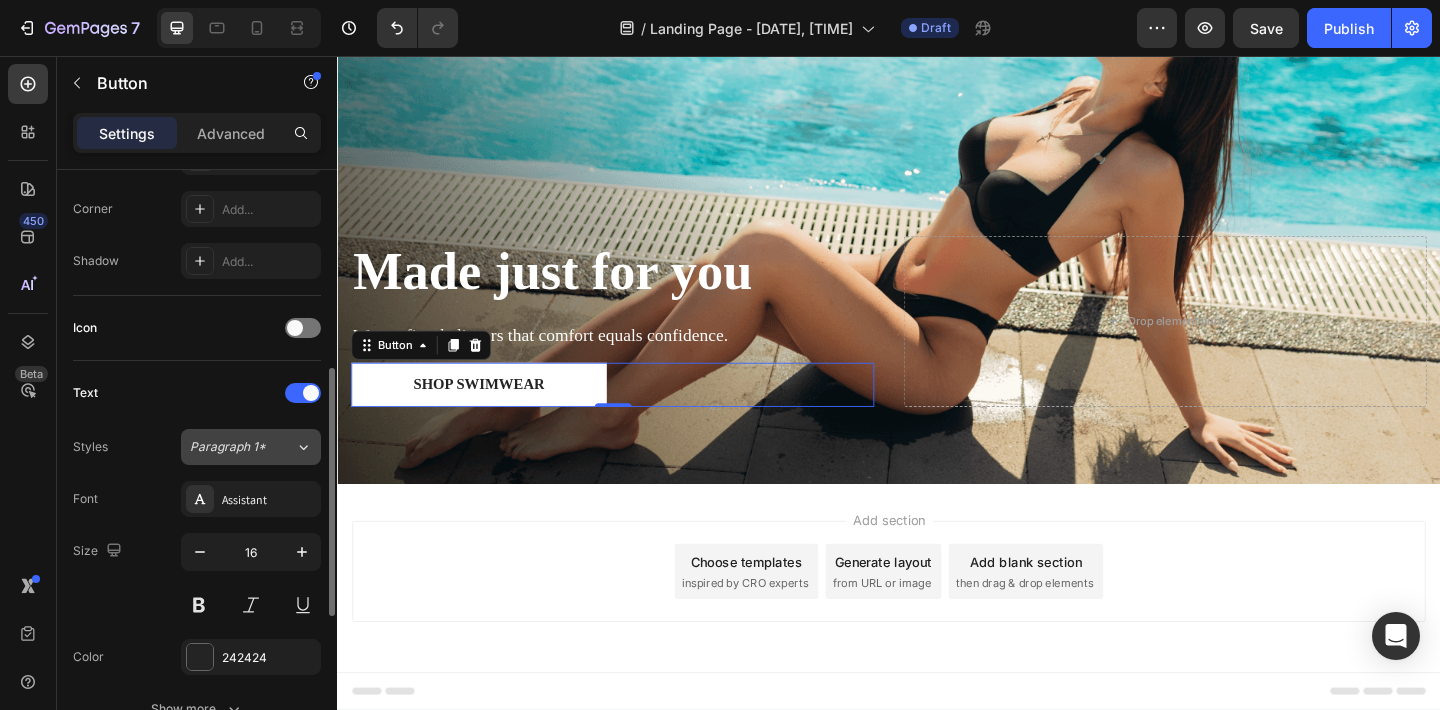 click 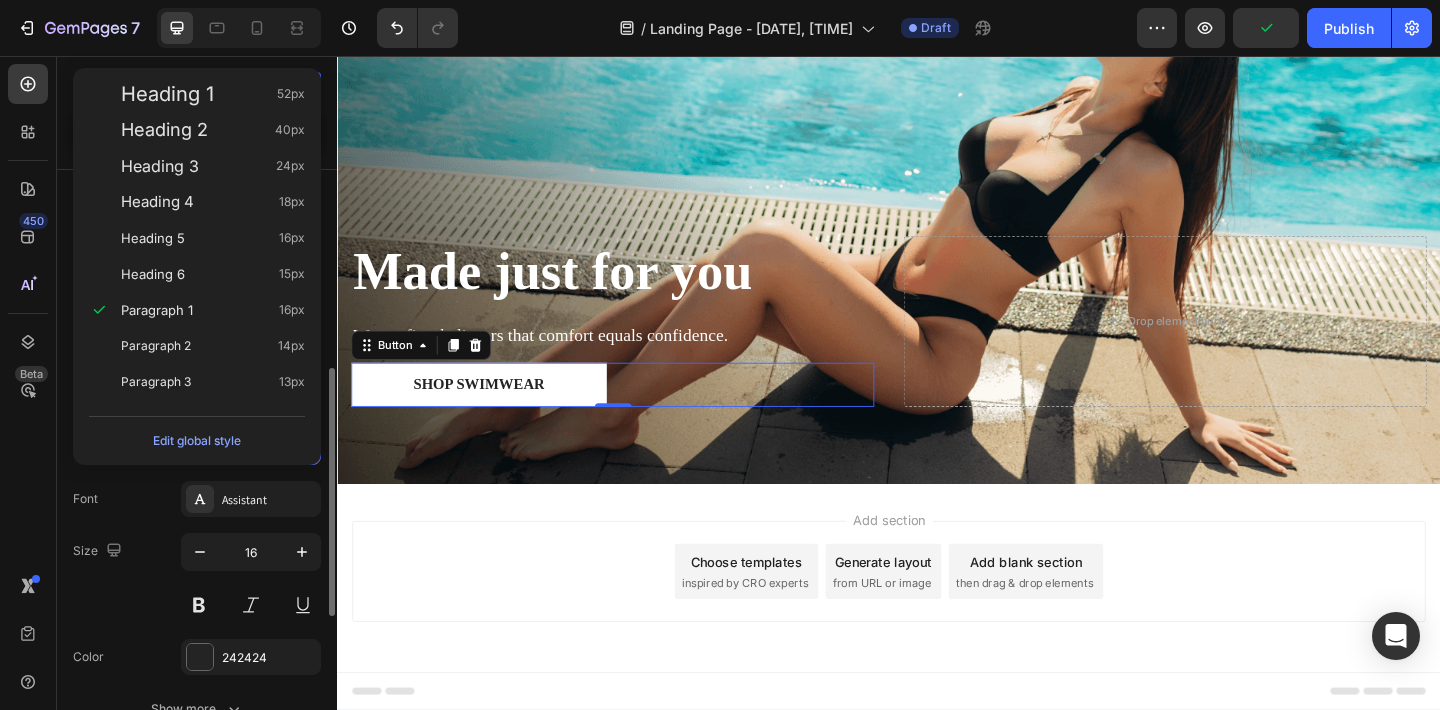 click on "Edit global style" at bounding box center [197, 441] 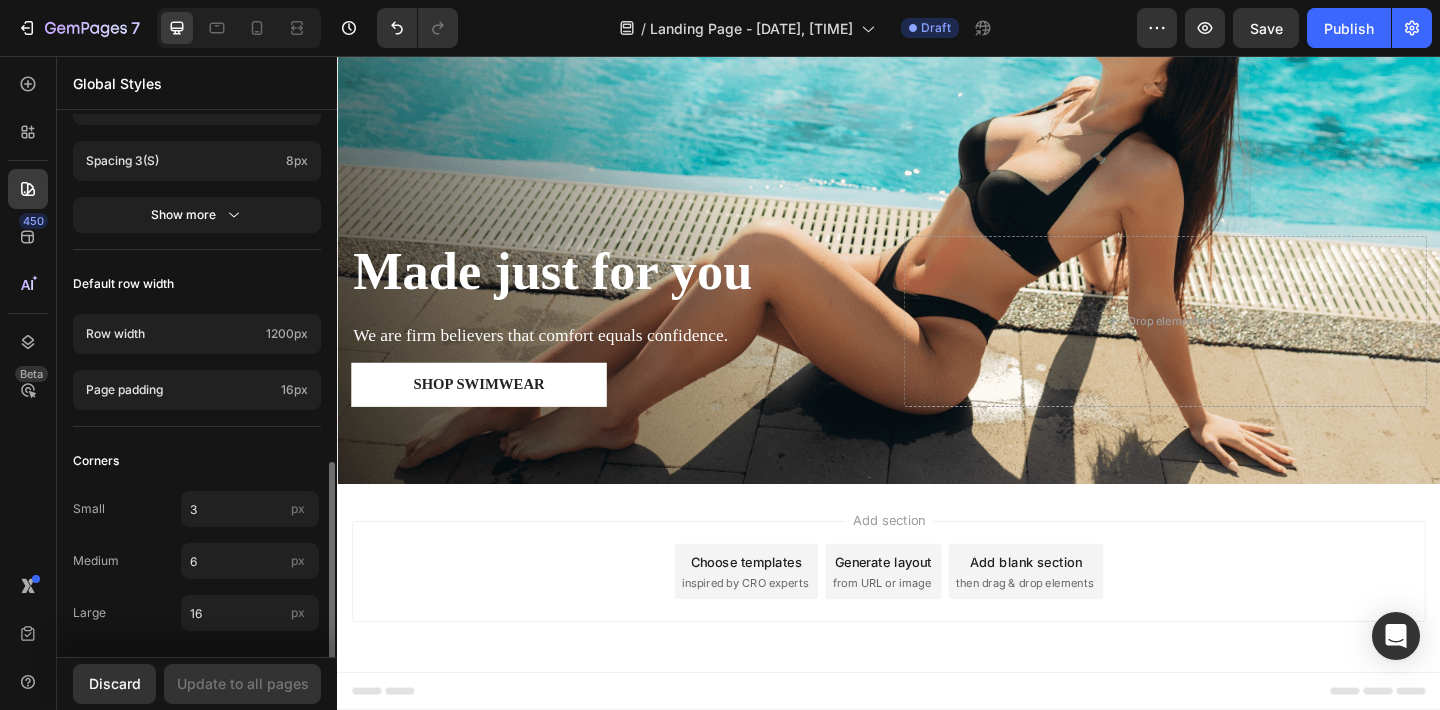 scroll, scrollTop: 922, scrollLeft: 0, axis: vertical 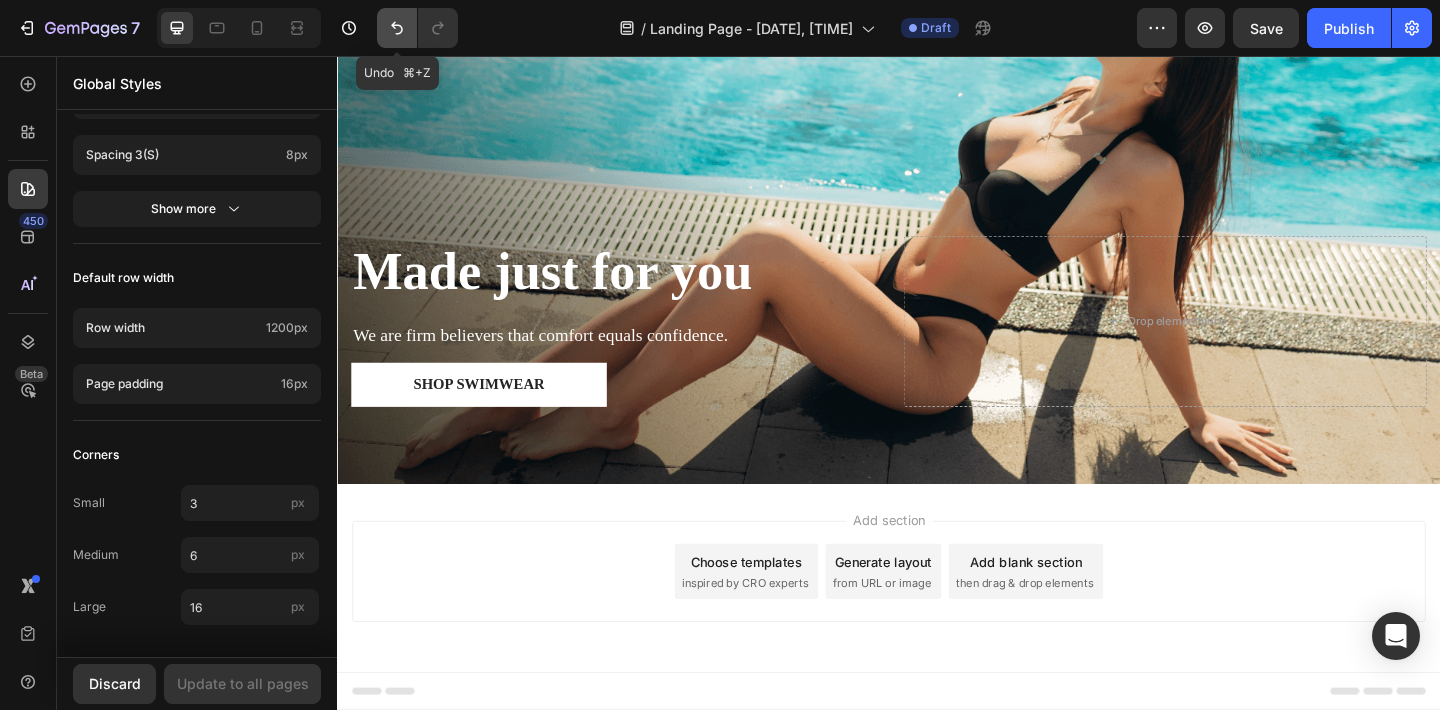 click 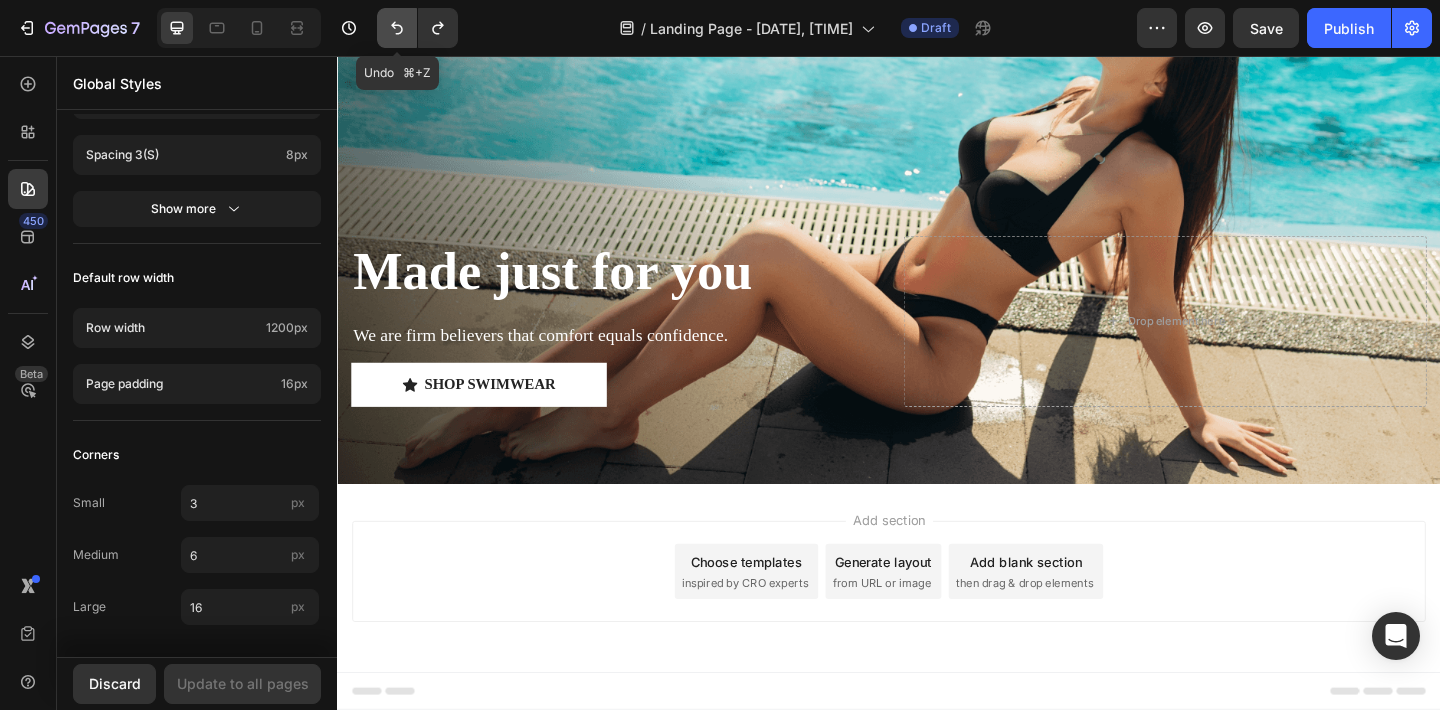 click 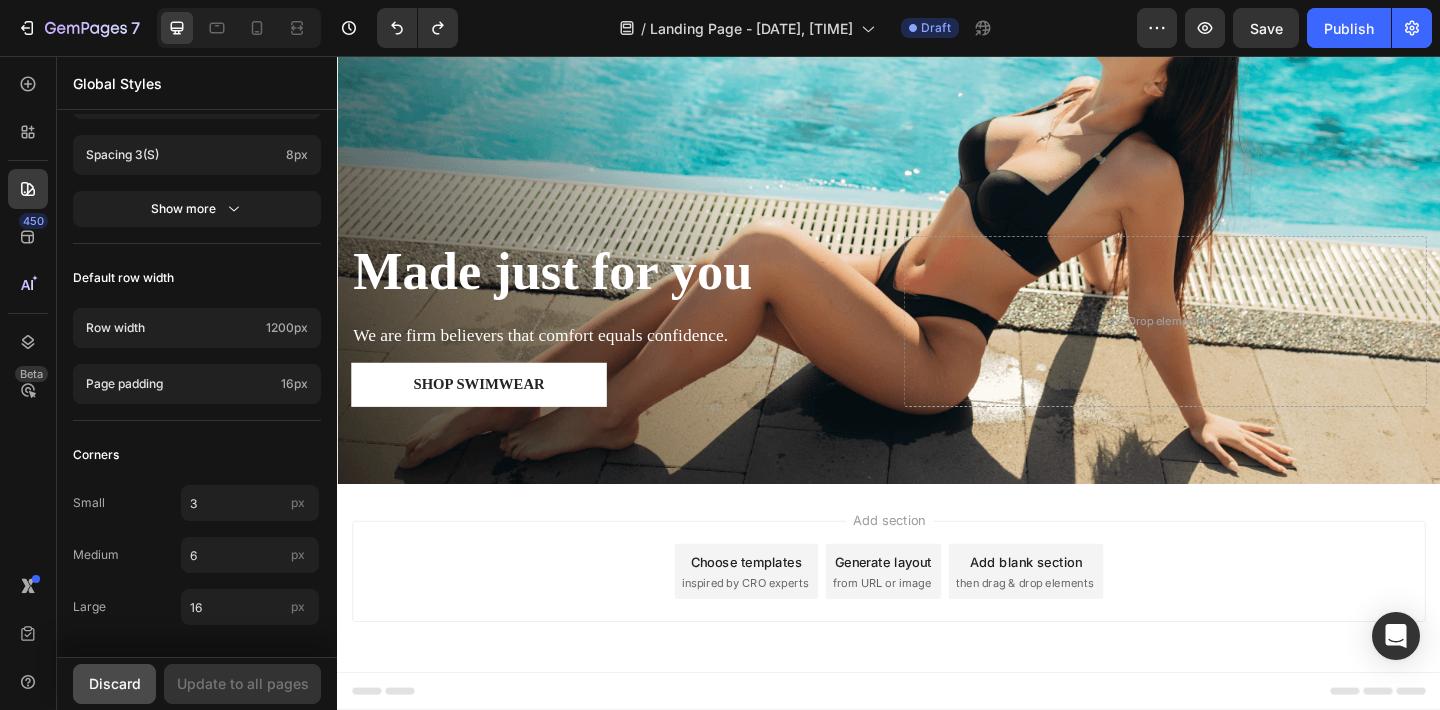 click on "Discard" at bounding box center [115, 683] 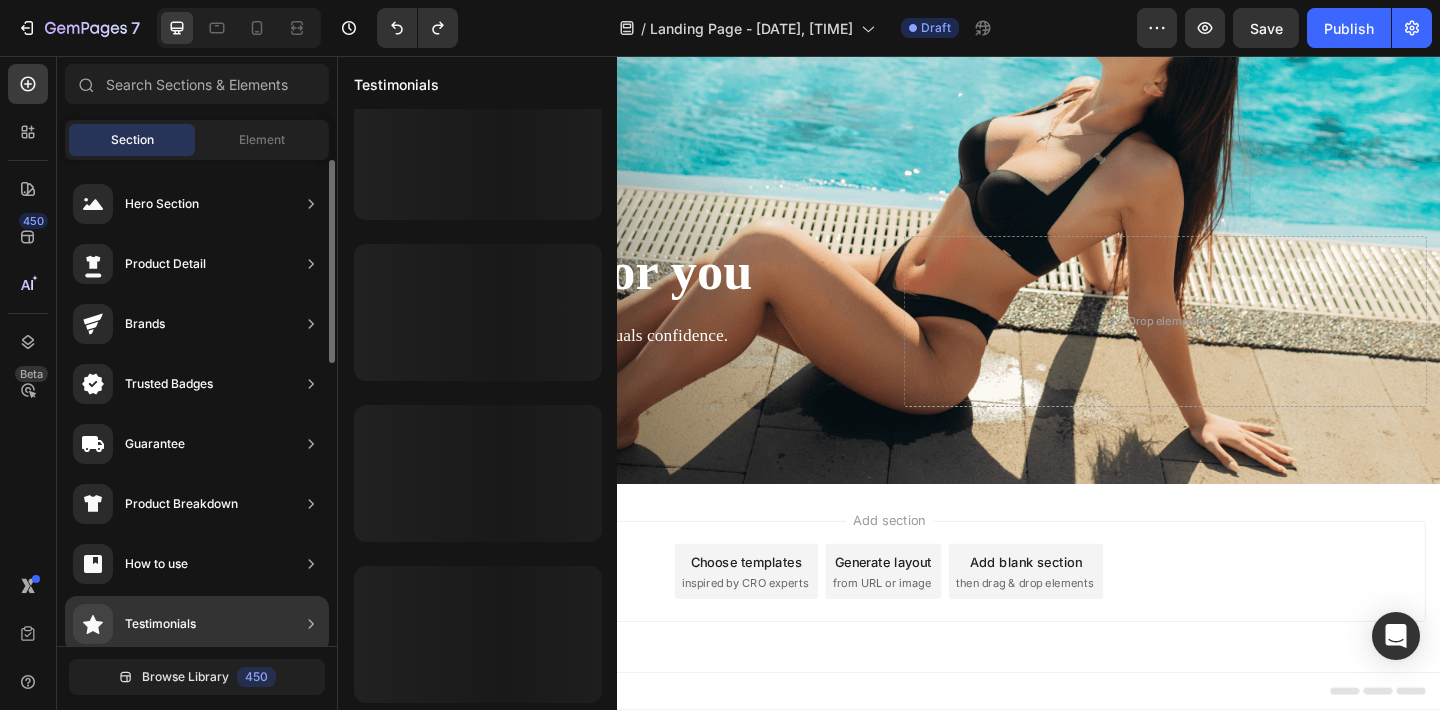 scroll, scrollTop: 32, scrollLeft: 0, axis: vertical 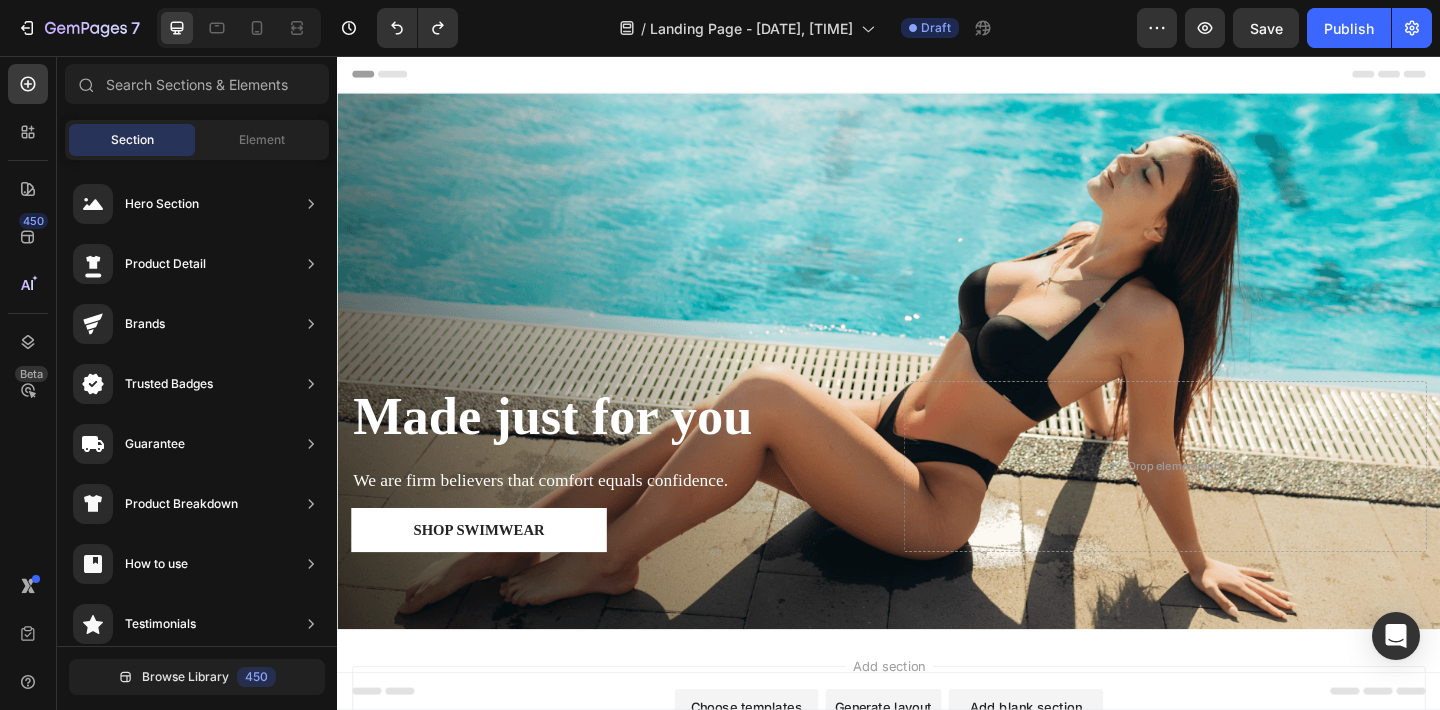 click on "Header" at bounding box center (937, 76) 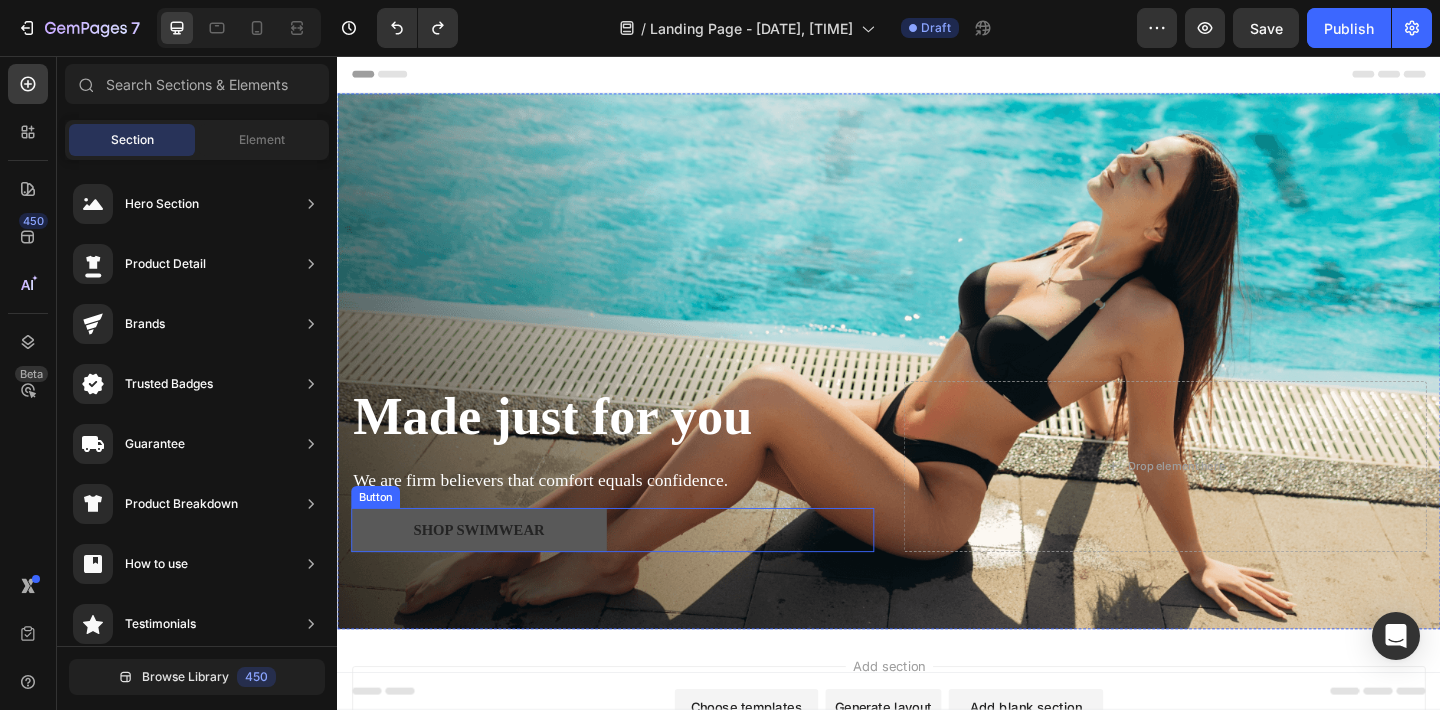 scroll, scrollTop: 0, scrollLeft: 0, axis: both 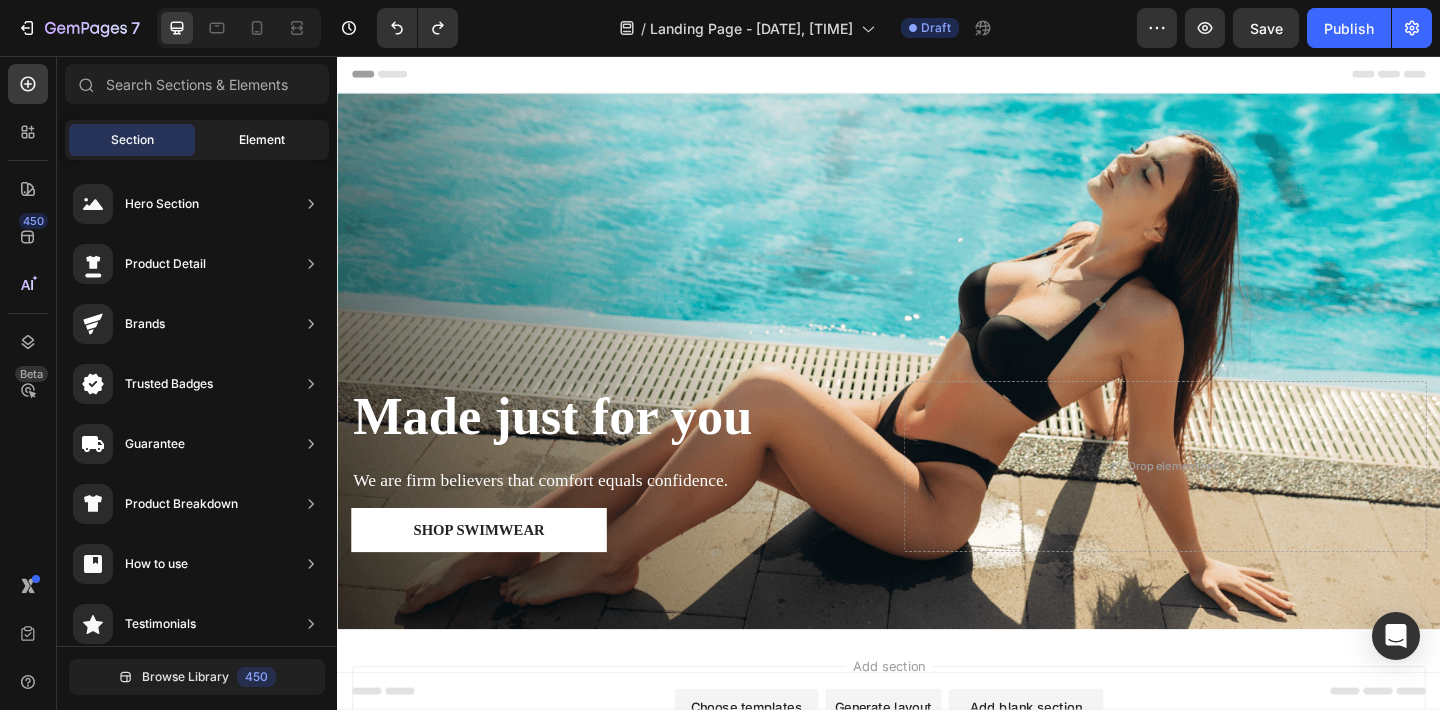 click on "Element" at bounding box center [262, 140] 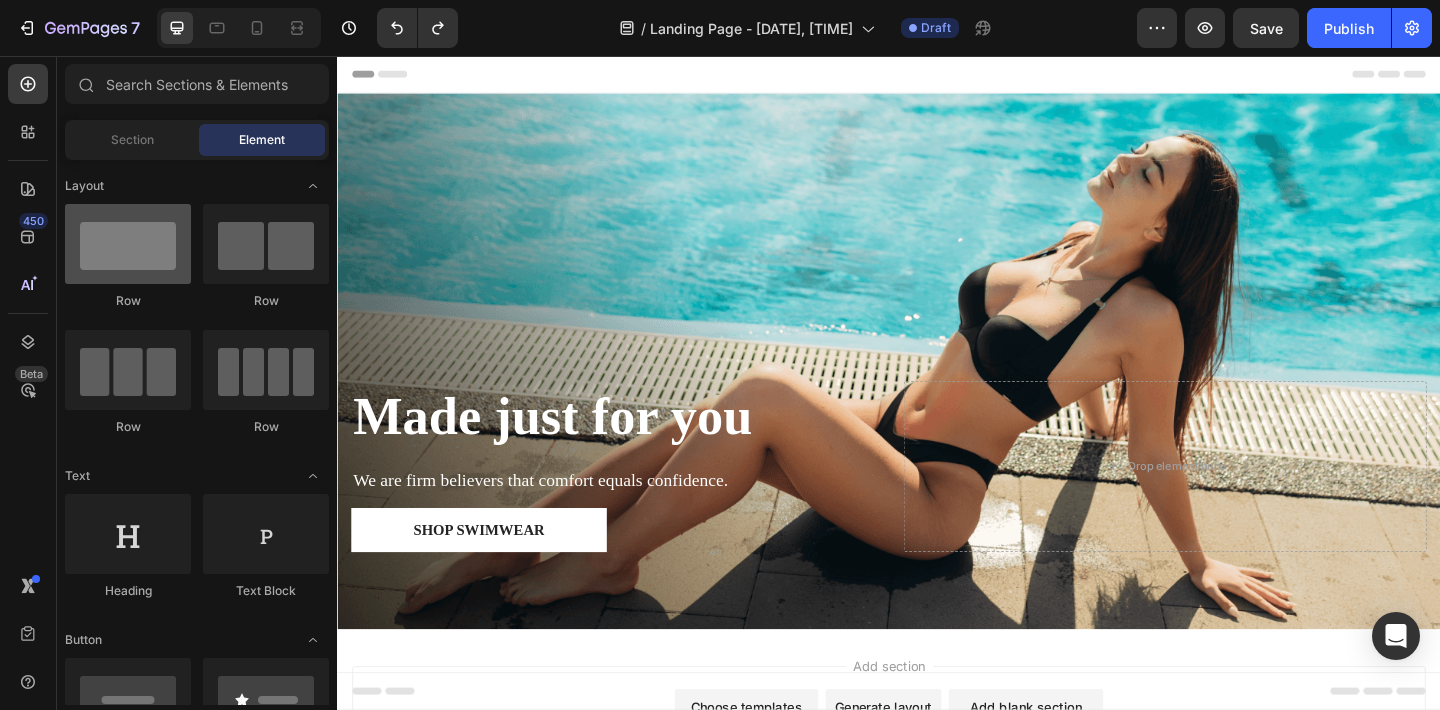 click at bounding box center (128, 244) 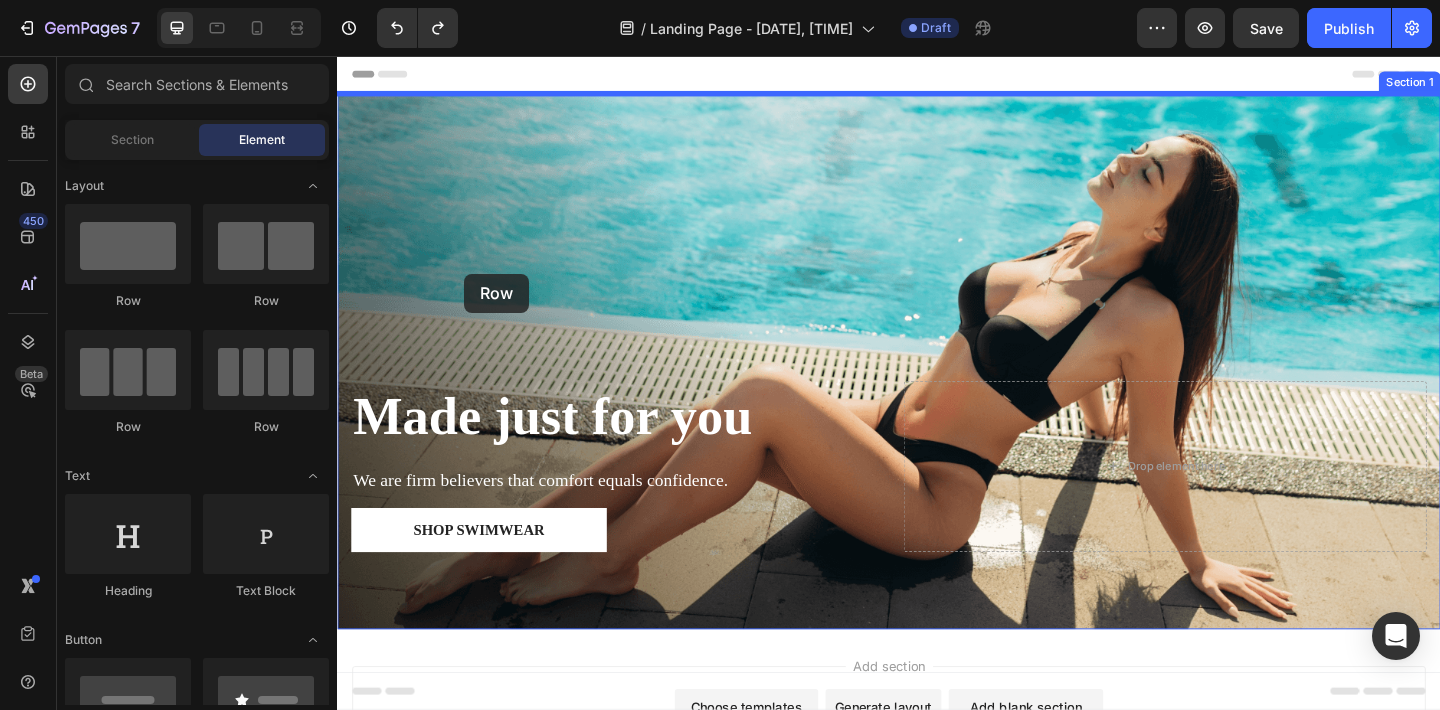 drag, startPoint x: 473, startPoint y: 316, endPoint x: 475, endPoint y: 293, distance: 23.086792 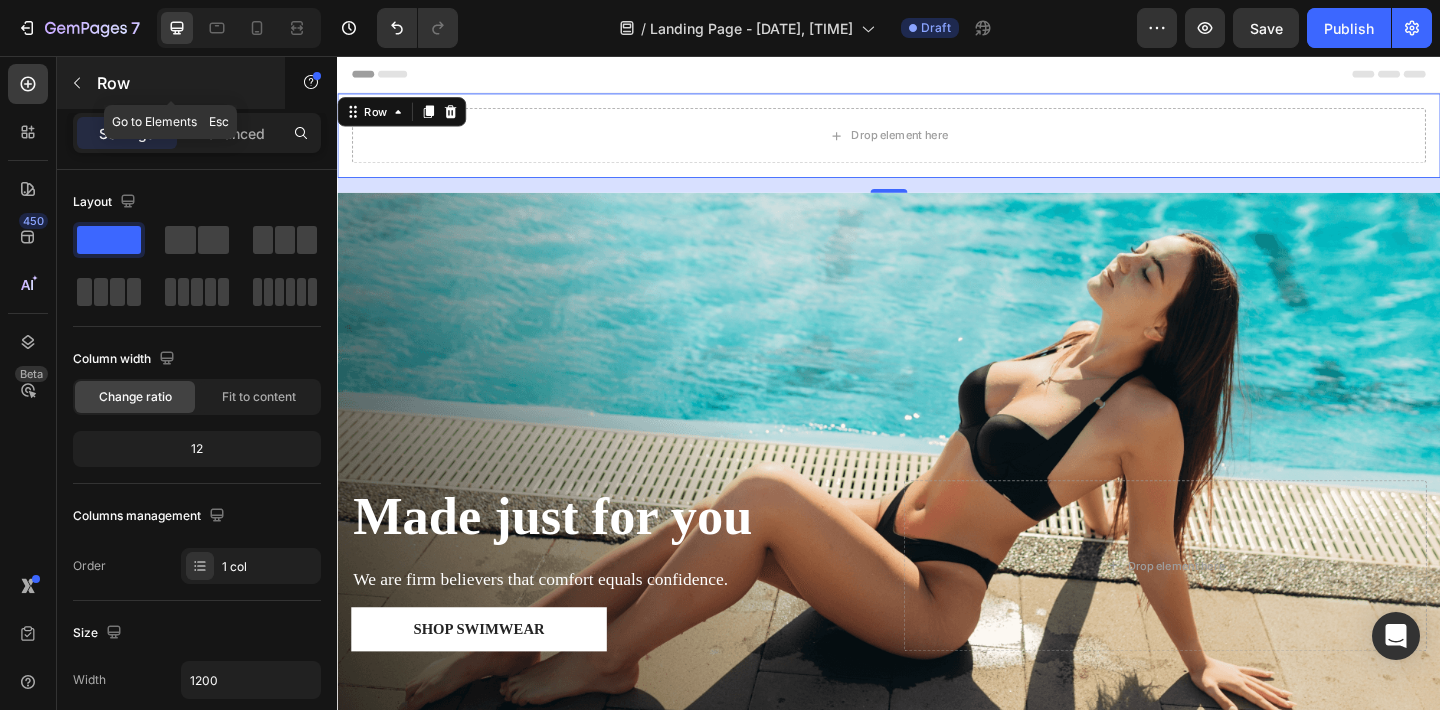 click 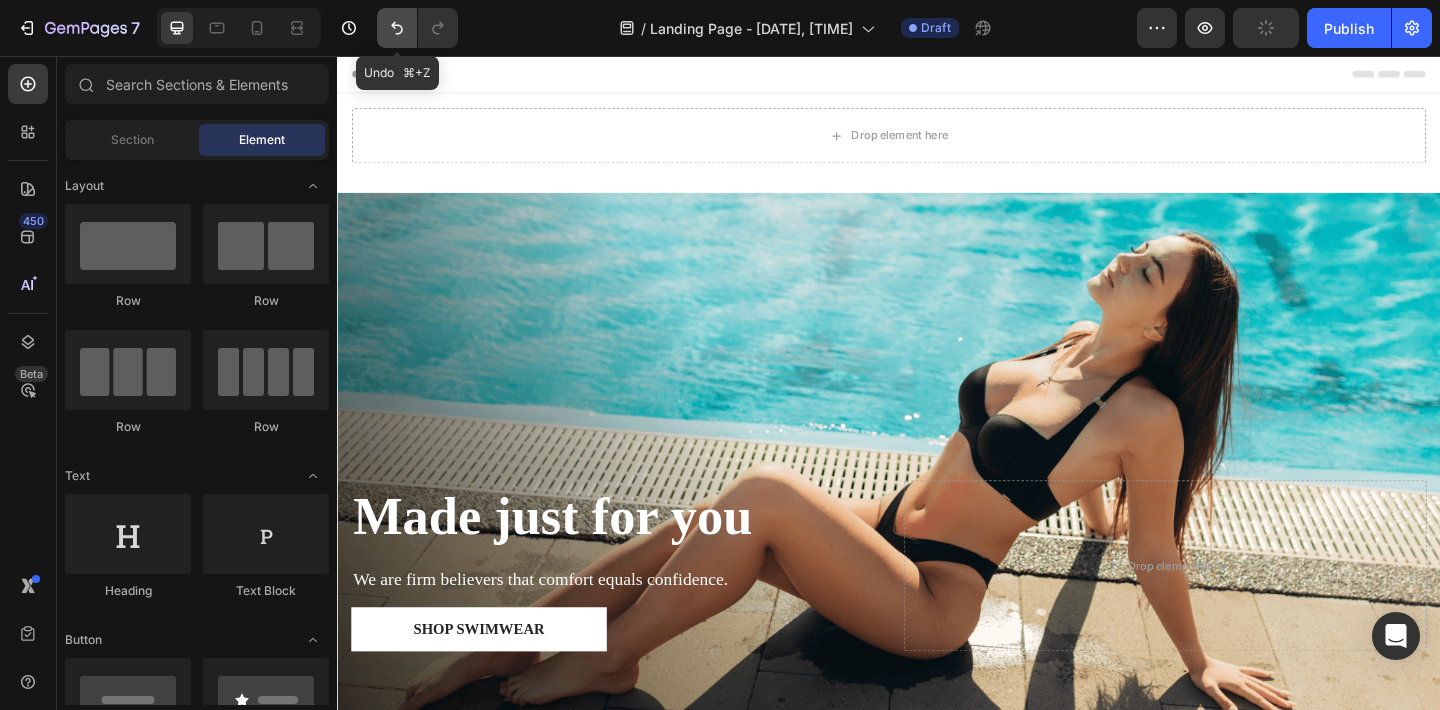 click 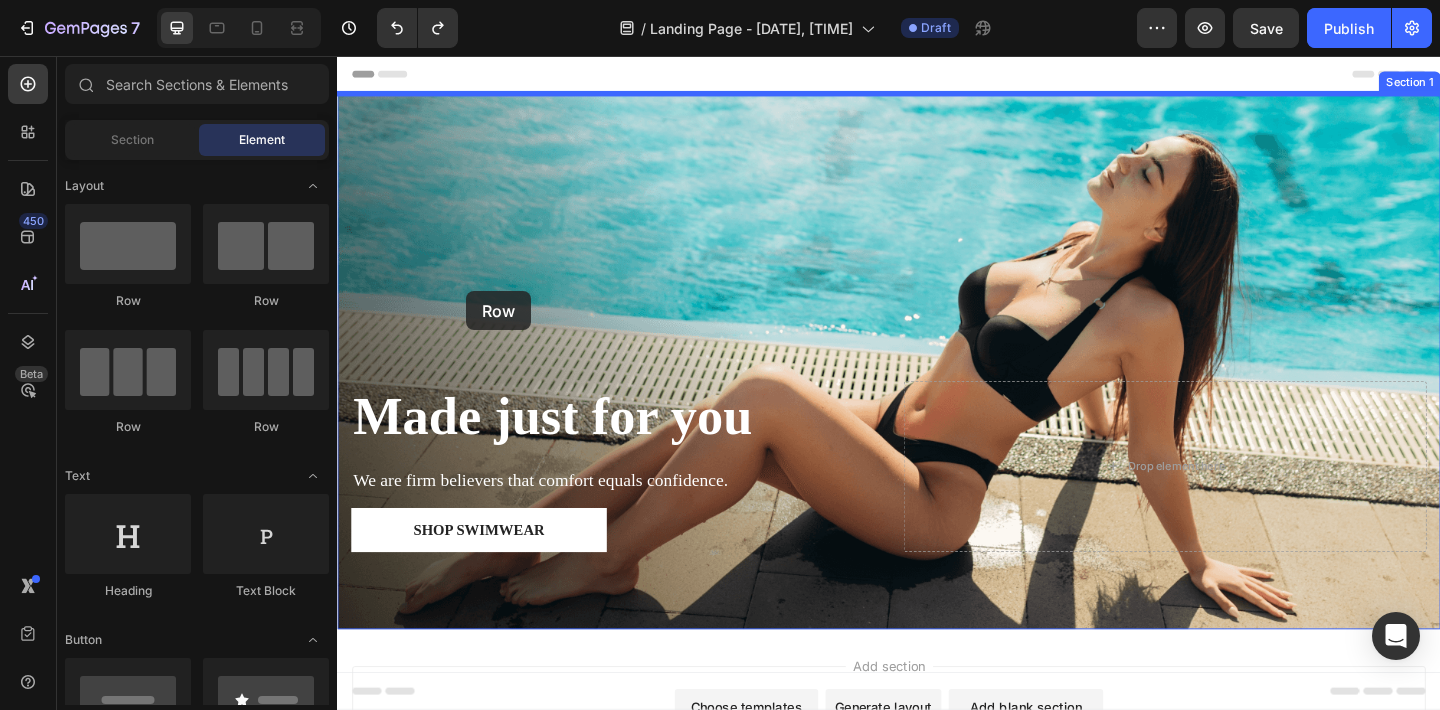 drag, startPoint x: 608, startPoint y: 339, endPoint x: 477, endPoint y: 312, distance: 133.75351 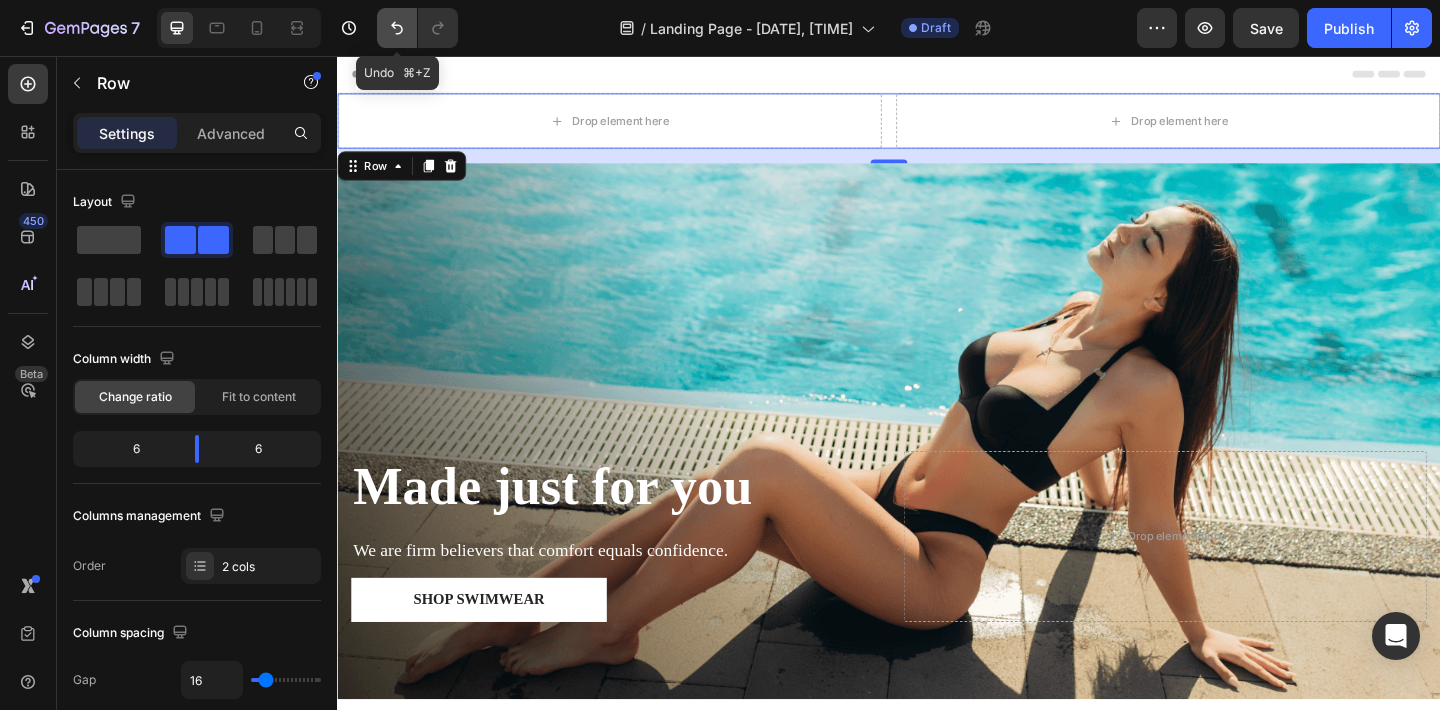 click 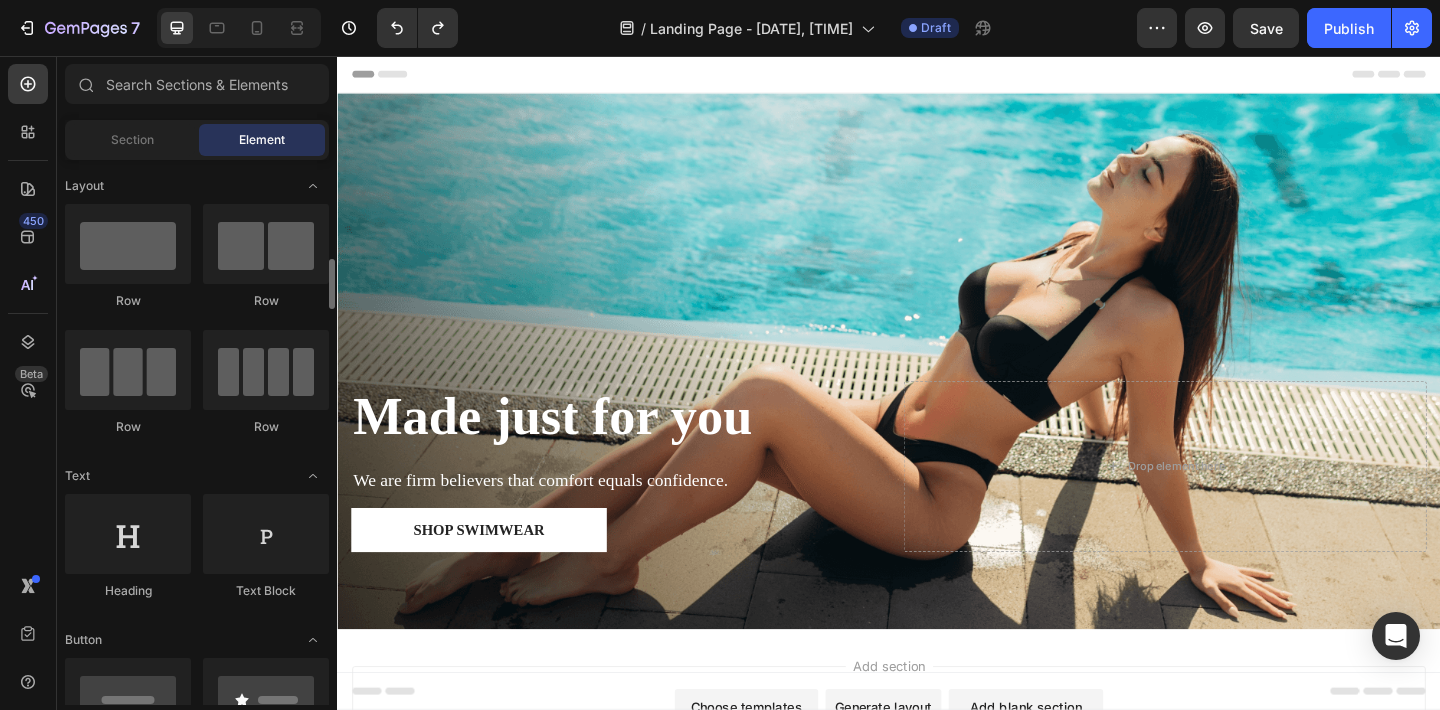 scroll, scrollTop: 0, scrollLeft: 0, axis: both 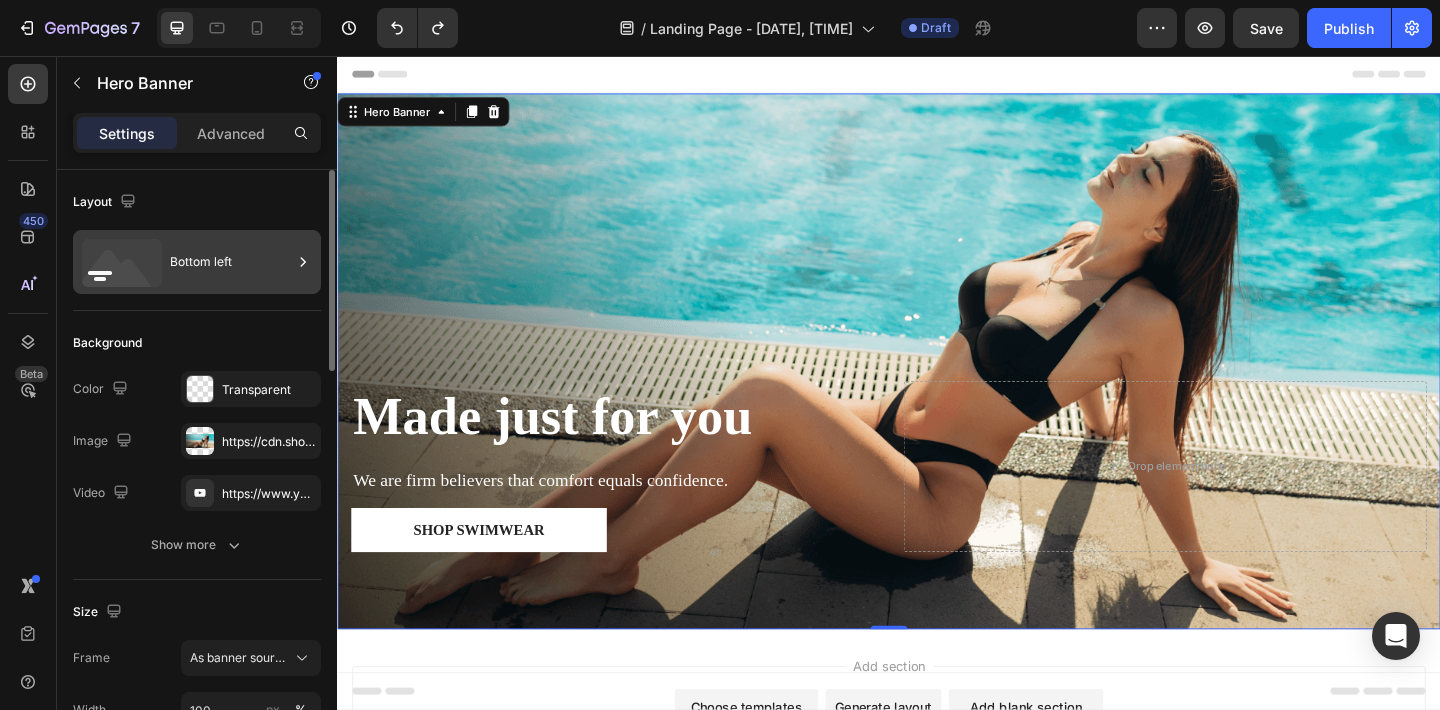 click 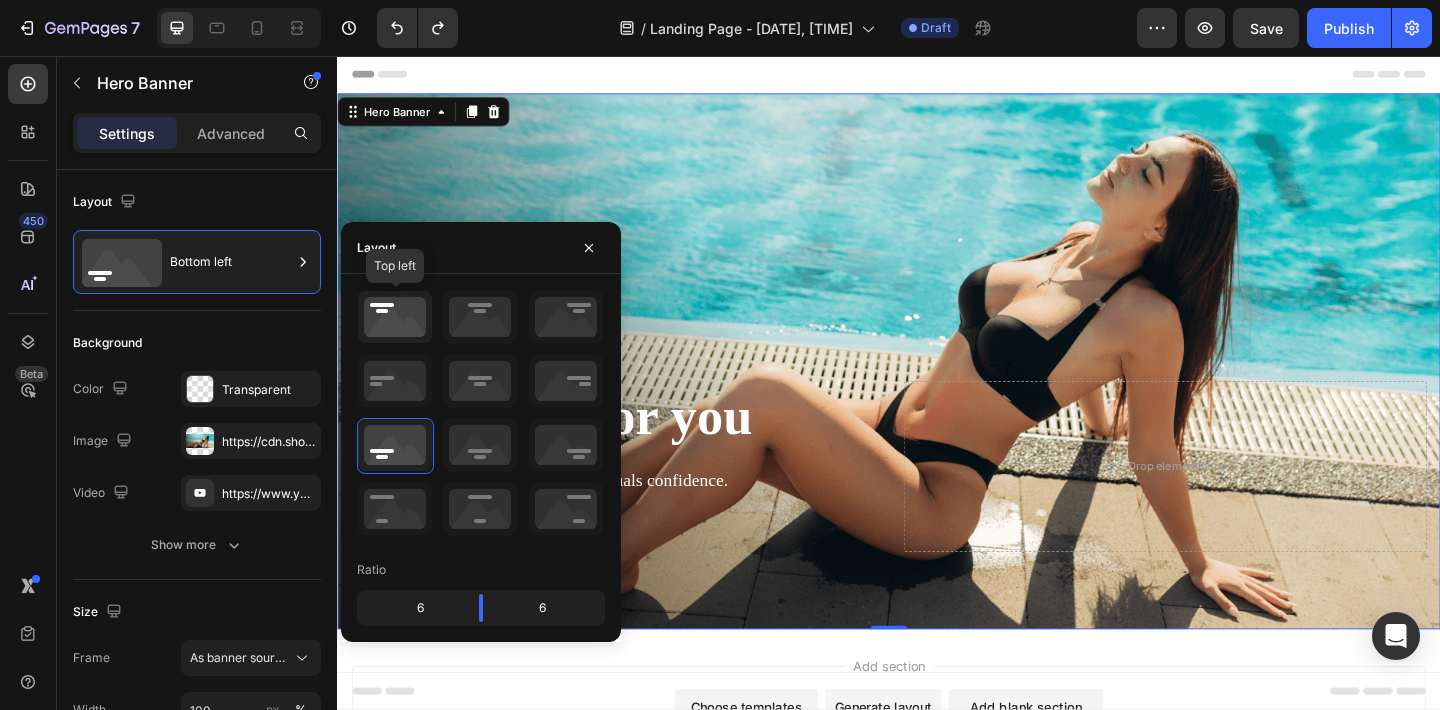 click 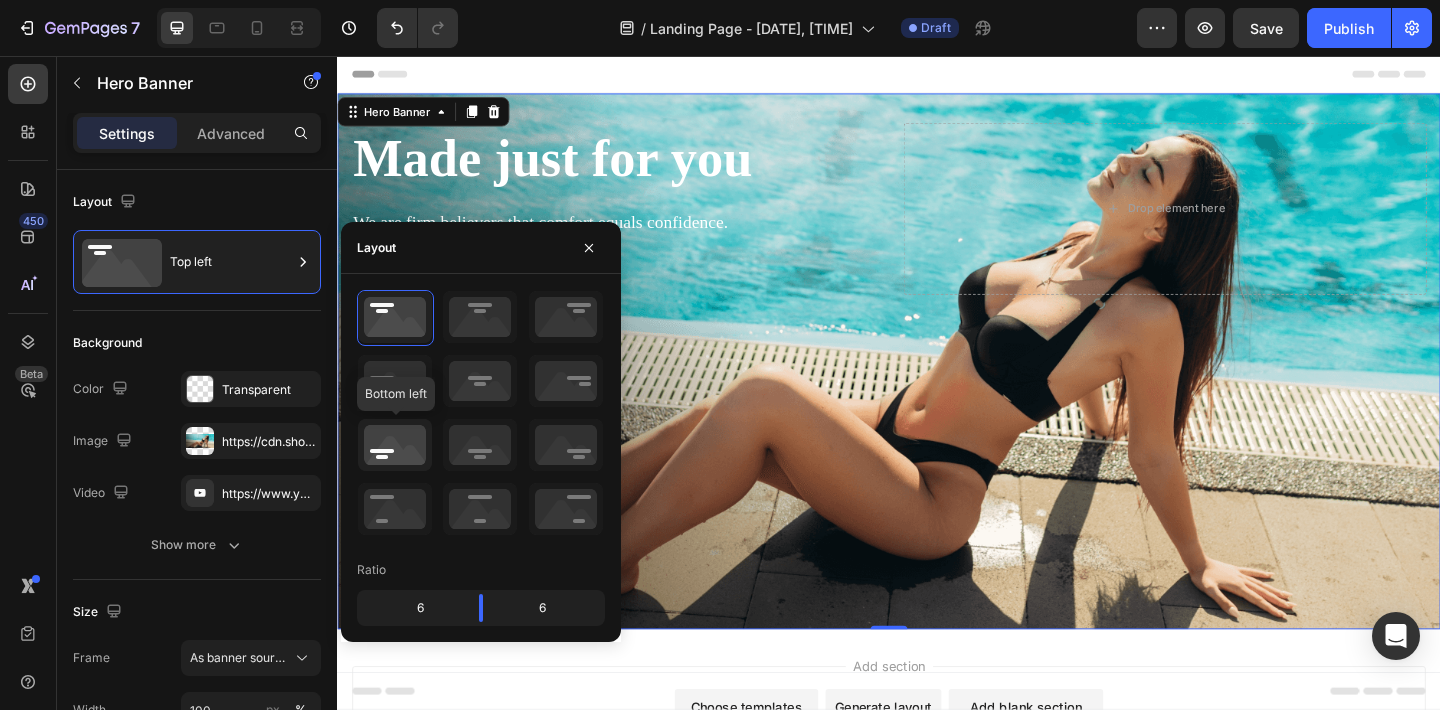 click 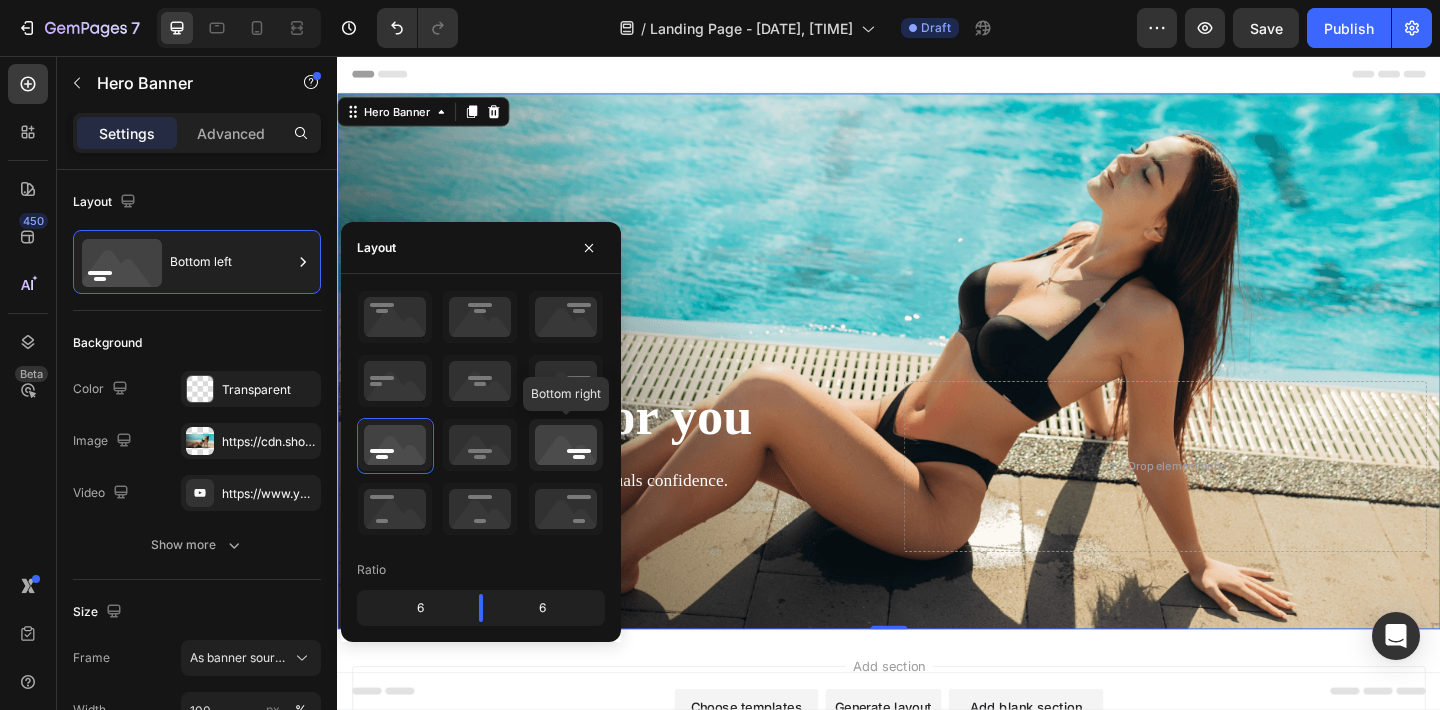 click 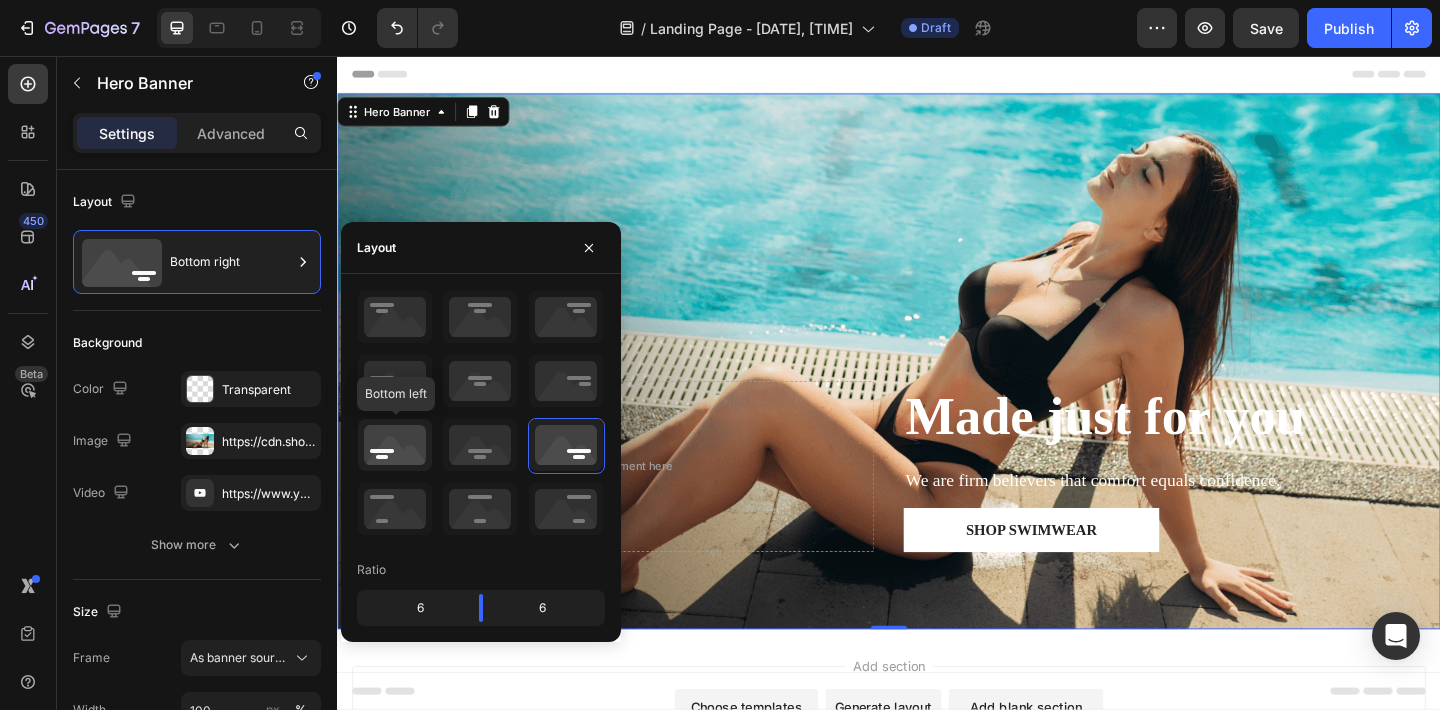 click 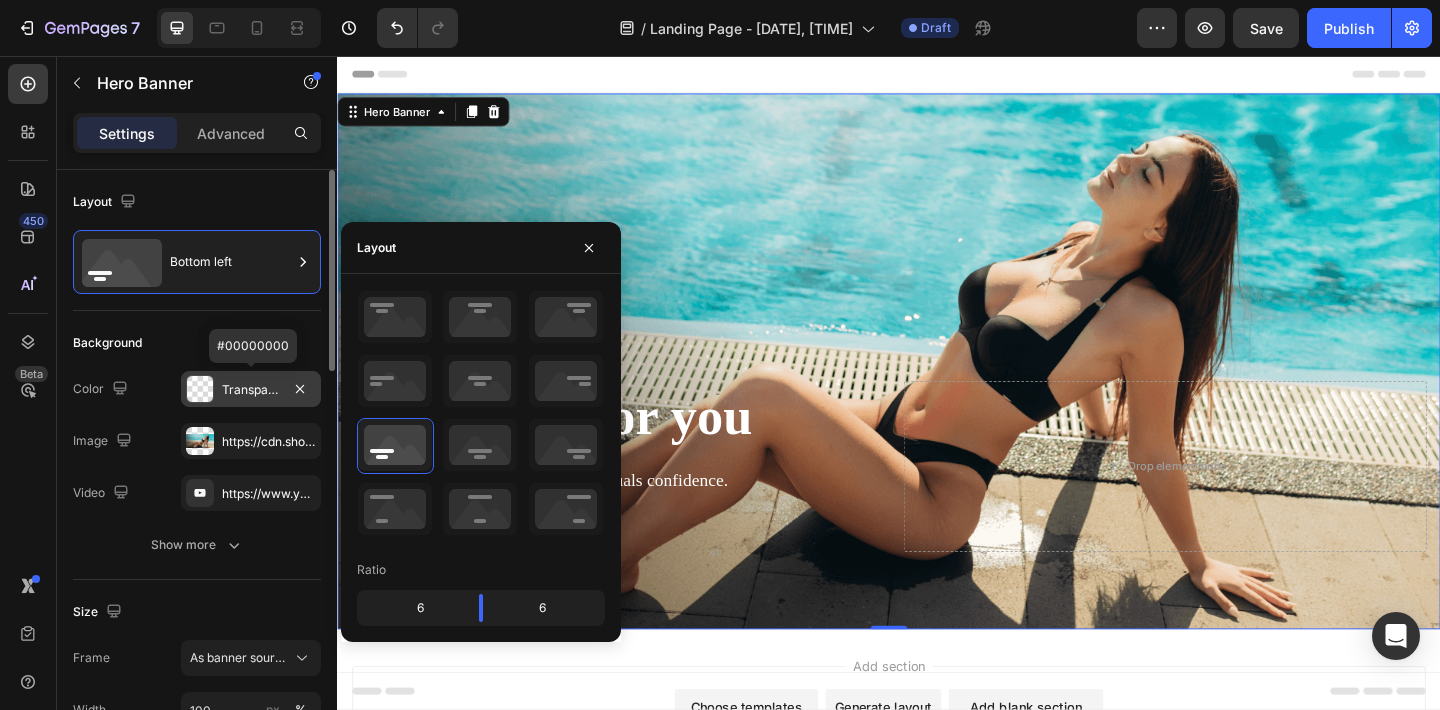 click on "Transparent" at bounding box center [251, 390] 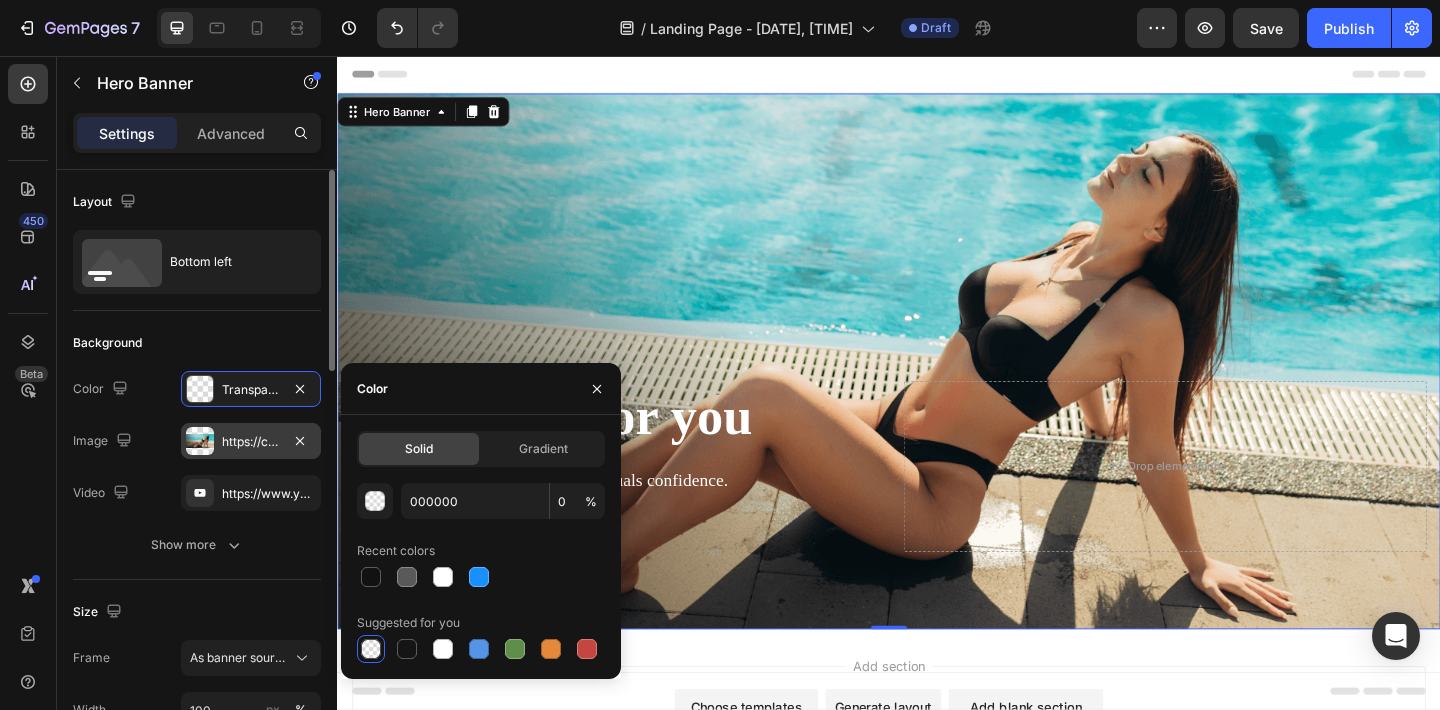 click on "https://cdn.shopify.com/s/files/1/0952/4612/3338/files/gempages_578261471381685010-3b059741-f1e8-4390-9b39-a4affa95a95e.png" at bounding box center [251, 442] 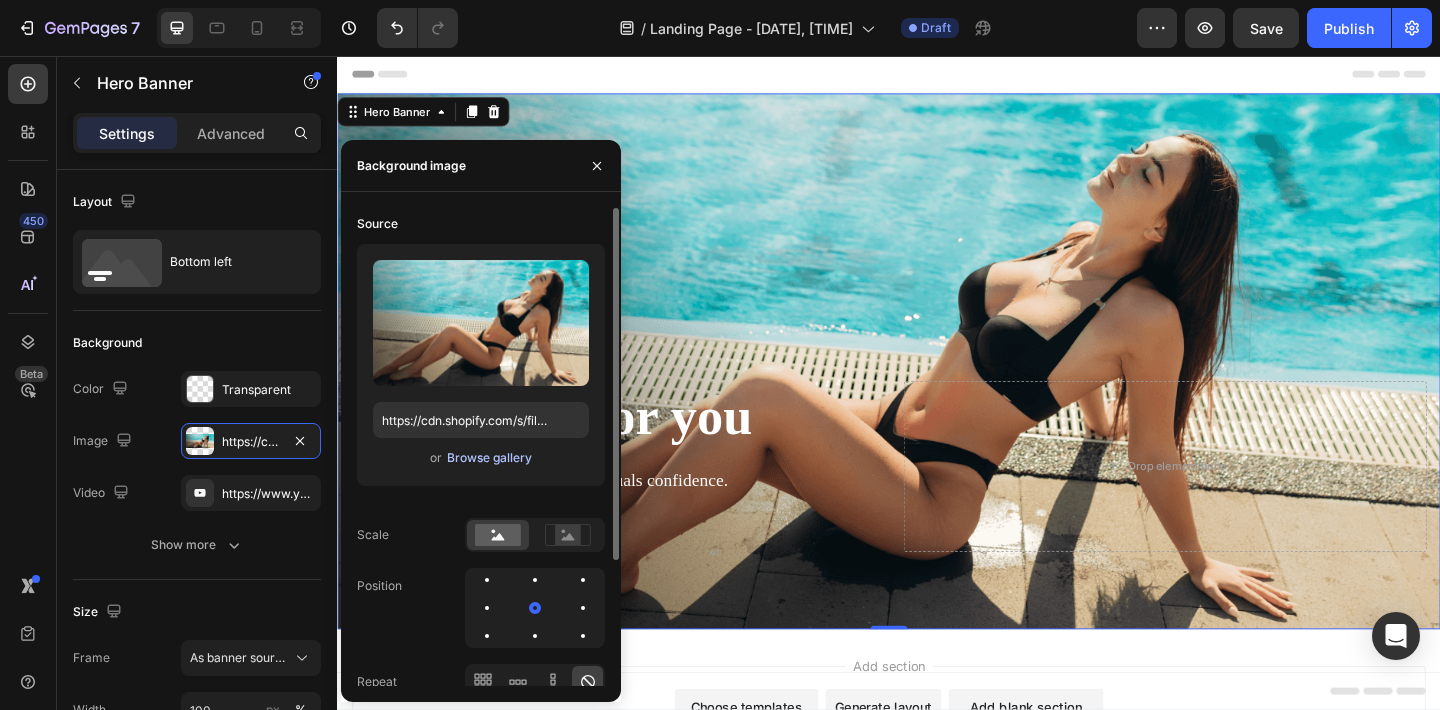 click on "Browse gallery" at bounding box center (489, 458) 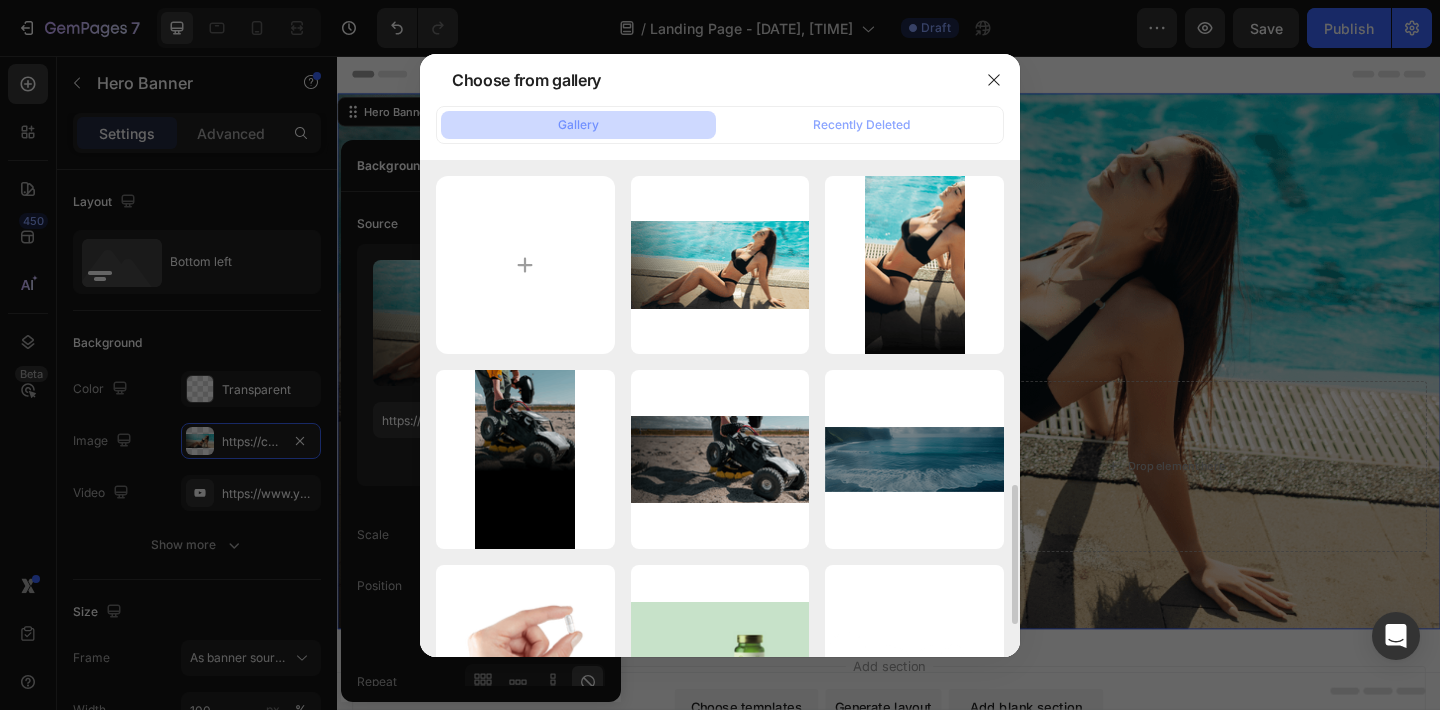 scroll, scrollTop: 0, scrollLeft: 0, axis: both 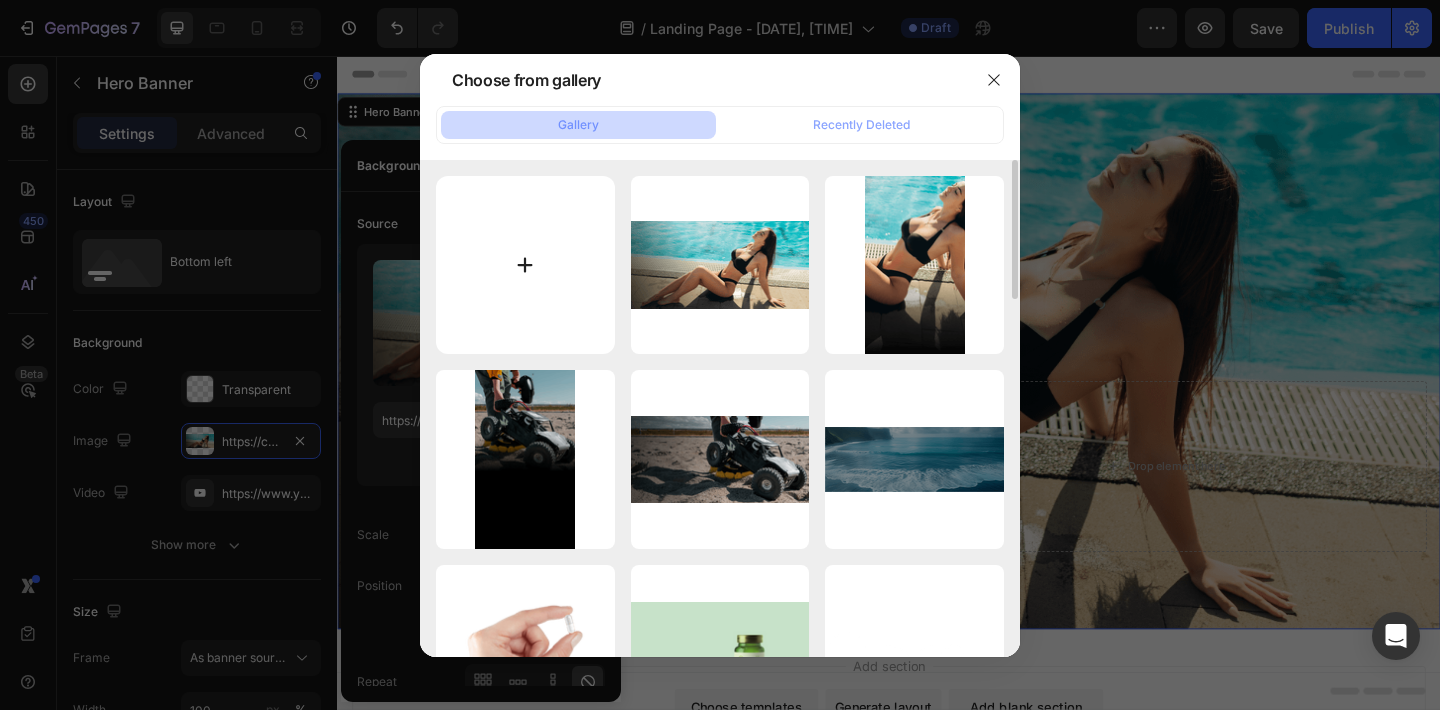 click at bounding box center (525, 265) 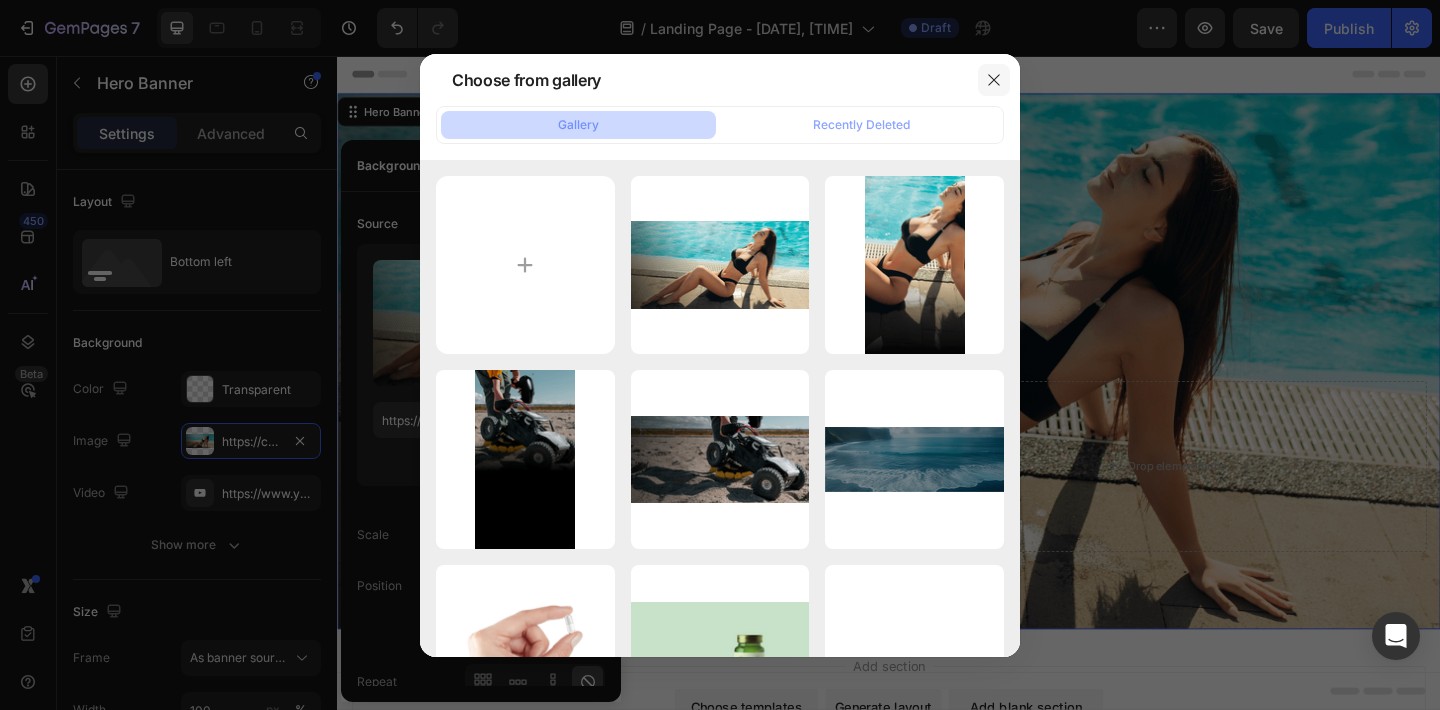 click 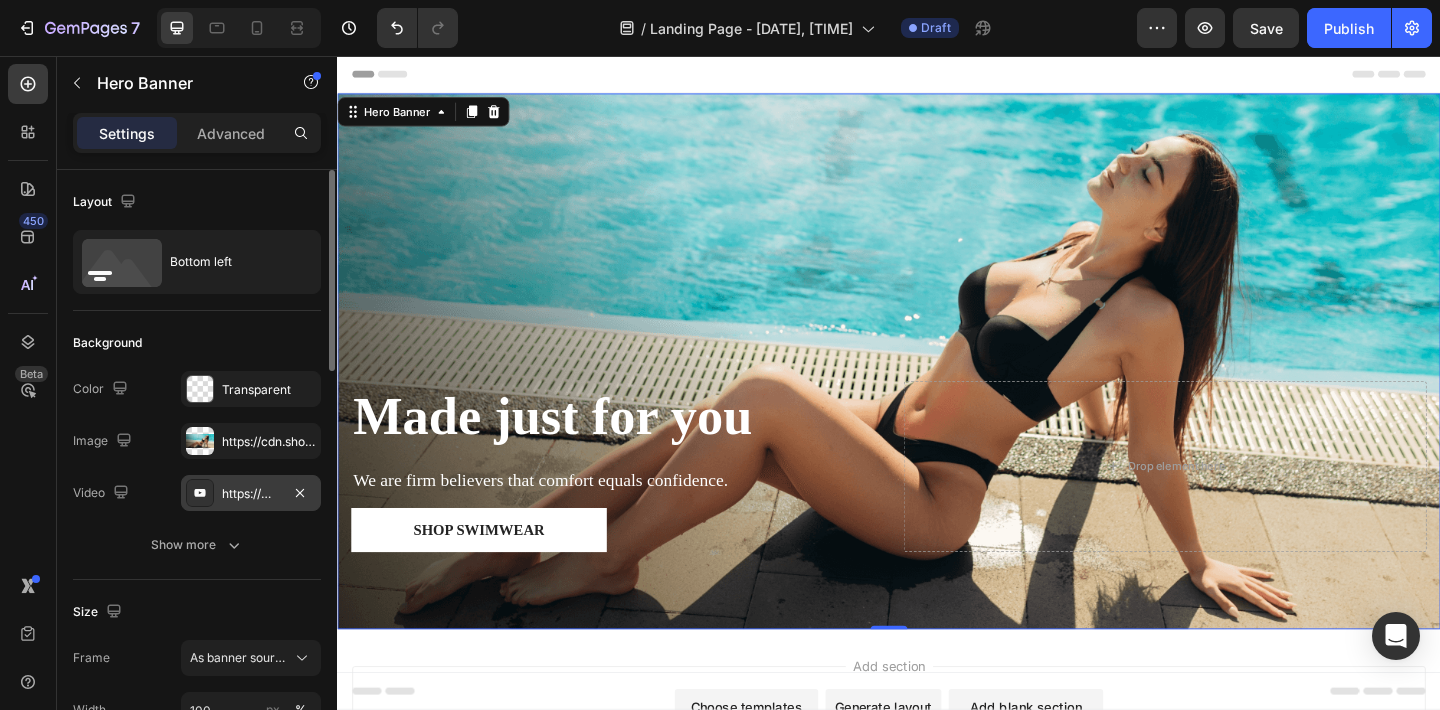click on "https://www.youtube.com/watch?v=cyzh48XRS4M" at bounding box center [251, 494] 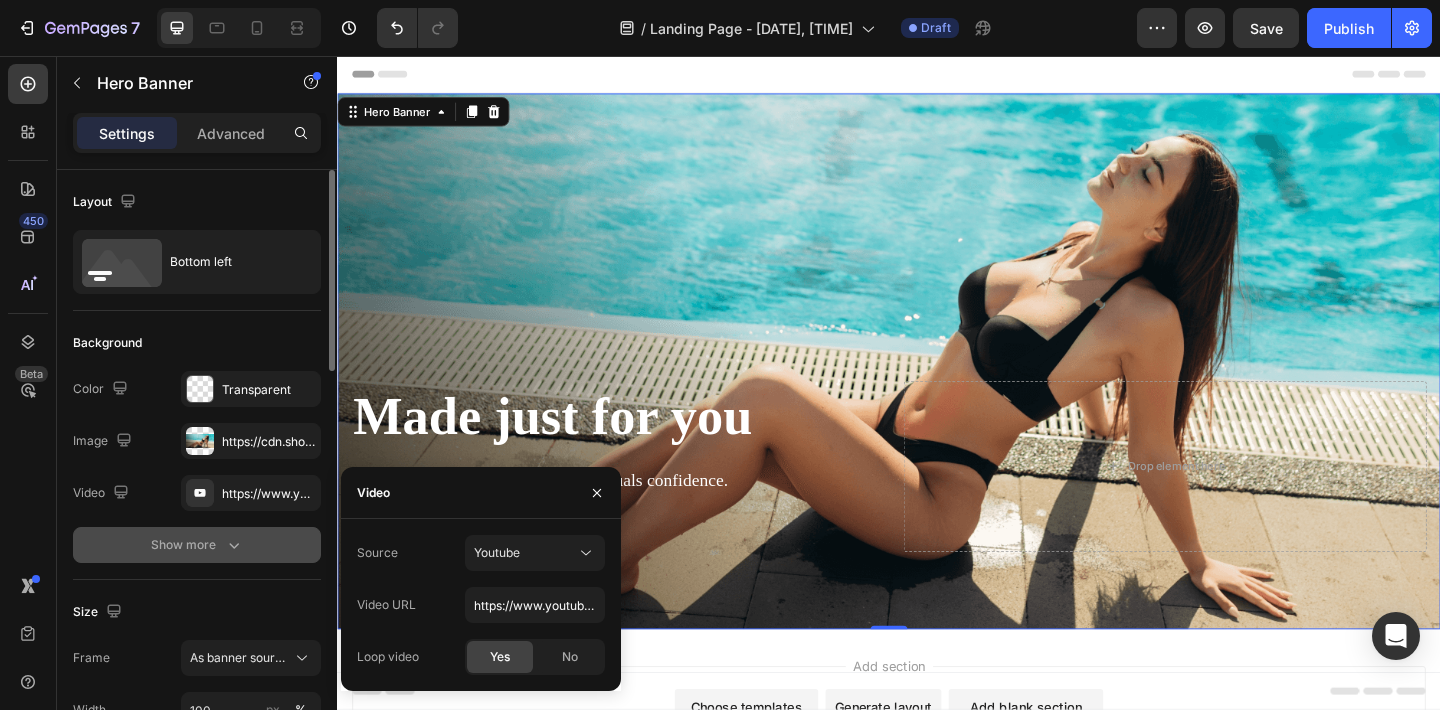 click 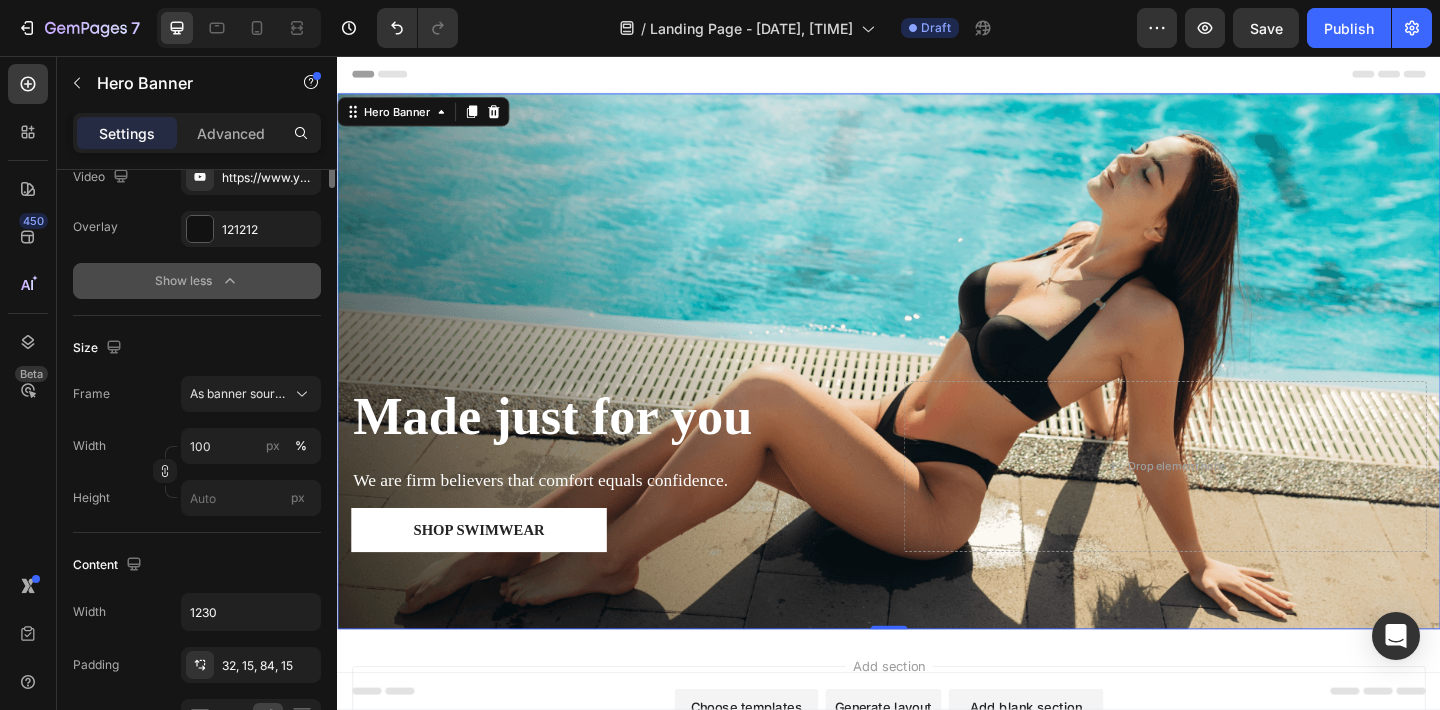 scroll, scrollTop: 0, scrollLeft: 0, axis: both 